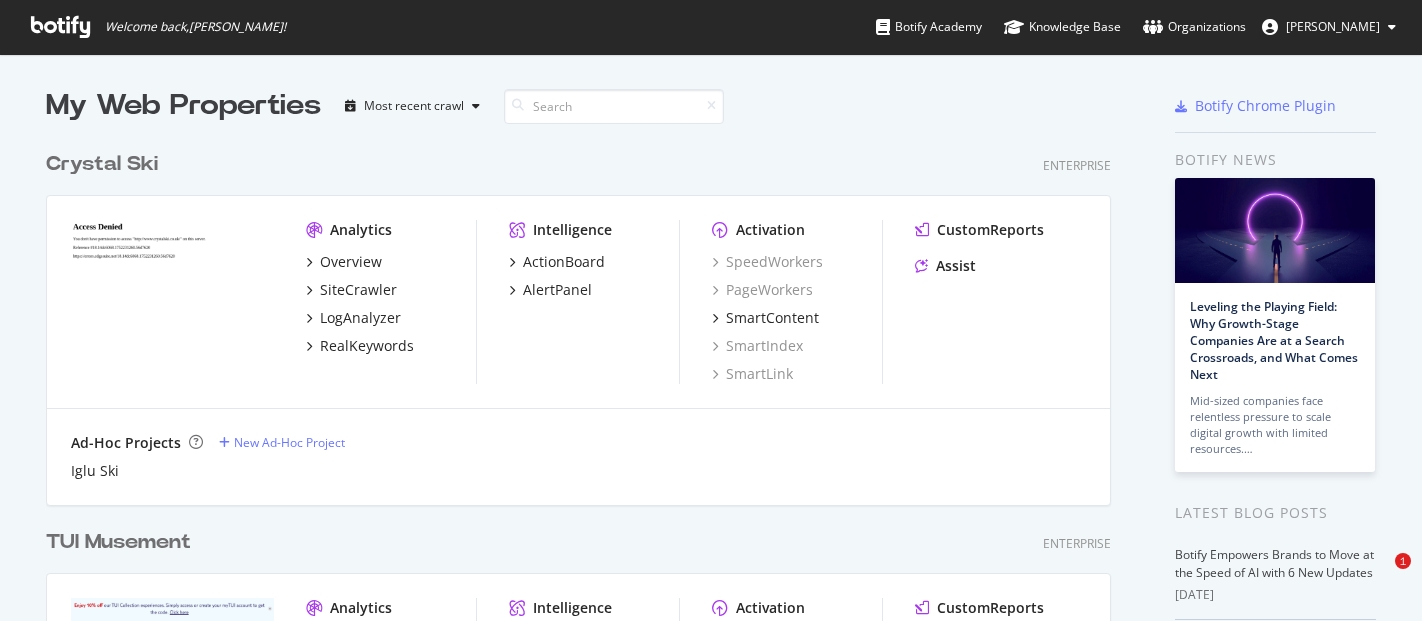 scroll, scrollTop: 0, scrollLeft: 0, axis: both 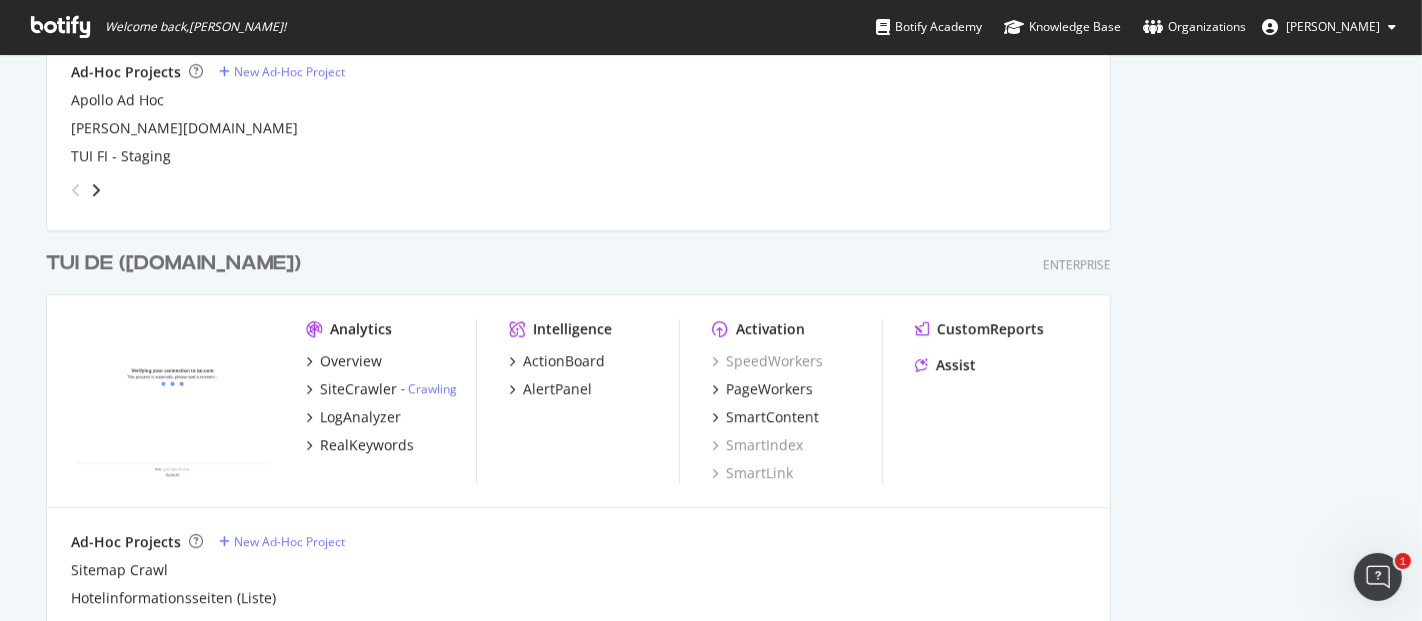 click on "TUI DE ([DOMAIN_NAME])" at bounding box center (173, 263) 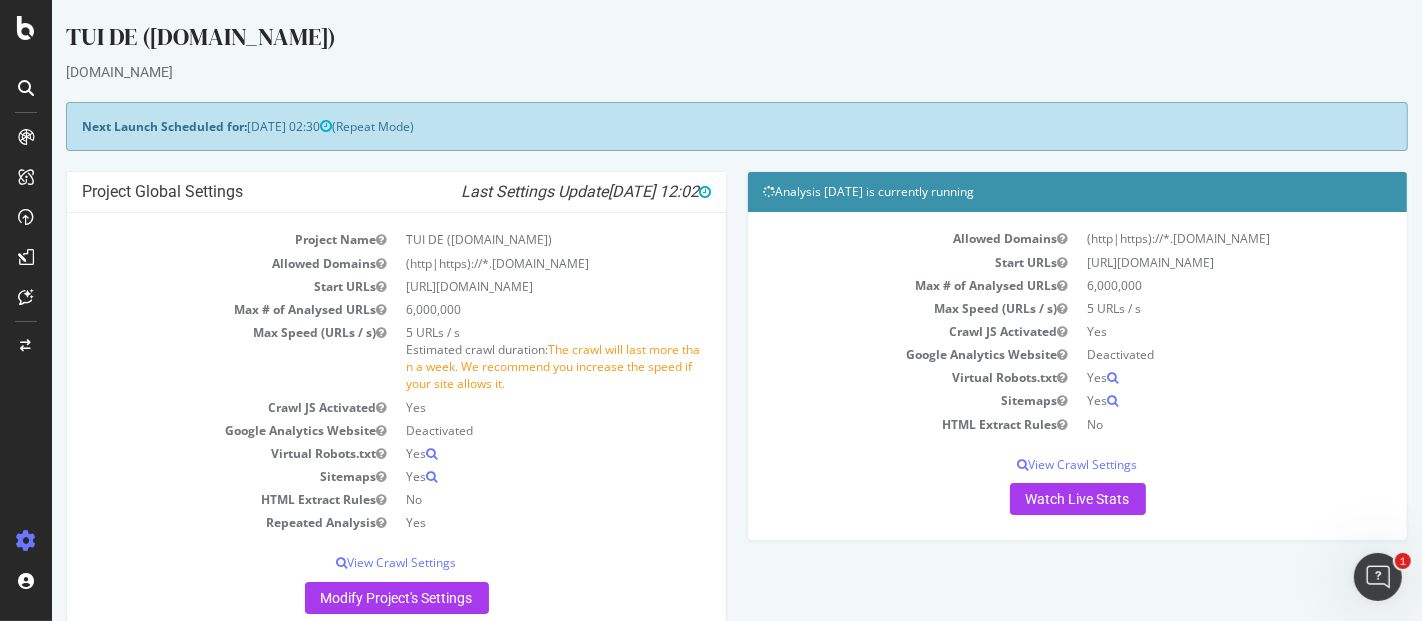 scroll, scrollTop: 0, scrollLeft: 0, axis: both 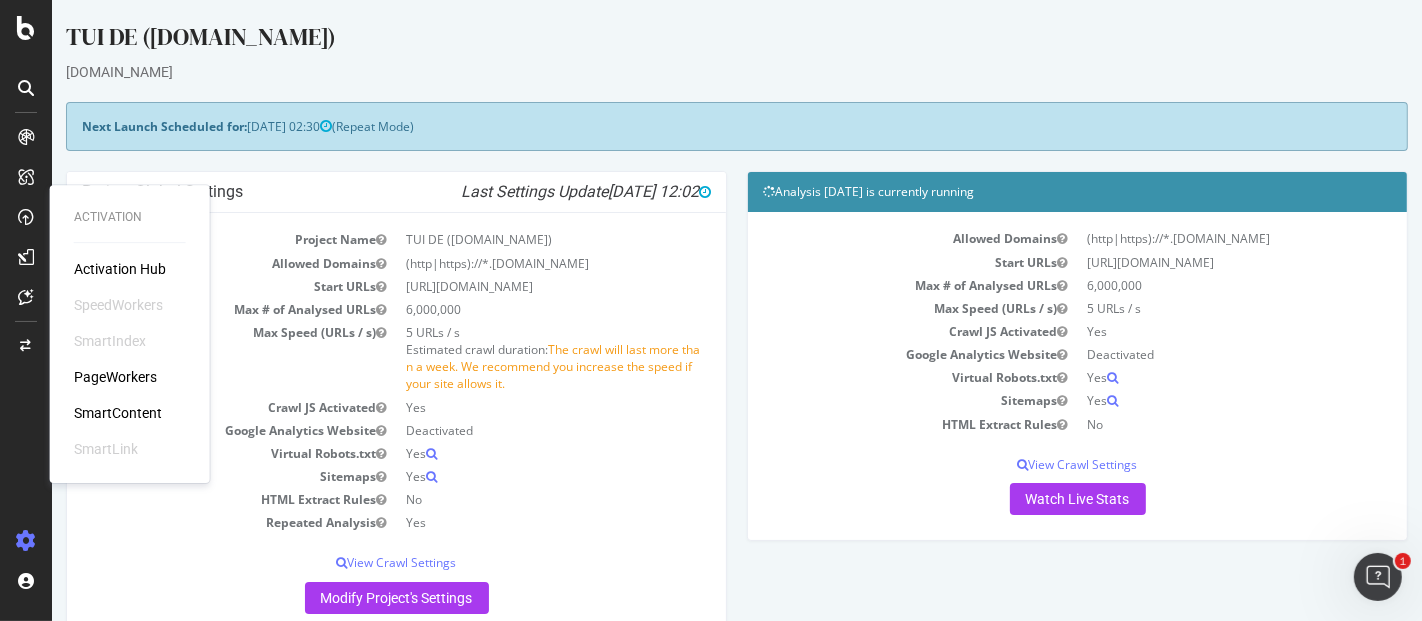 click on "PageWorkers" at bounding box center (115, 377) 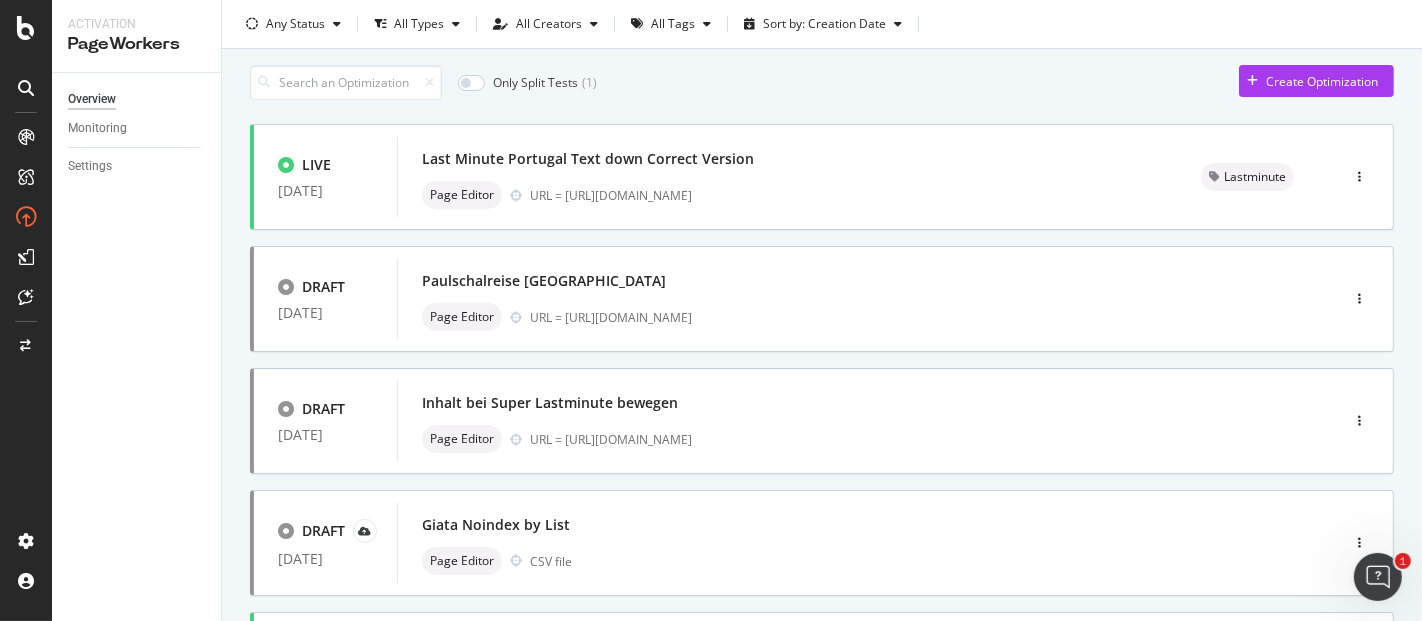 scroll, scrollTop: 0, scrollLeft: 0, axis: both 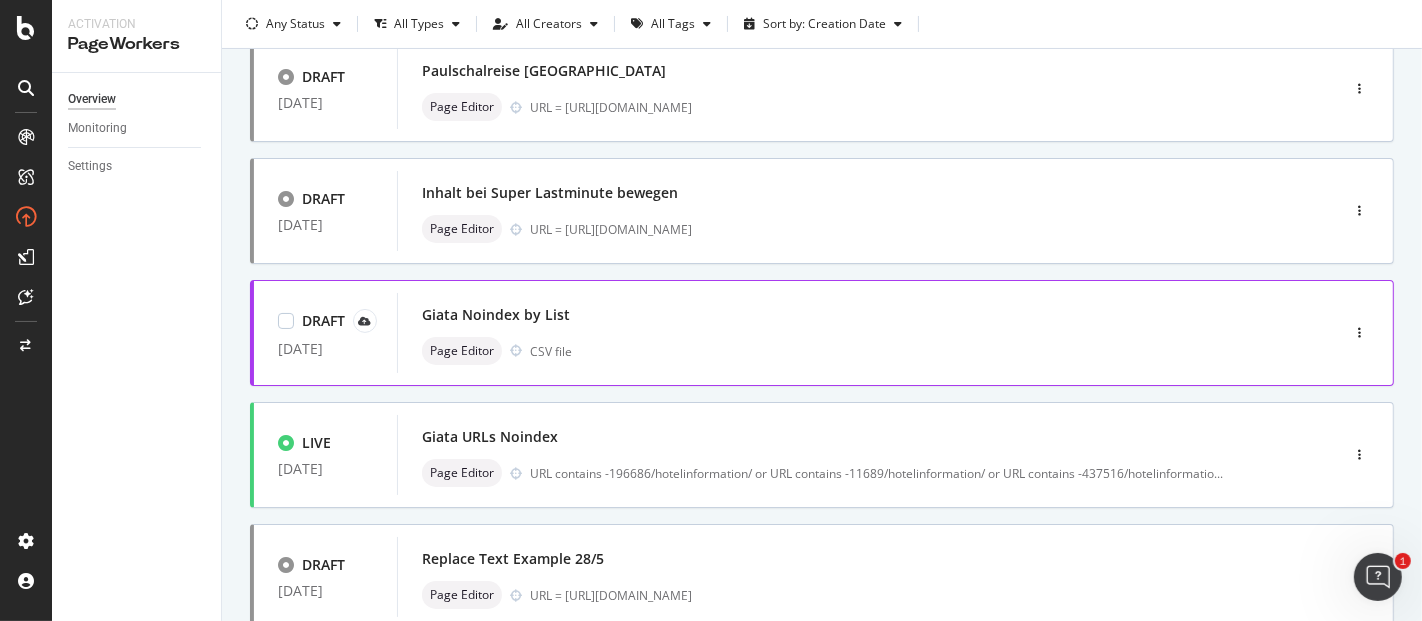 click on "Giata Noindex by List" at bounding box center (496, 315) 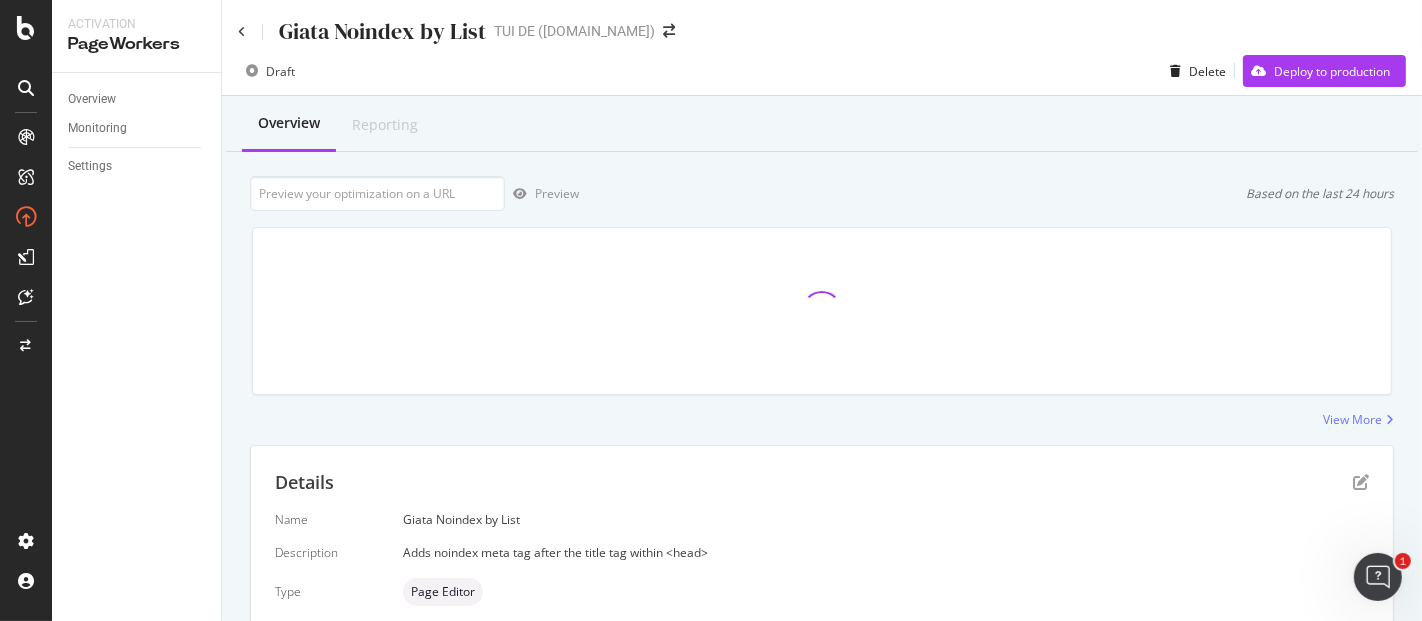 scroll, scrollTop: 502, scrollLeft: 0, axis: vertical 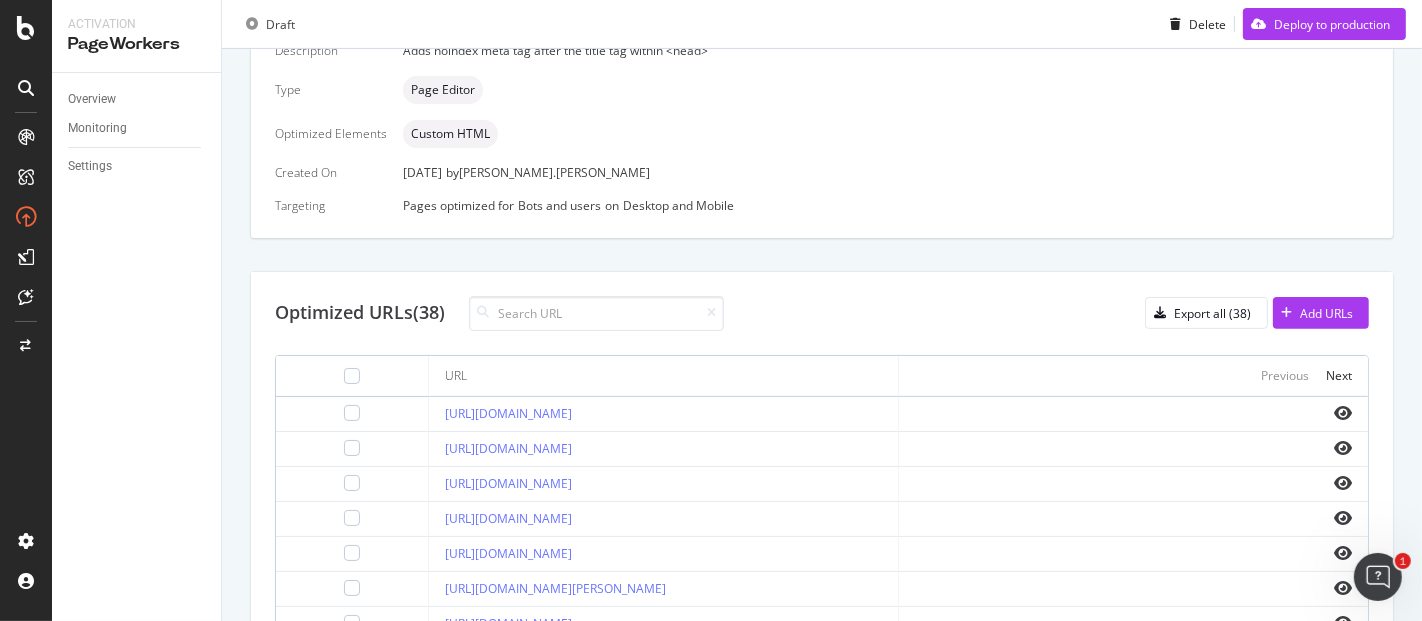 click on "Pages optimized for Bots and users on Desktop and Mobile" at bounding box center [886, 205] 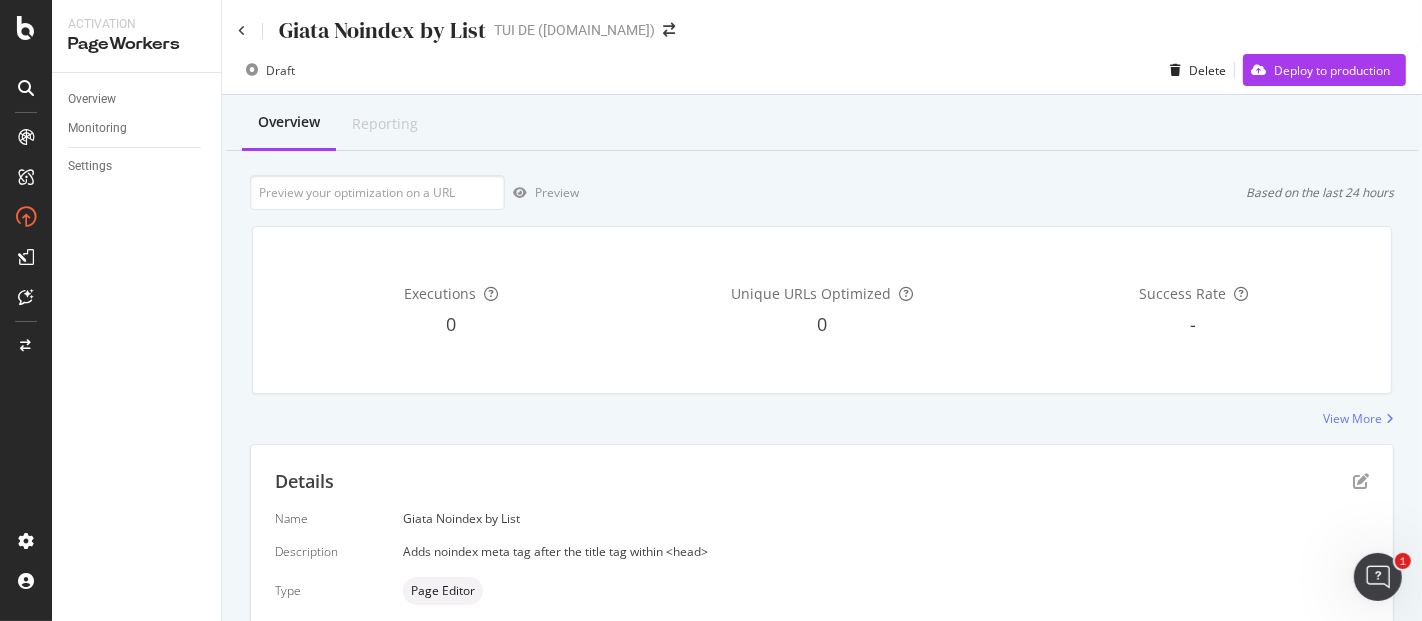 scroll, scrollTop: 0, scrollLeft: 0, axis: both 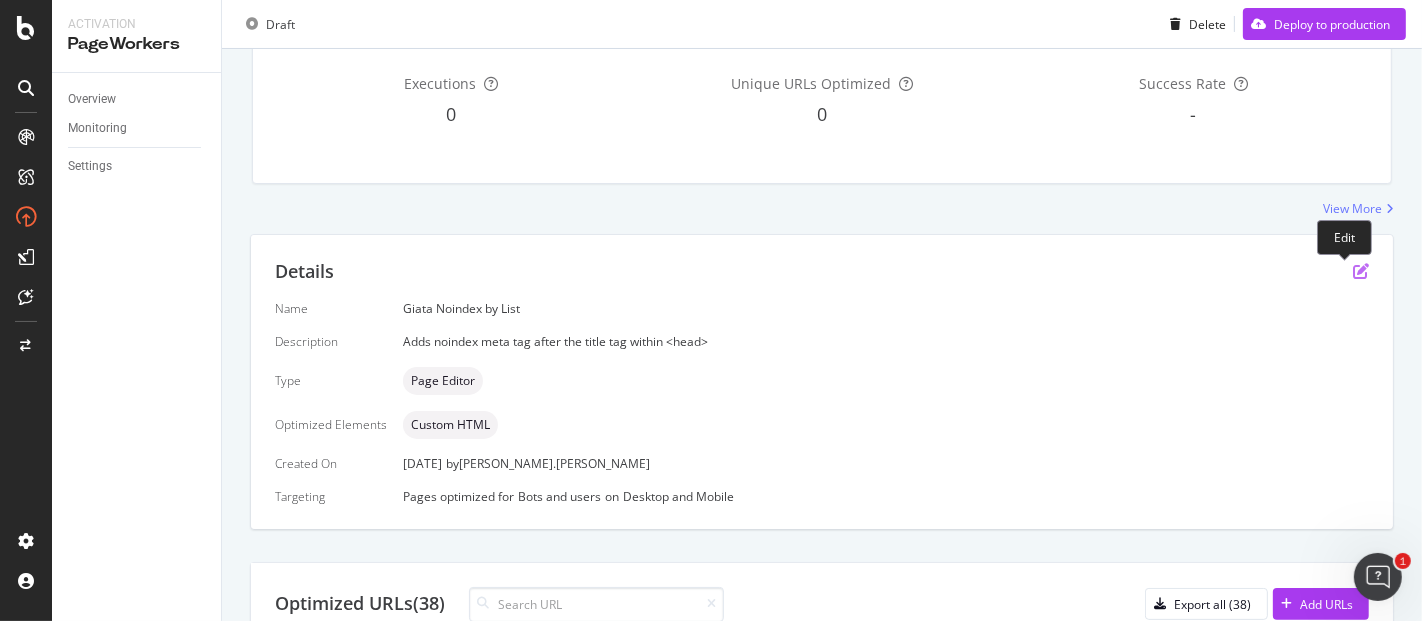 click at bounding box center (1361, 271) 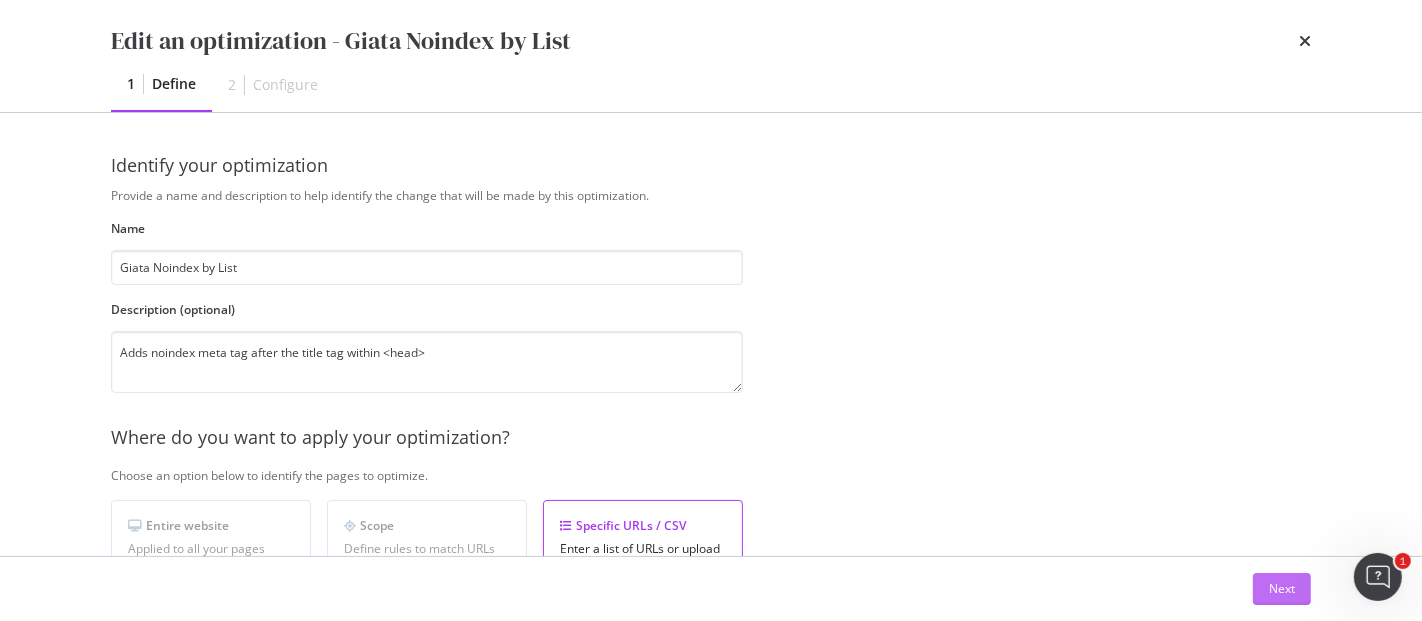 click on "Next" at bounding box center (1282, 589) 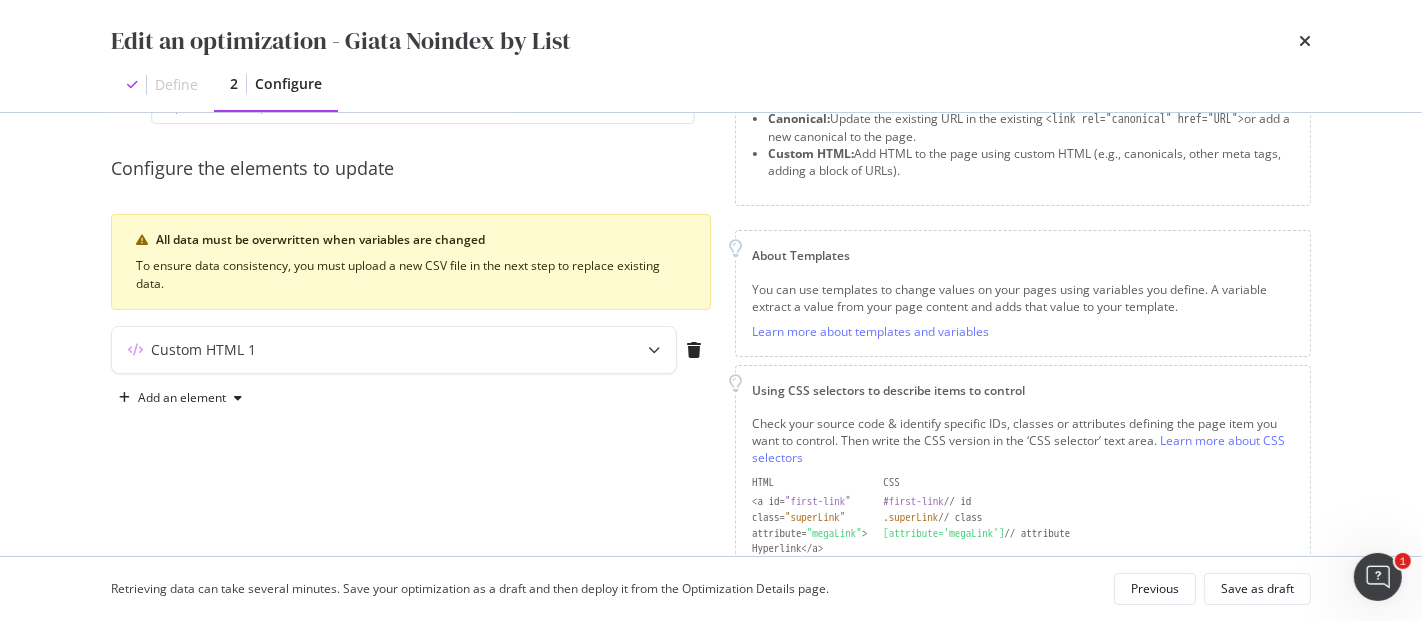 scroll, scrollTop: 151, scrollLeft: 0, axis: vertical 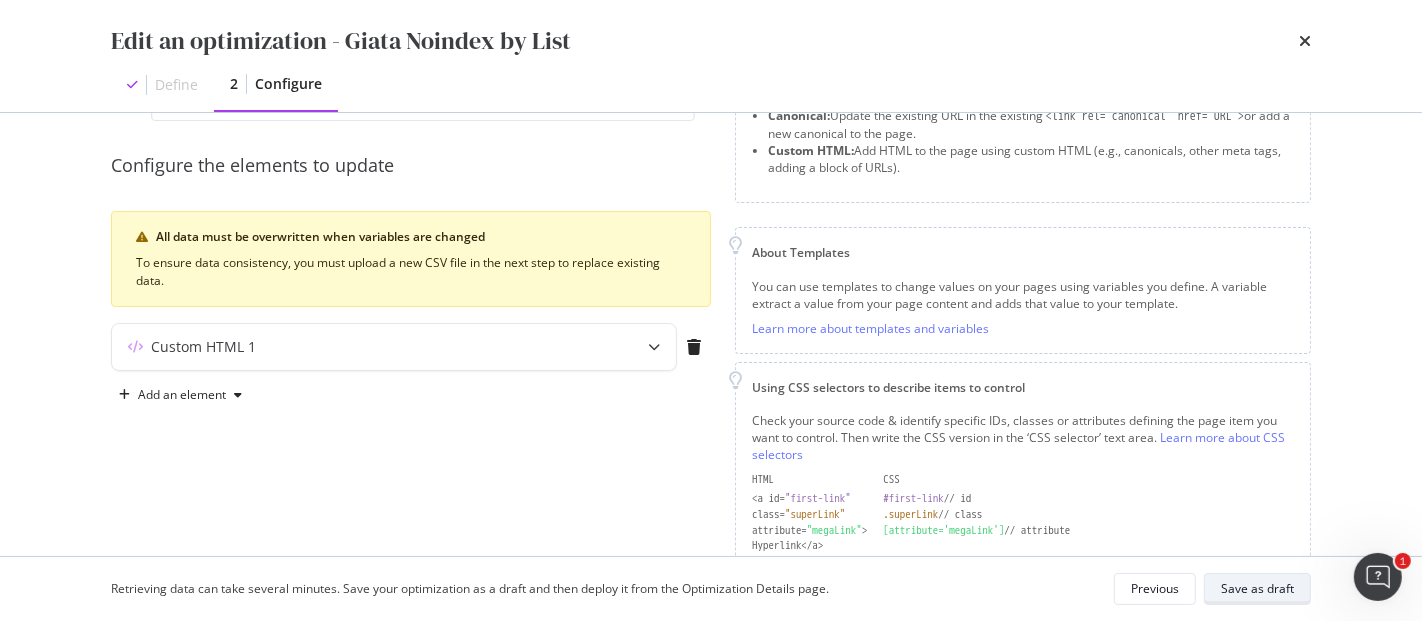 click on "Save as draft" at bounding box center [1257, 588] 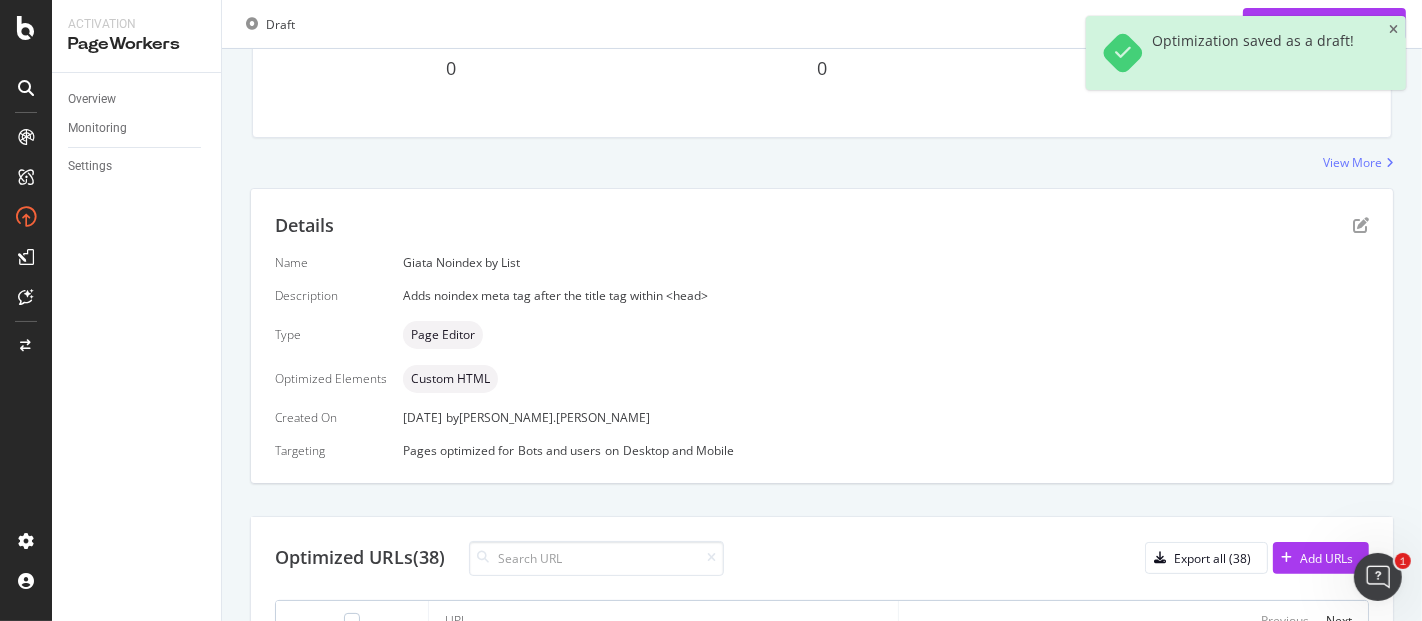 scroll, scrollTop: 234, scrollLeft: 0, axis: vertical 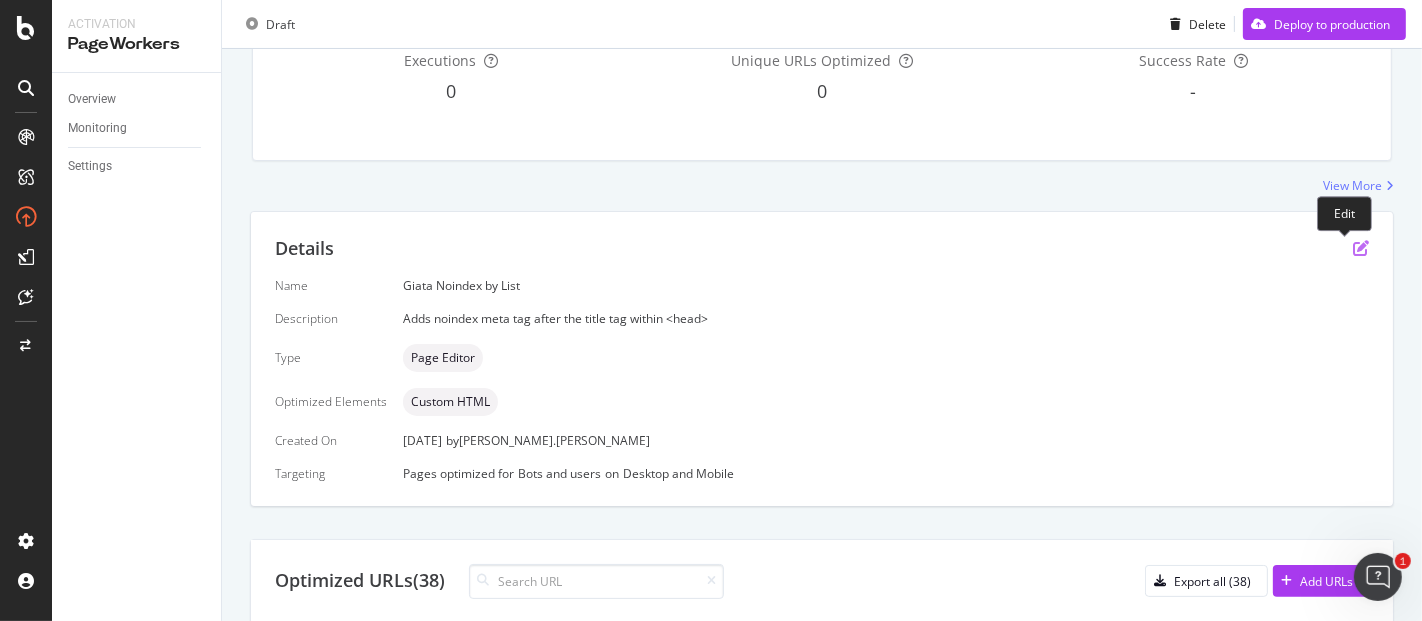 click at bounding box center (1361, 248) 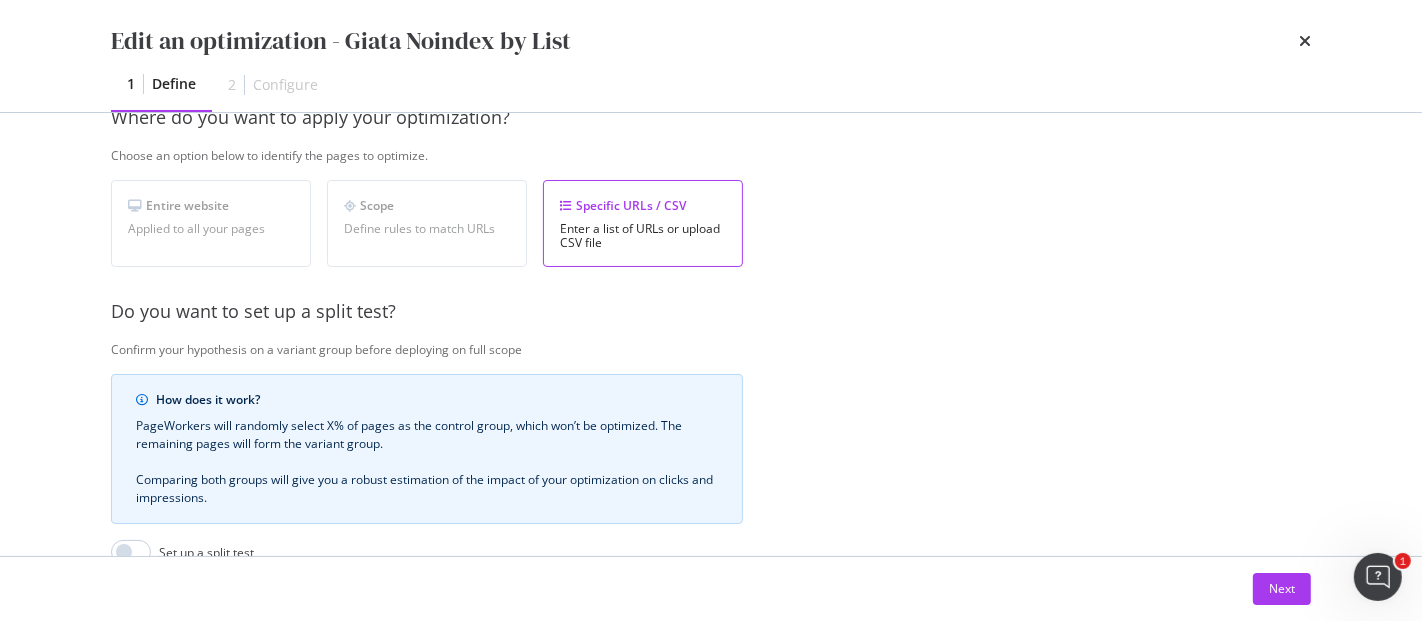 scroll, scrollTop: 495, scrollLeft: 0, axis: vertical 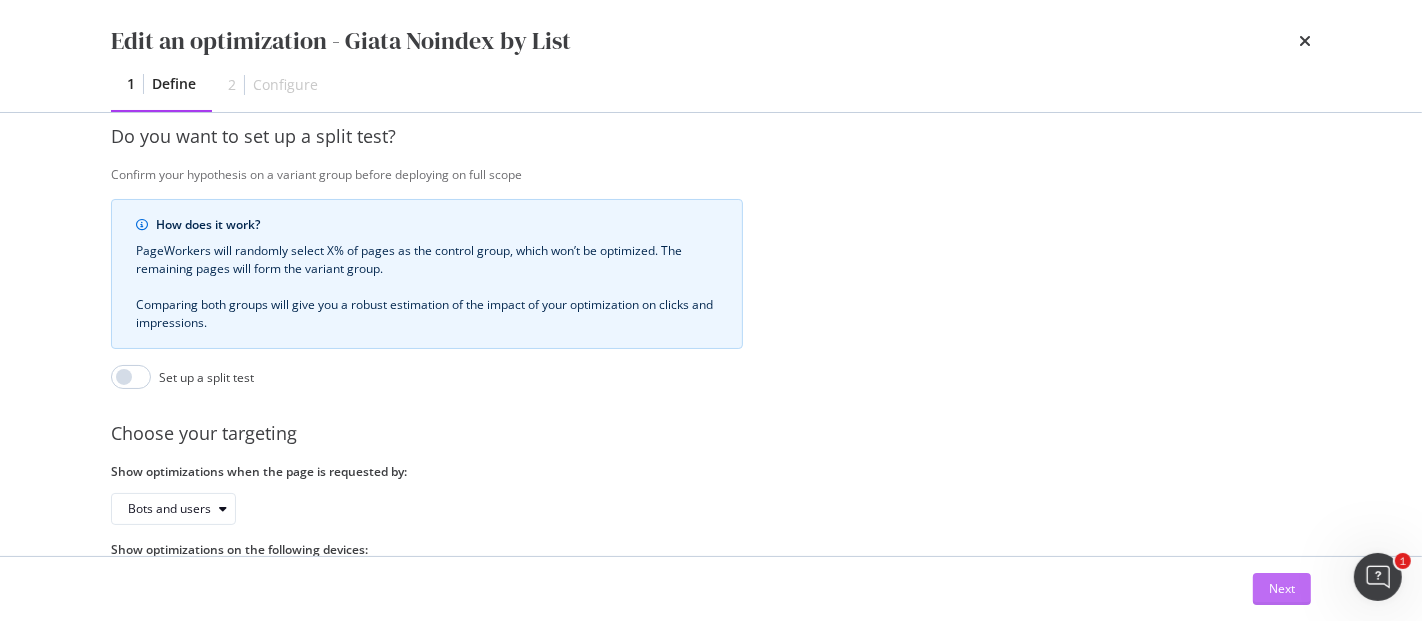 click on "Next" at bounding box center [1282, 588] 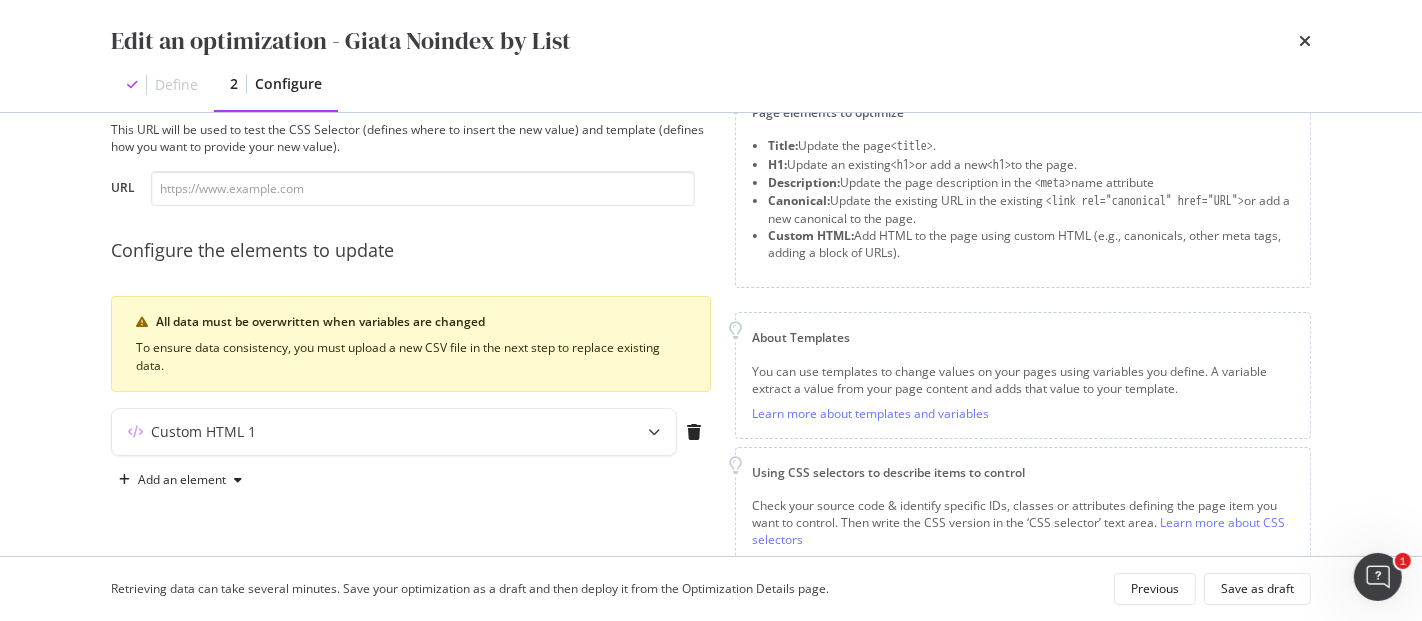 scroll, scrollTop: 65, scrollLeft: 0, axis: vertical 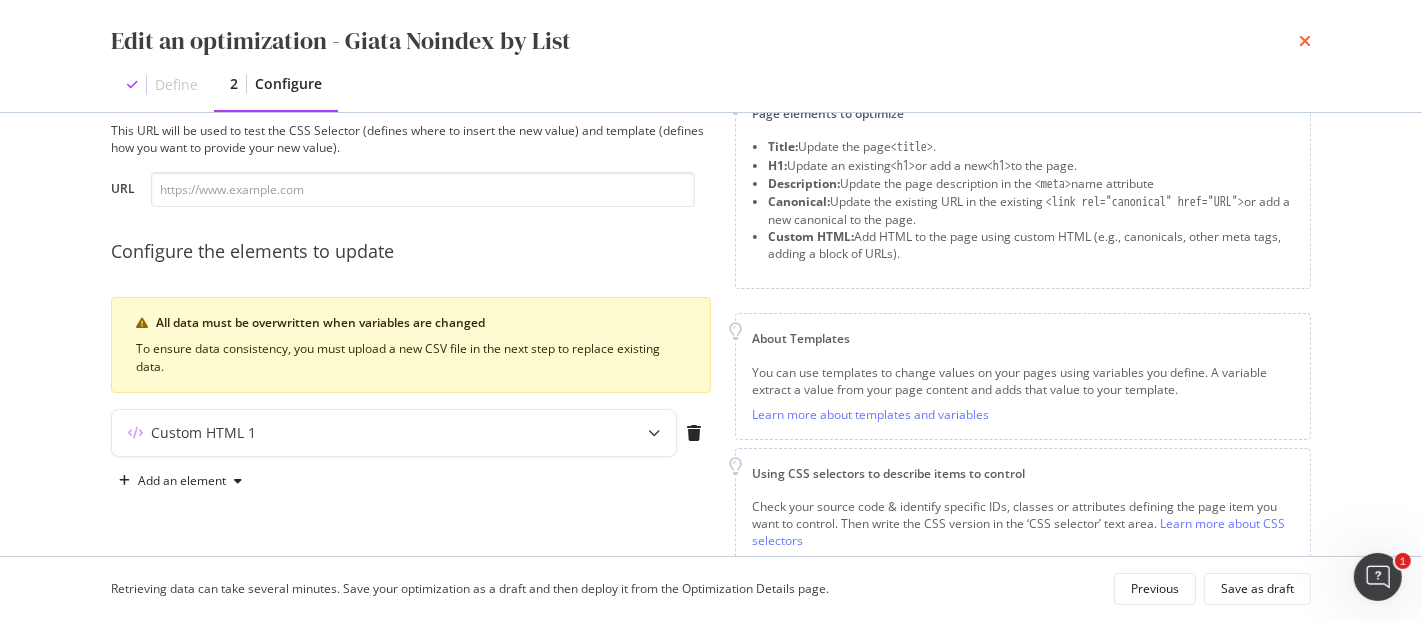 click at bounding box center (1305, 41) 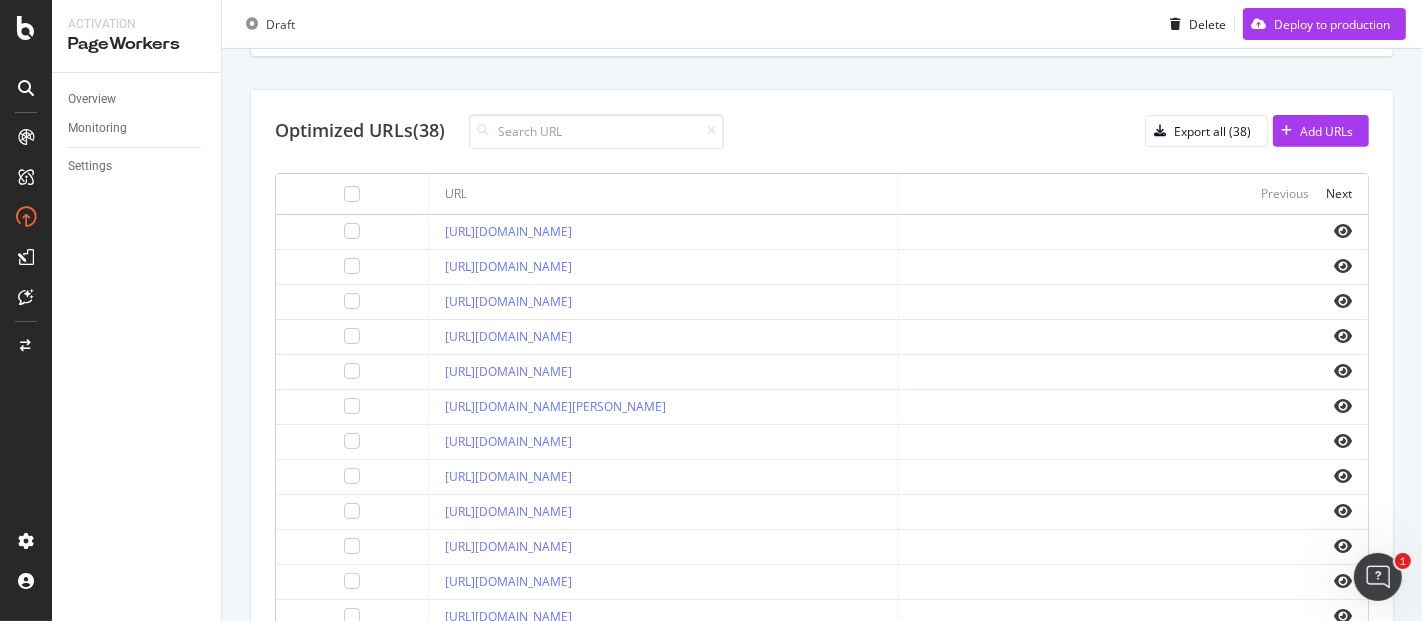 scroll, scrollTop: 677, scrollLeft: 0, axis: vertical 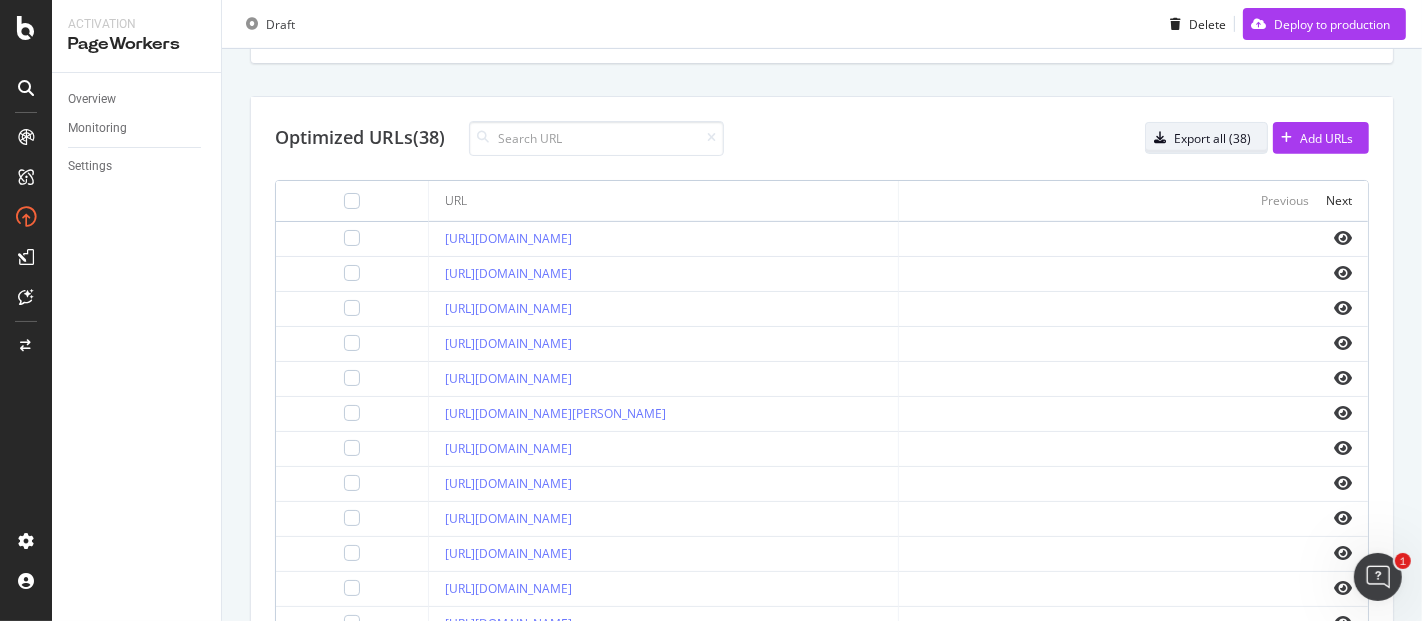click on "Export all (38)" at bounding box center (1212, 138) 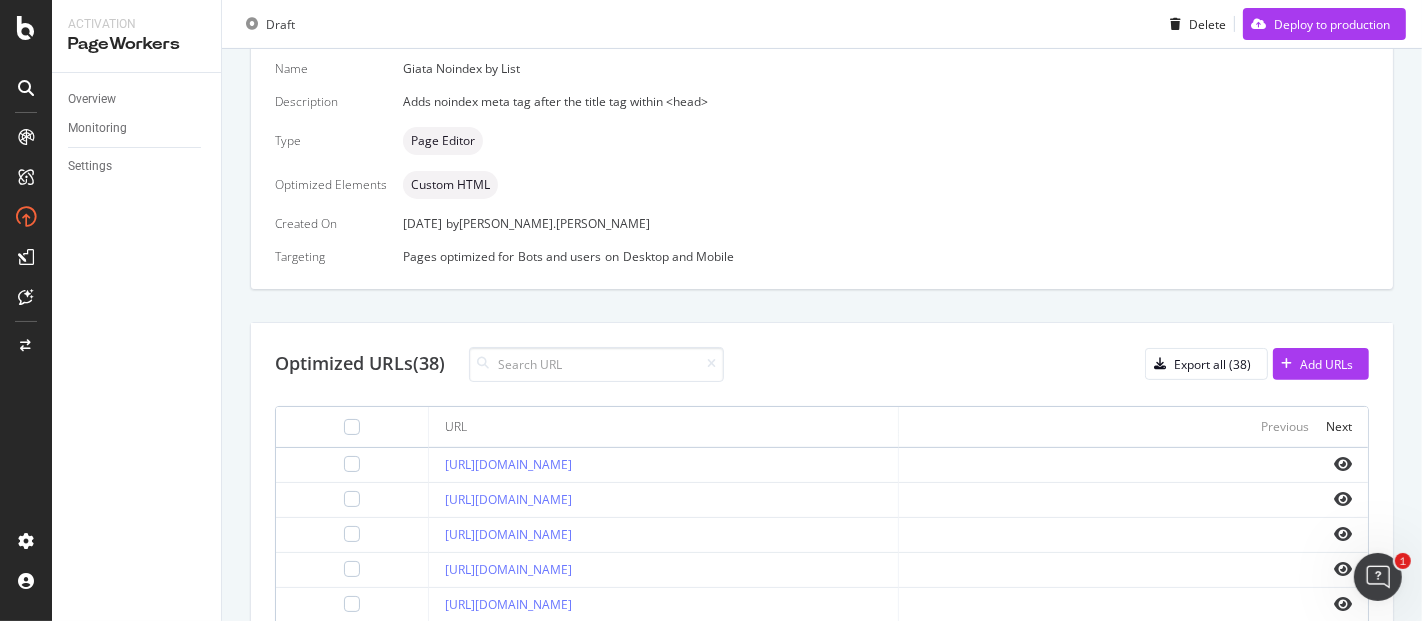 scroll, scrollTop: 448, scrollLeft: 0, axis: vertical 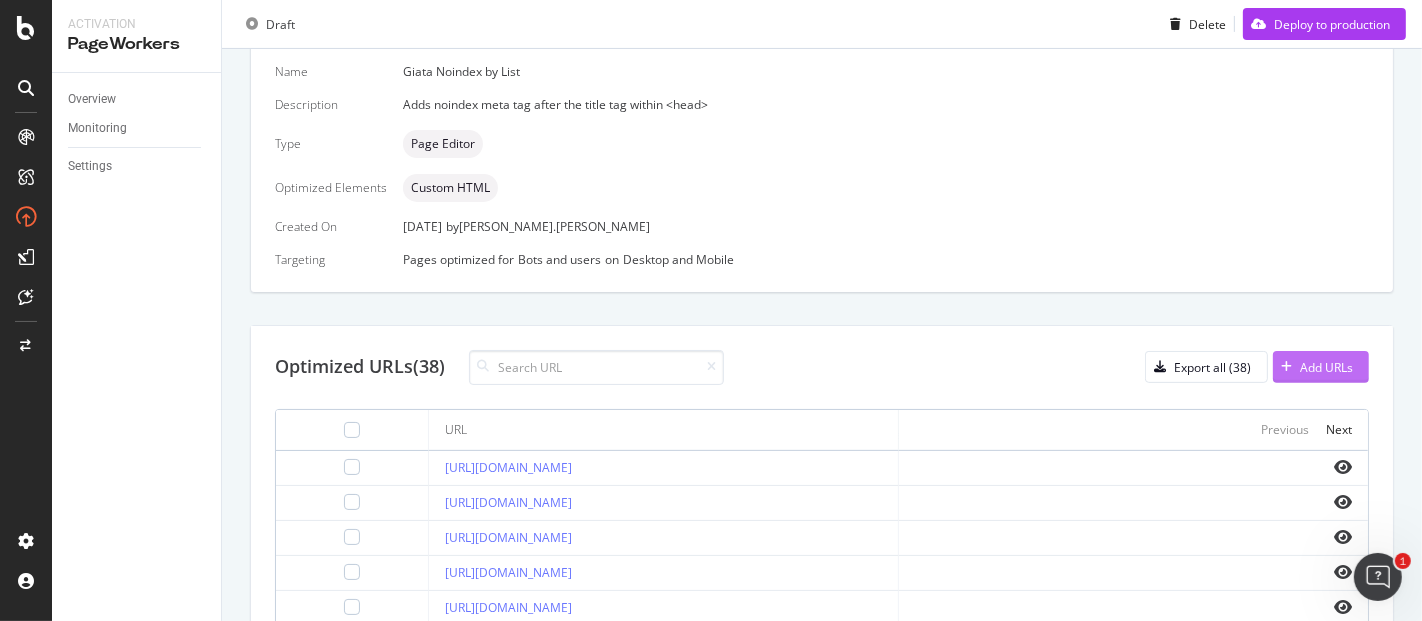 click on "Add URLs" at bounding box center [1326, 367] 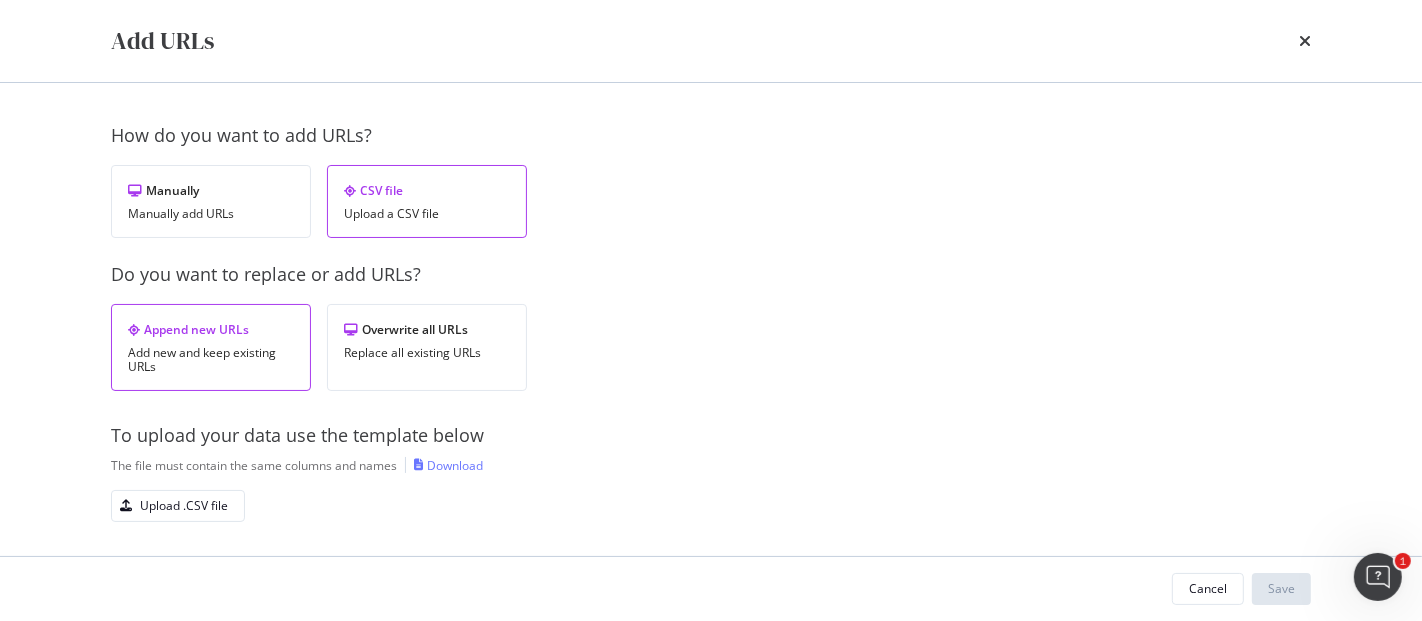 click on "Download" at bounding box center [455, 465] 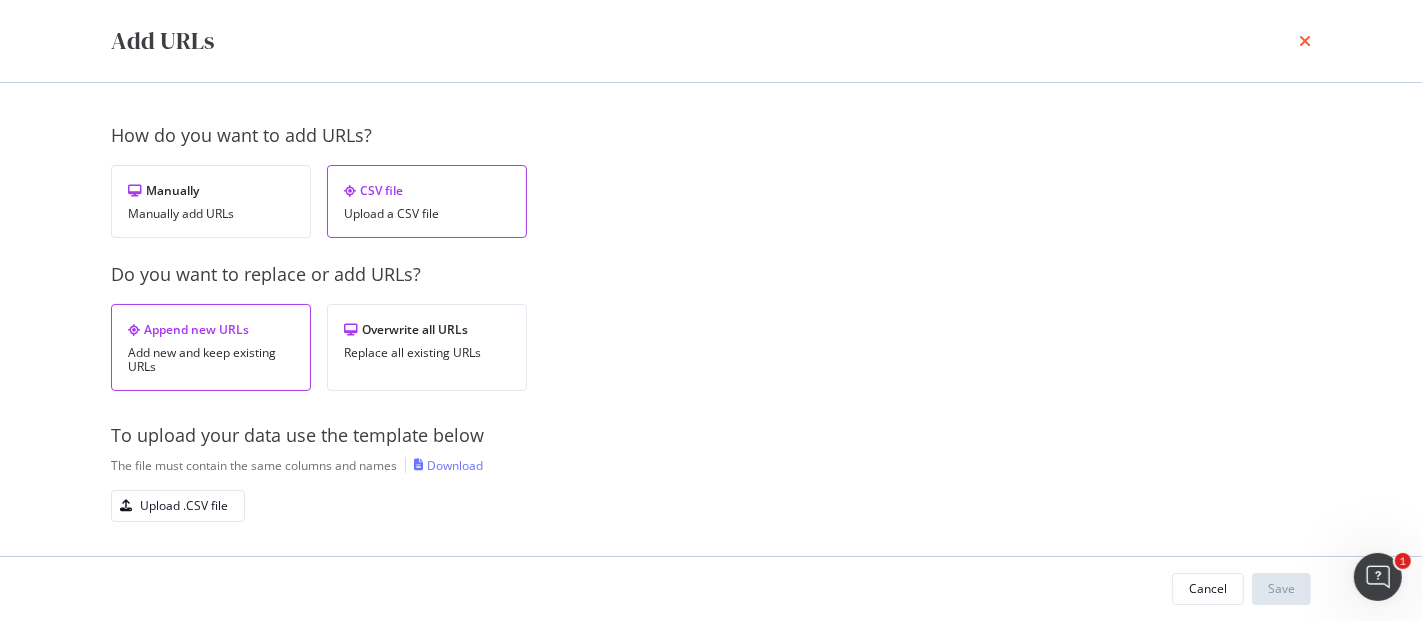 click at bounding box center (1305, 41) 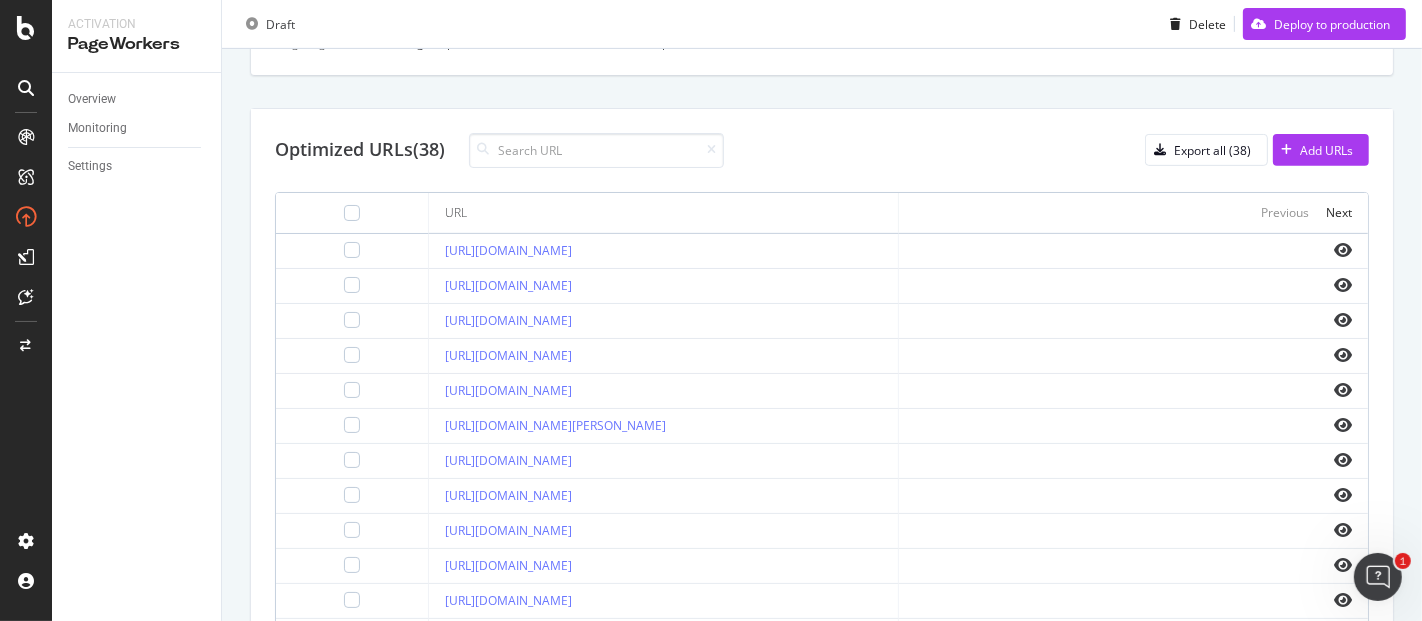 scroll, scrollTop: 677, scrollLeft: 0, axis: vertical 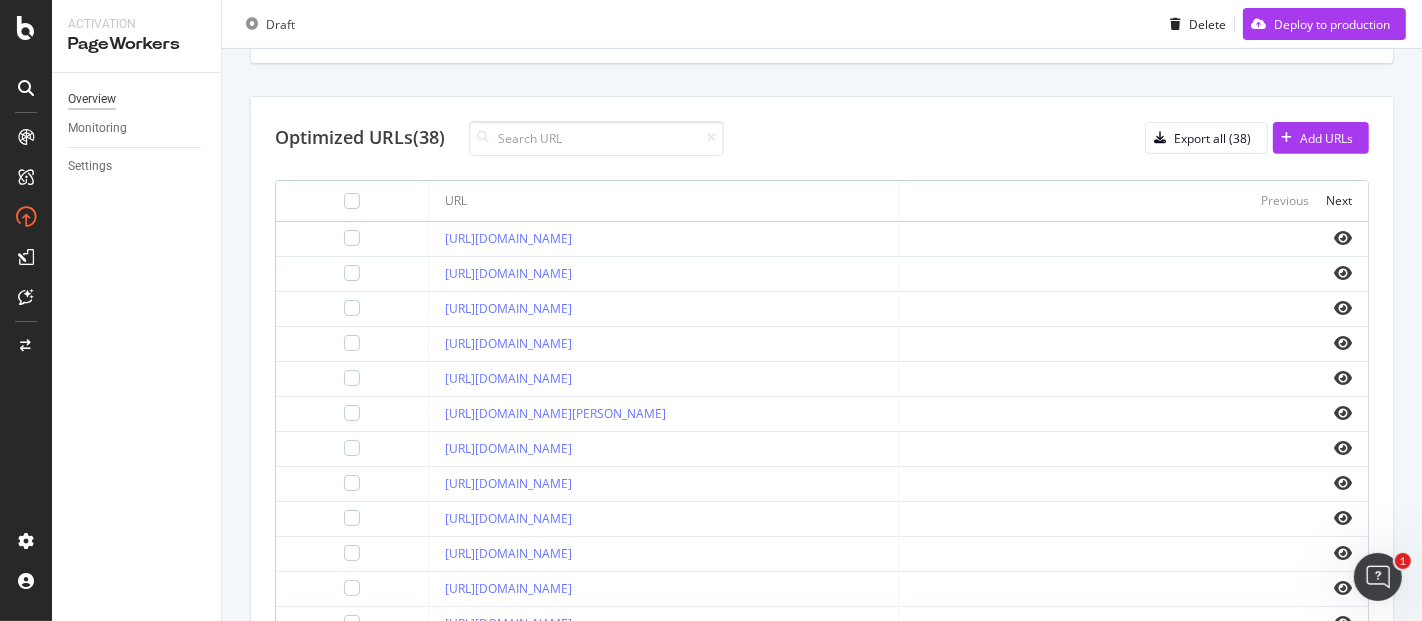 click on "Overview" at bounding box center (92, 99) 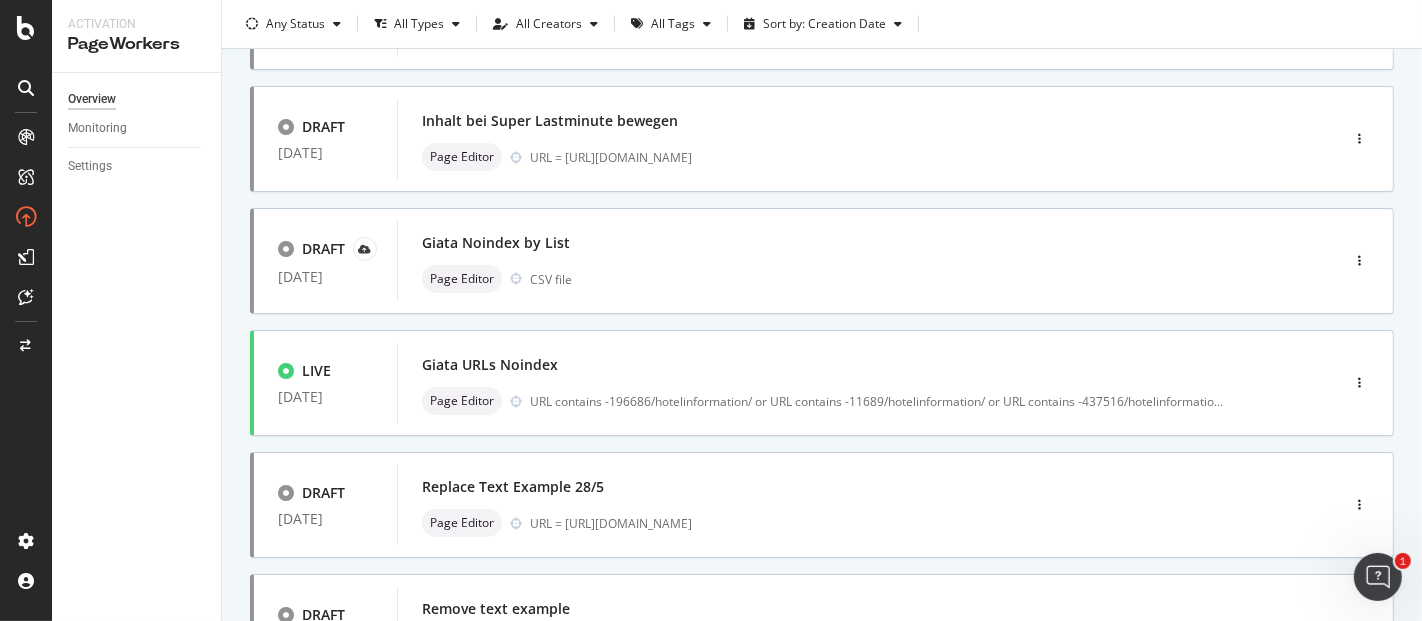 scroll, scrollTop: 21, scrollLeft: 0, axis: vertical 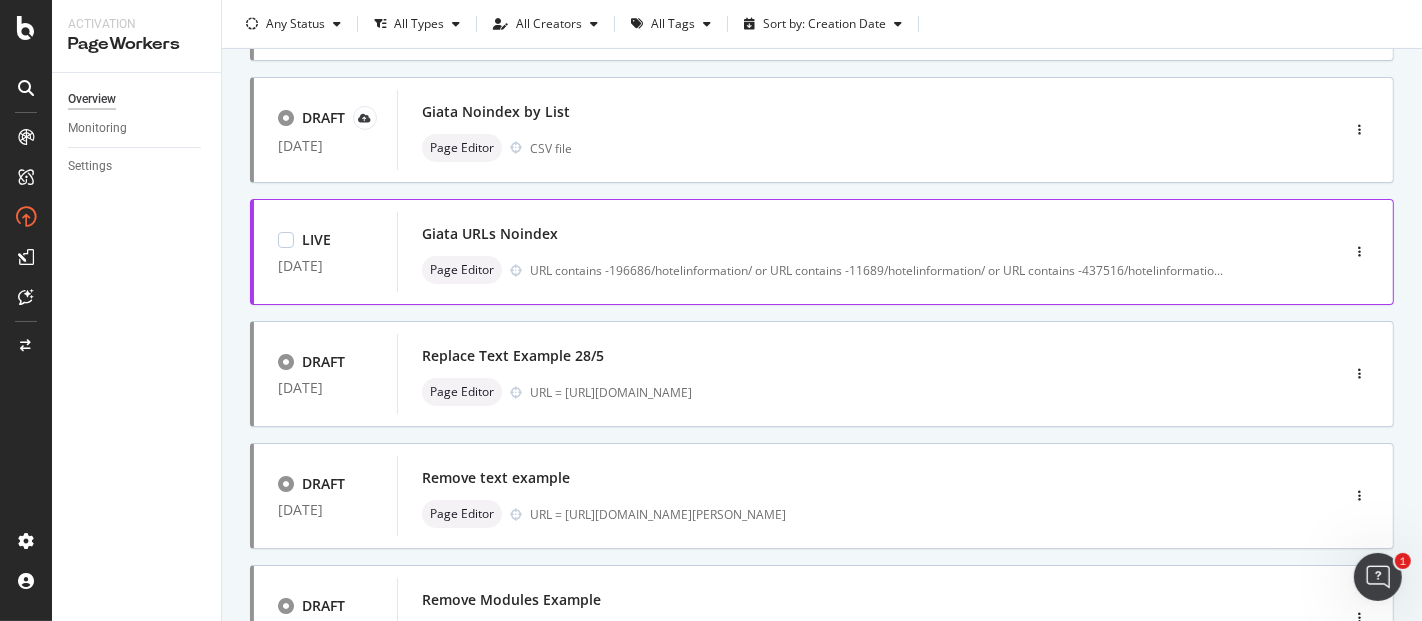 click on "Giata URLs Noindex" at bounding box center (490, 234) 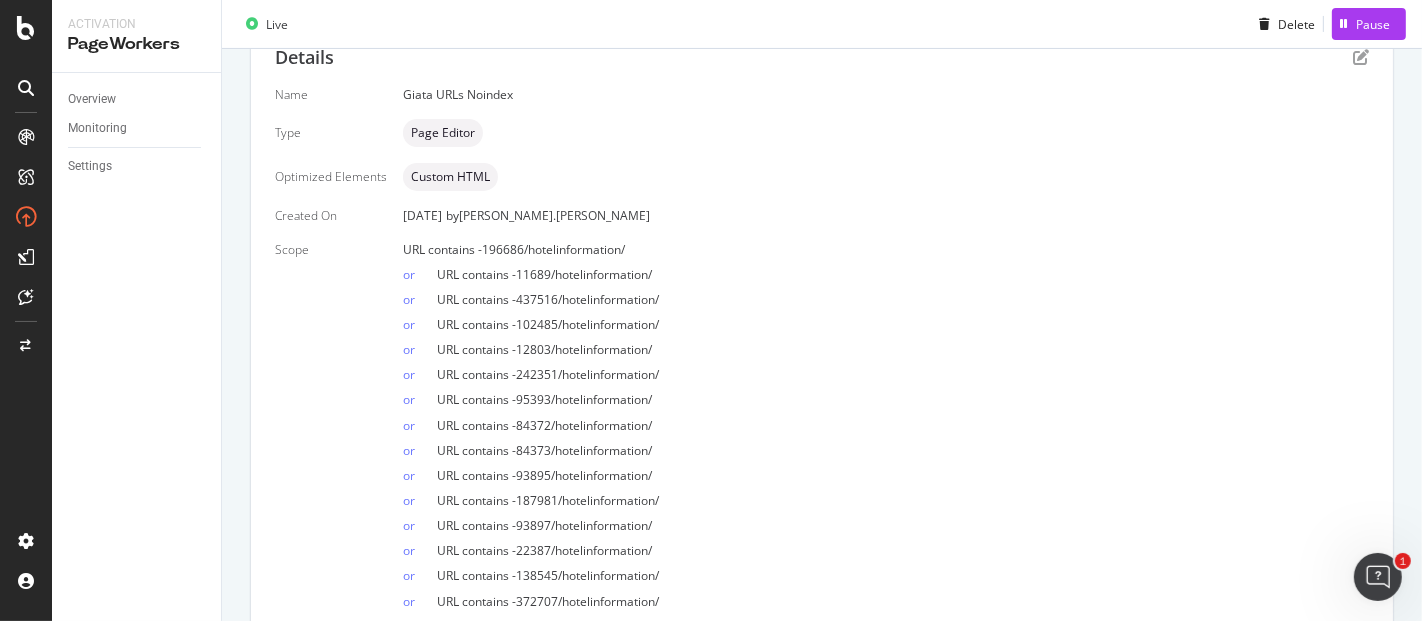 scroll, scrollTop: 427, scrollLeft: 0, axis: vertical 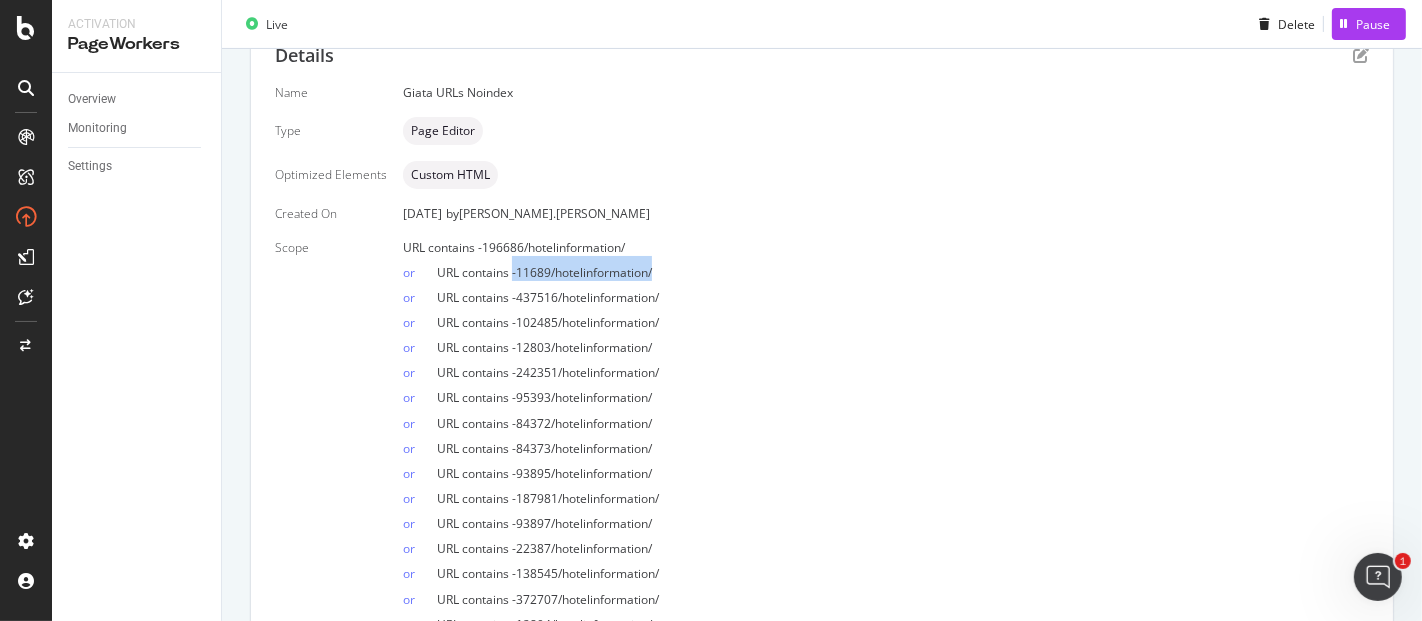 drag, startPoint x: 653, startPoint y: 270, endPoint x: 509, endPoint y: 271, distance: 144.00348 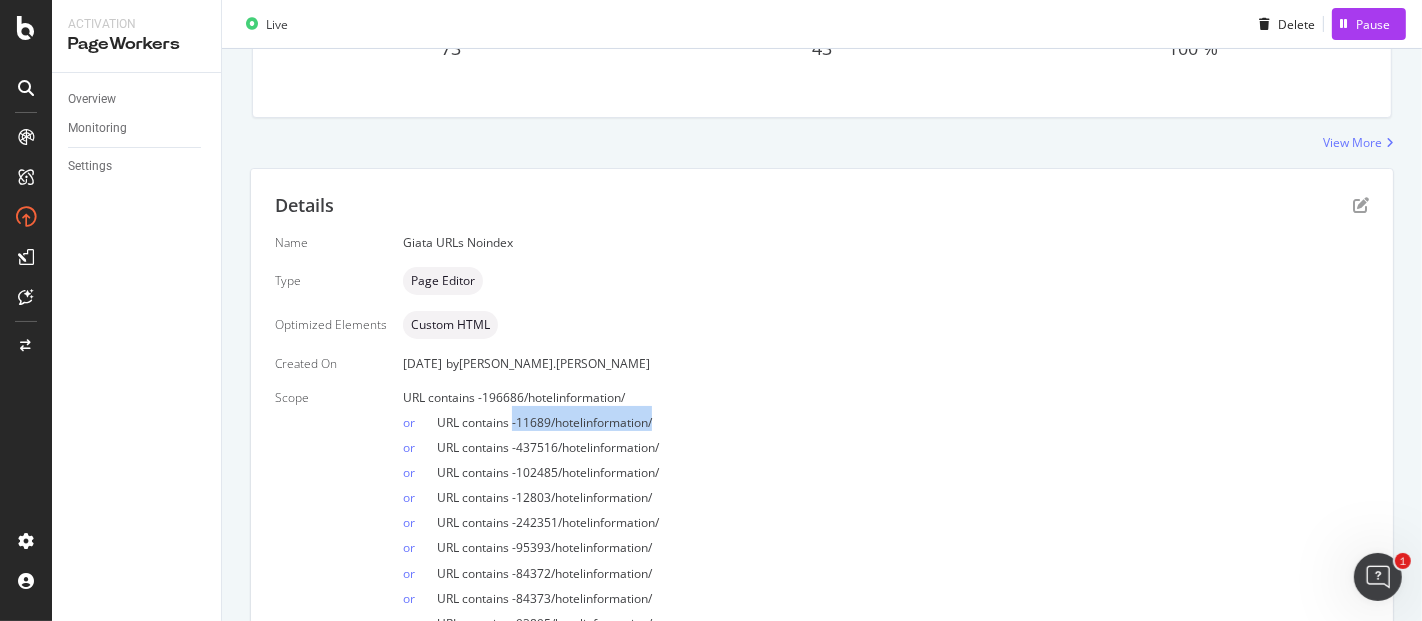 scroll, scrollTop: 280, scrollLeft: 0, axis: vertical 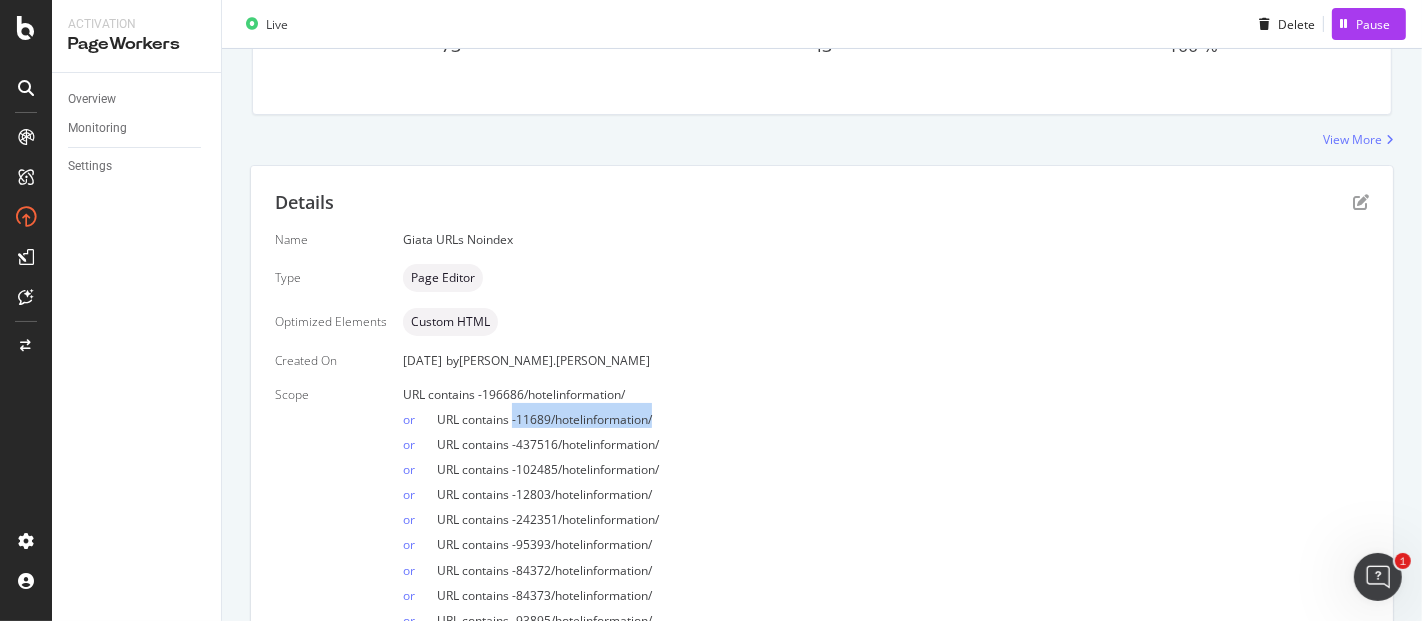 click on "or URL contains -11689/hotelinformation/" at bounding box center (886, 415) 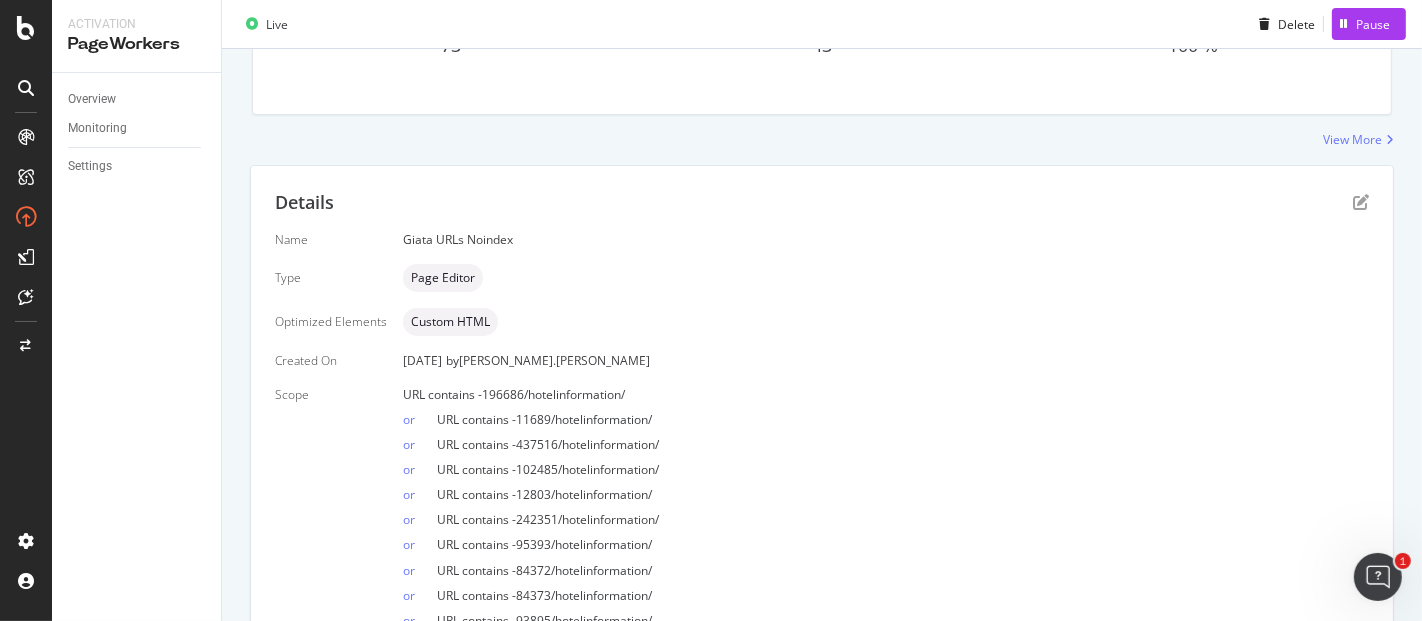 click on "URL contains -11689/hotelinformation/" at bounding box center [544, 419] 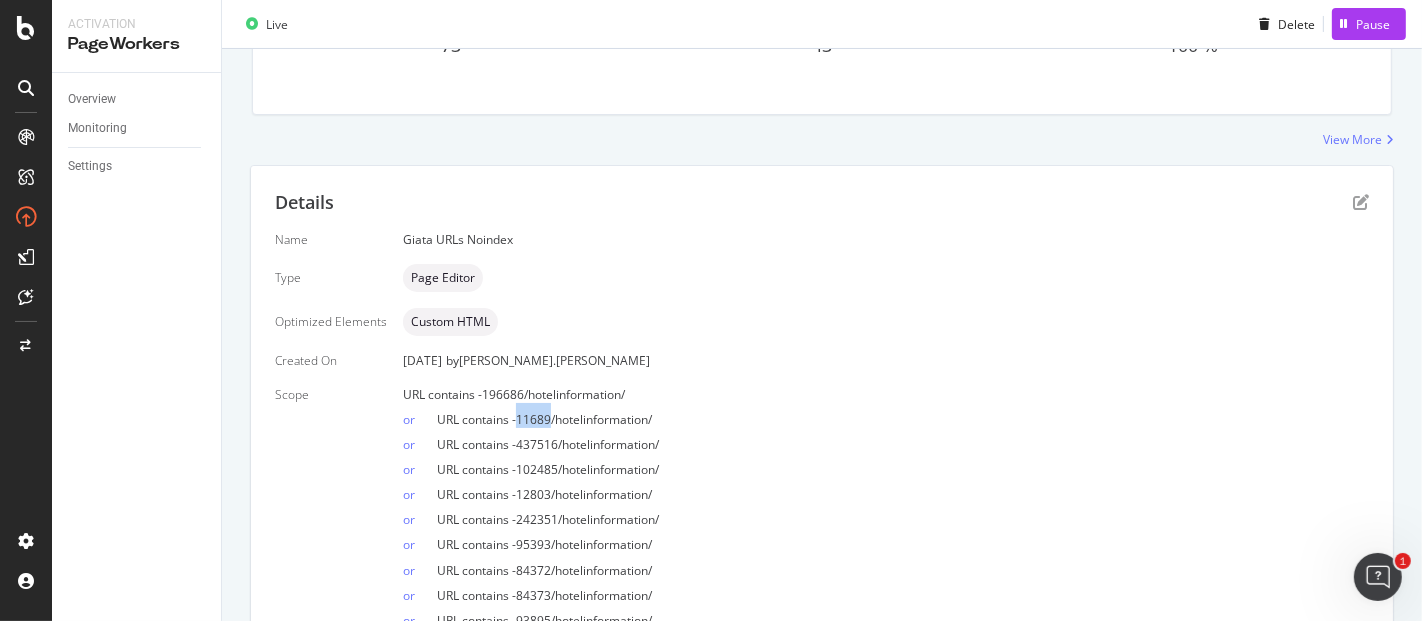 click on "URL contains -11689/hotelinformation/" at bounding box center [544, 419] 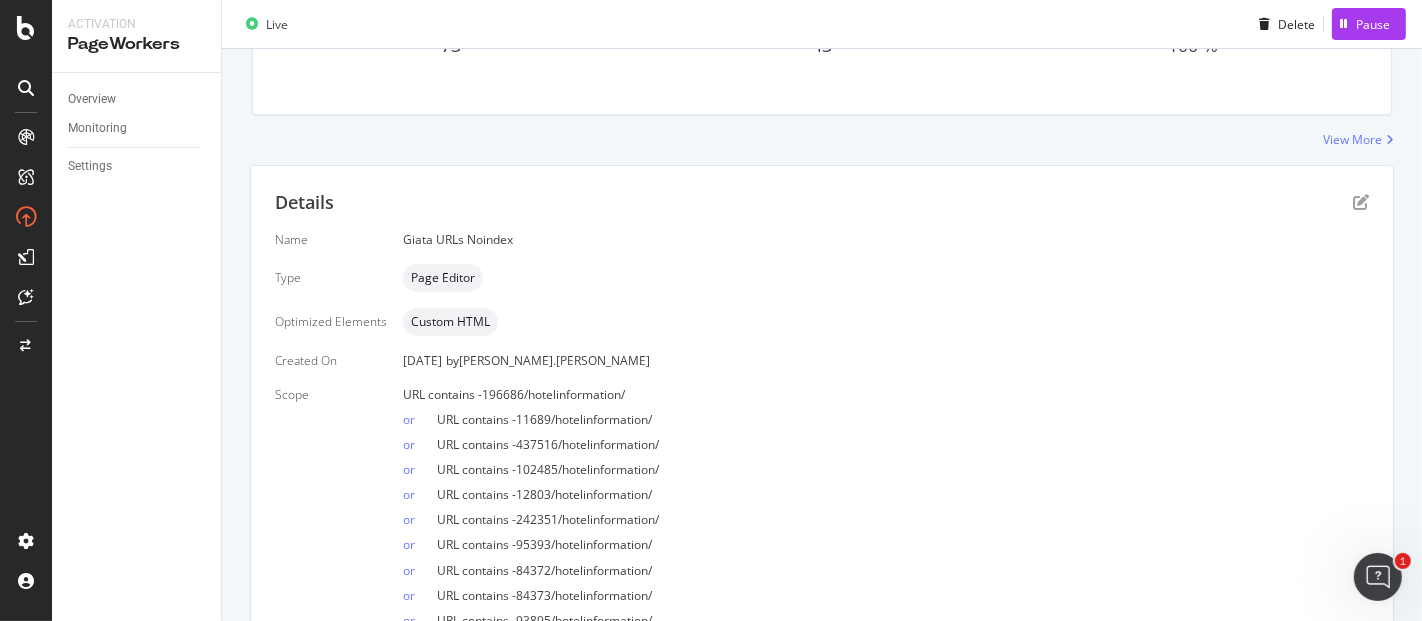 click on "URL contains -11689/hotelinformation/" at bounding box center (544, 419) 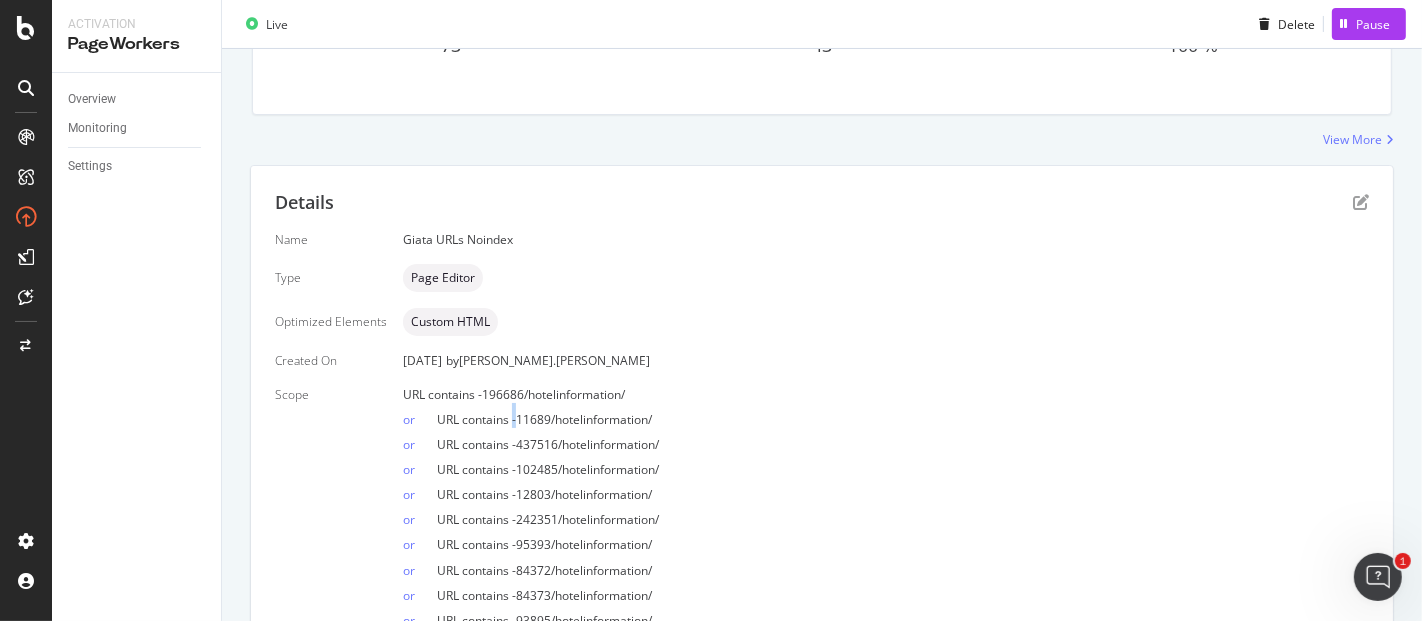 click on "URL contains -11689/hotelinformation/" at bounding box center [544, 419] 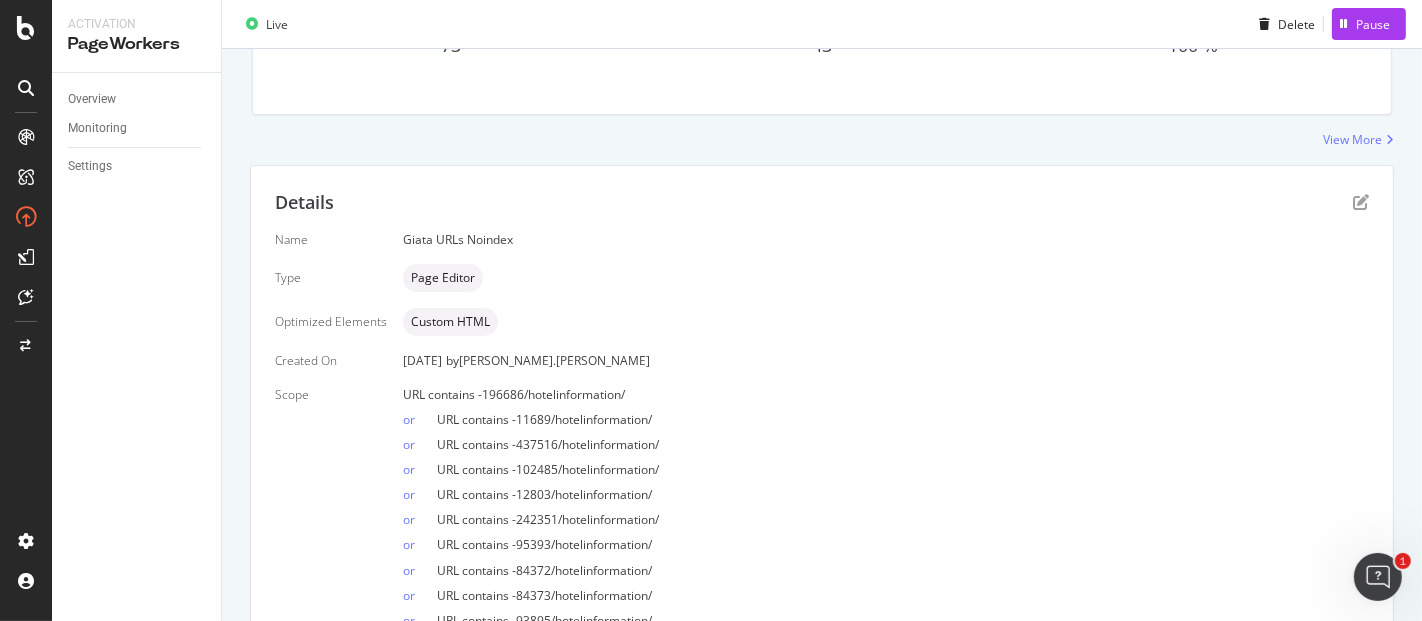 click on "URL contains -11689/hotelinformation/" at bounding box center (544, 419) 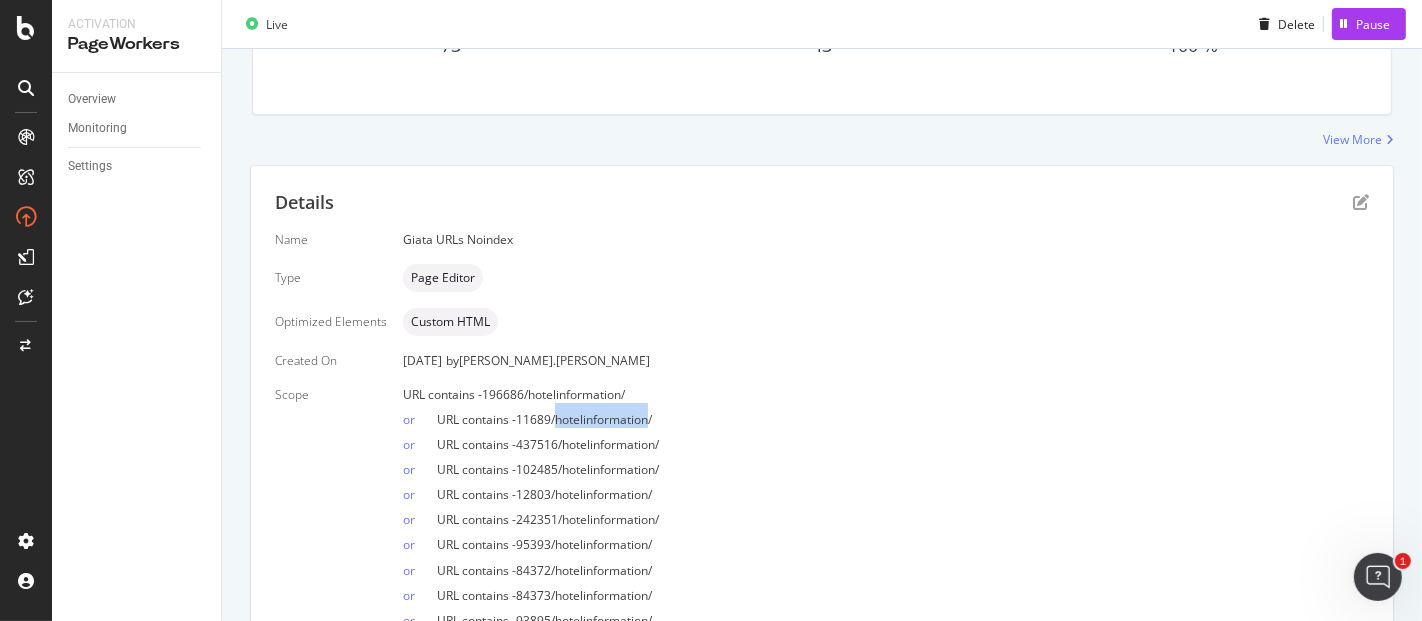 click on "URL contains -11689/hotelinformation/" at bounding box center (544, 419) 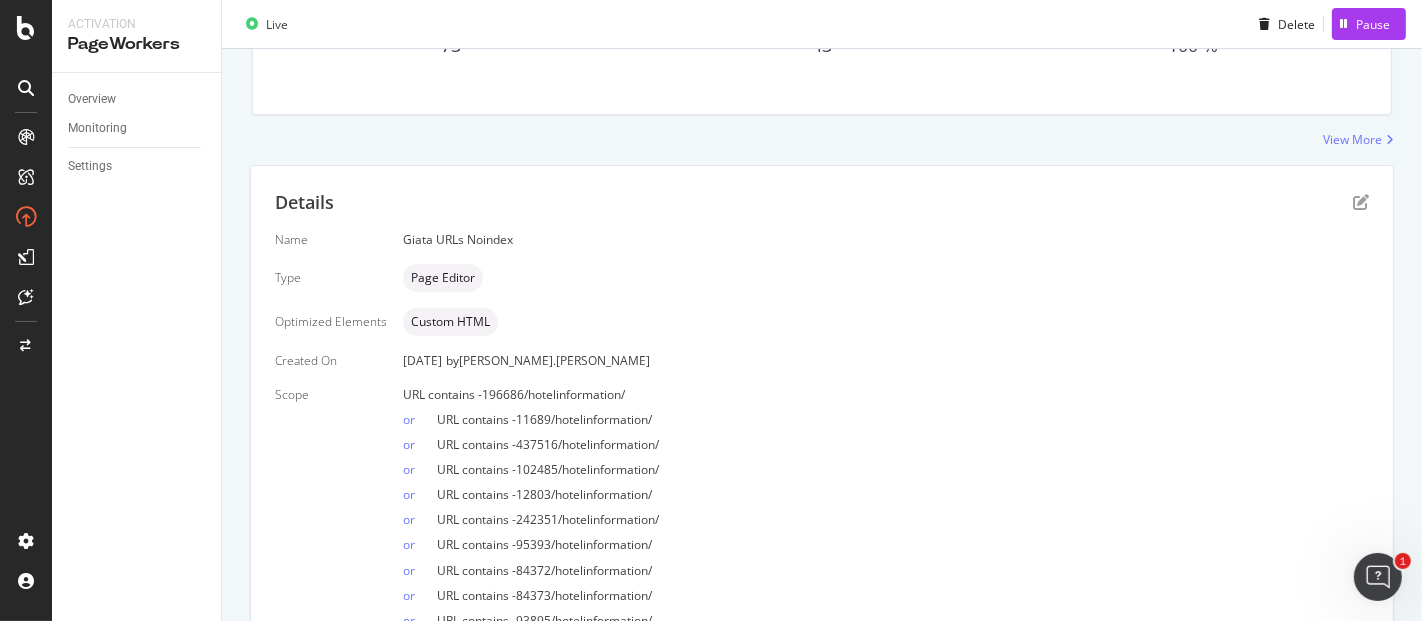click on "URL contains -11689/hotelinformation/" at bounding box center [544, 419] 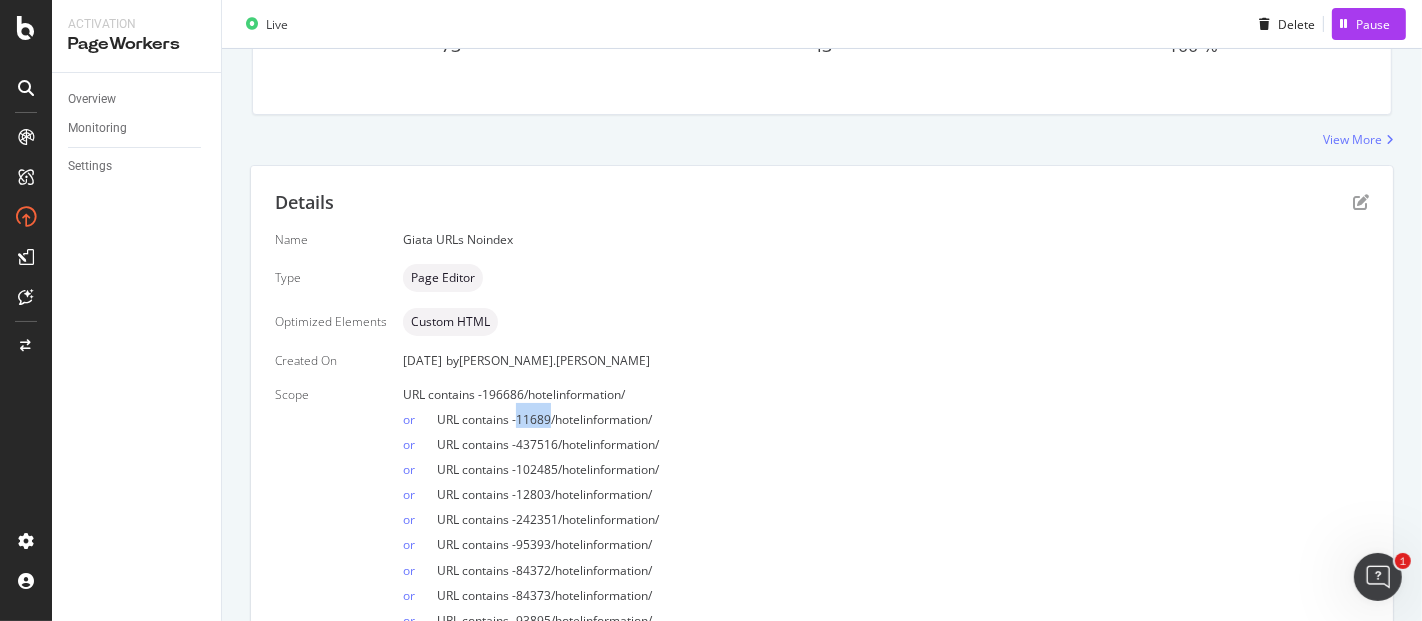 click on "URL contains -11689/hotelinformation/" at bounding box center [544, 419] 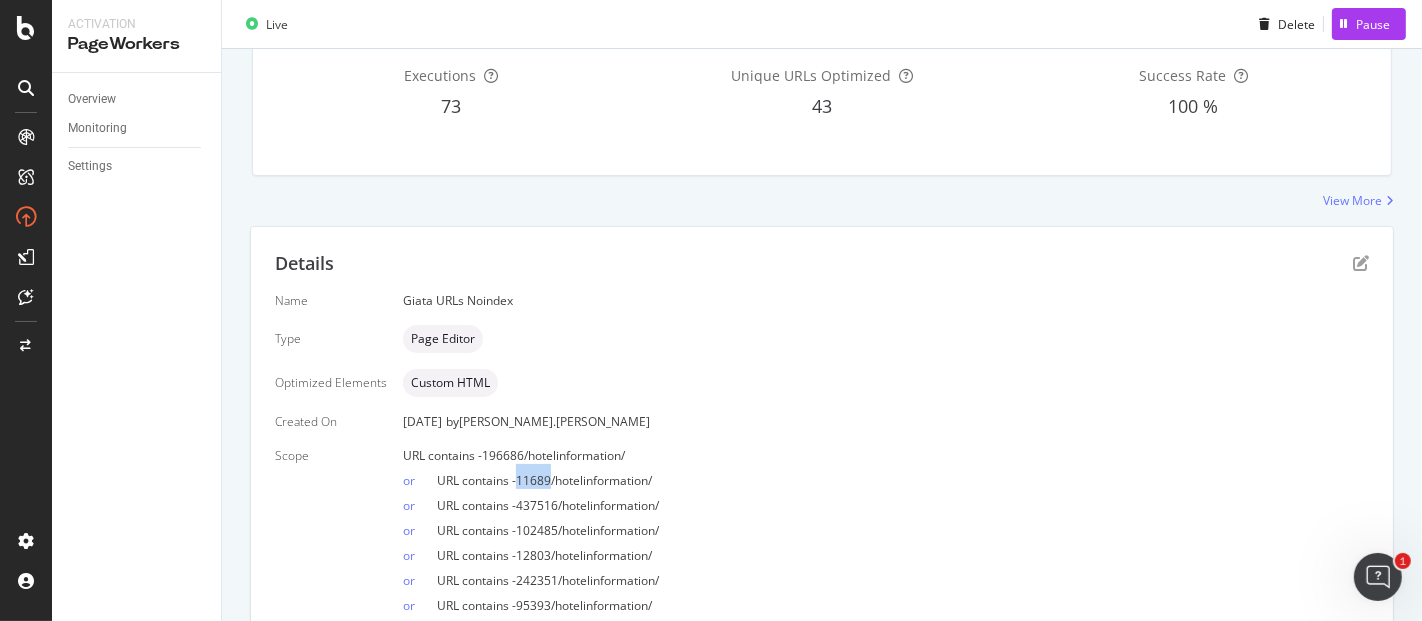 scroll, scrollTop: 224, scrollLeft: 0, axis: vertical 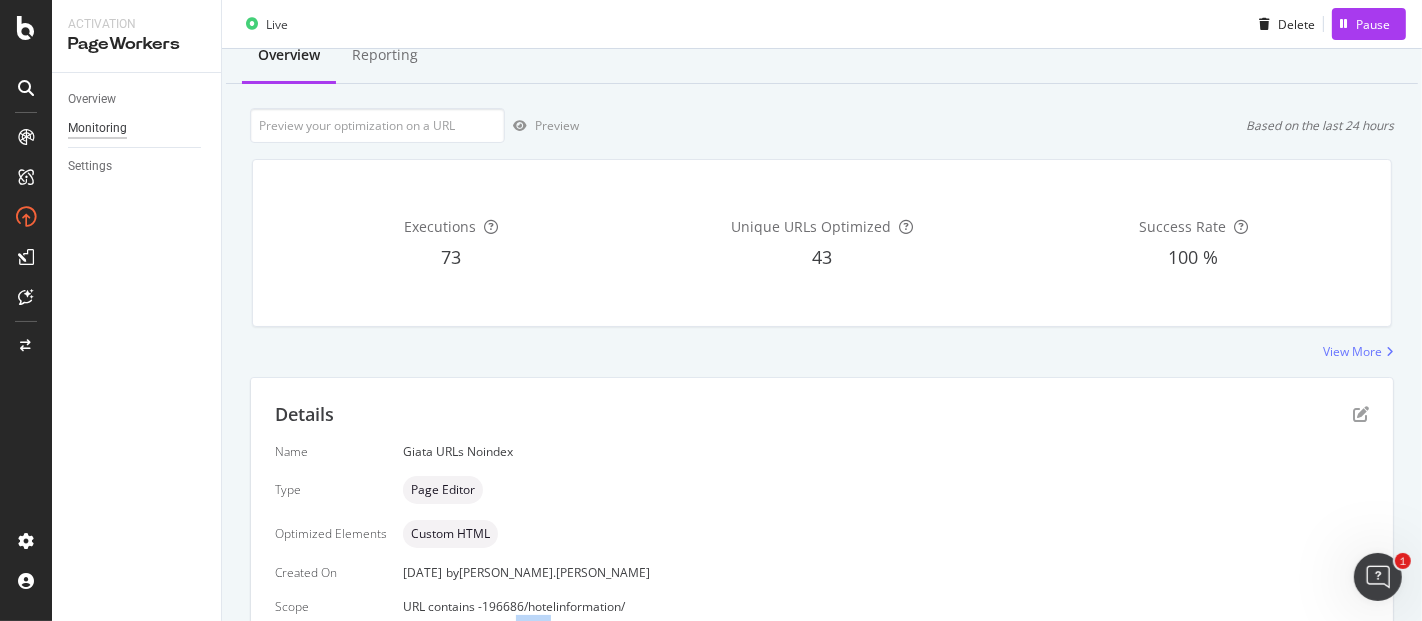 click on "Monitoring" at bounding box center [97, 128] 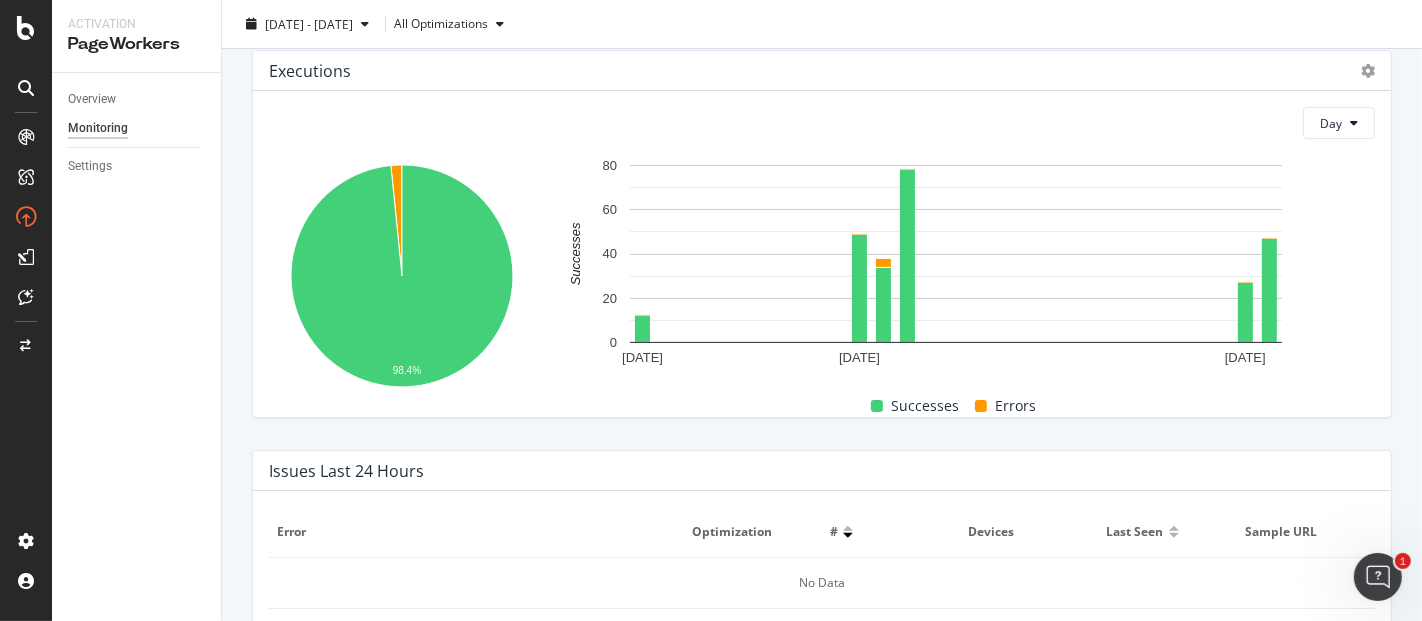 scroll, scrollTop: 299, scrollLeft: 0, axis: vertical 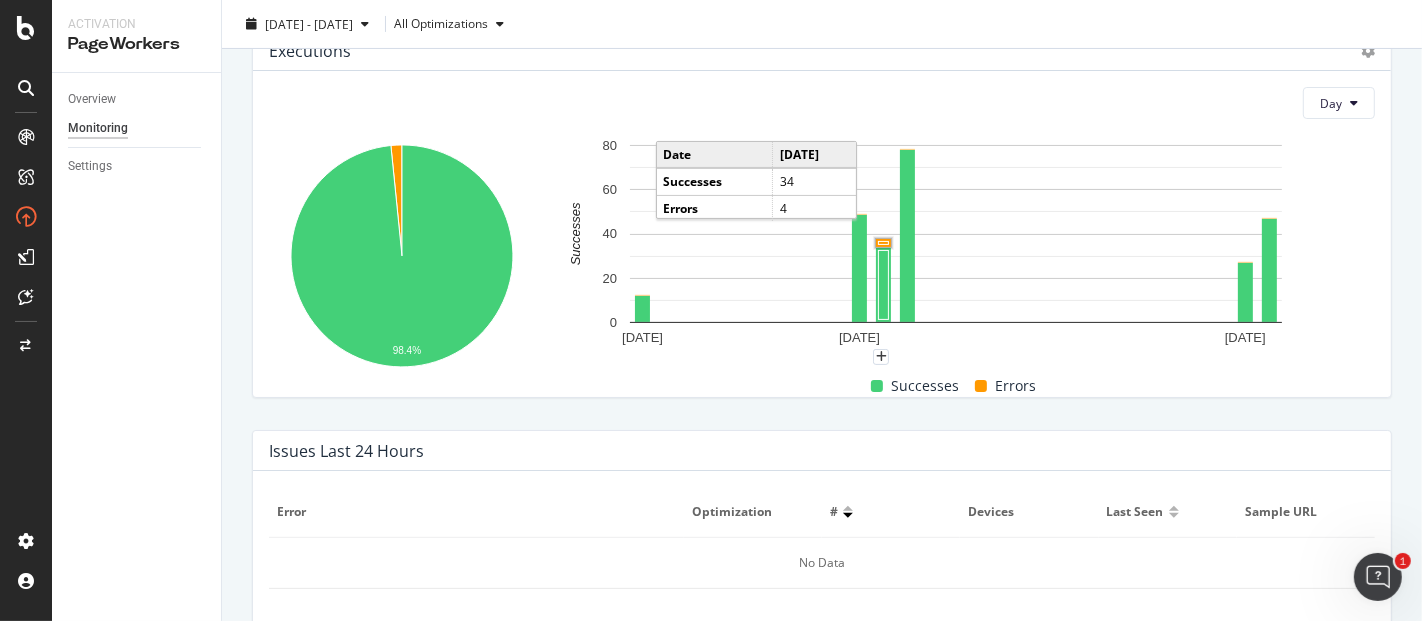 click 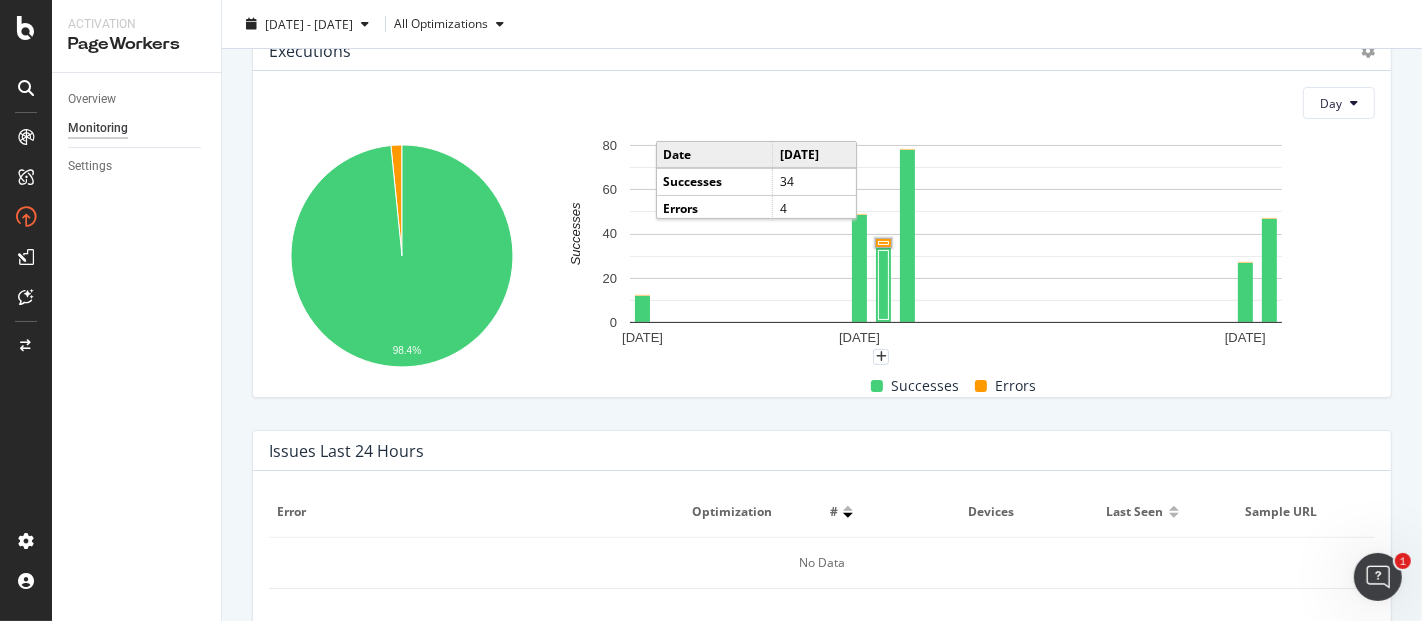 click 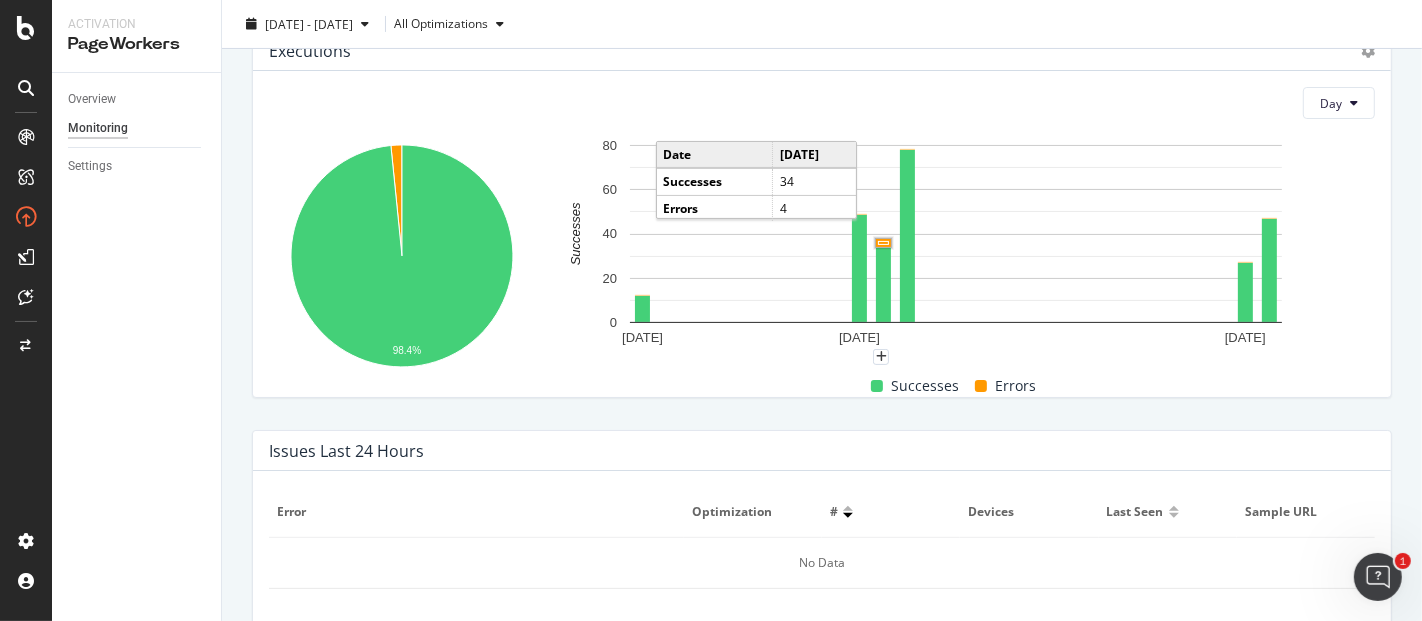 click 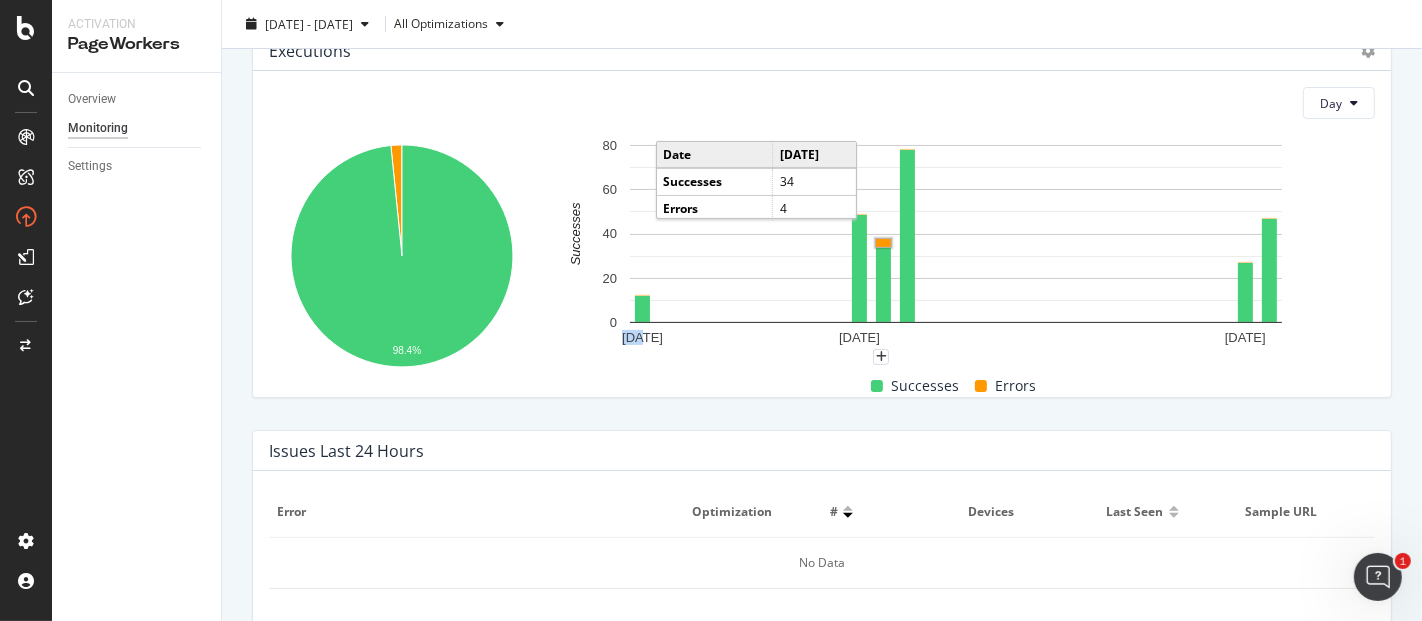 click 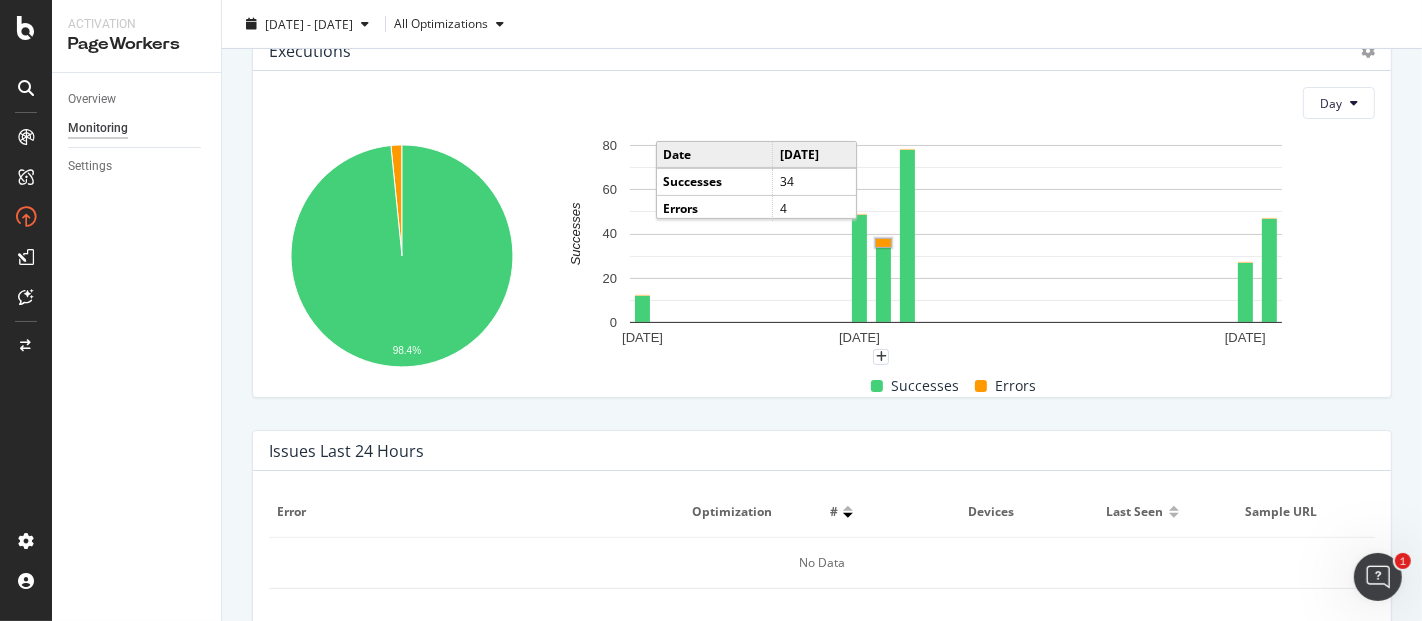click 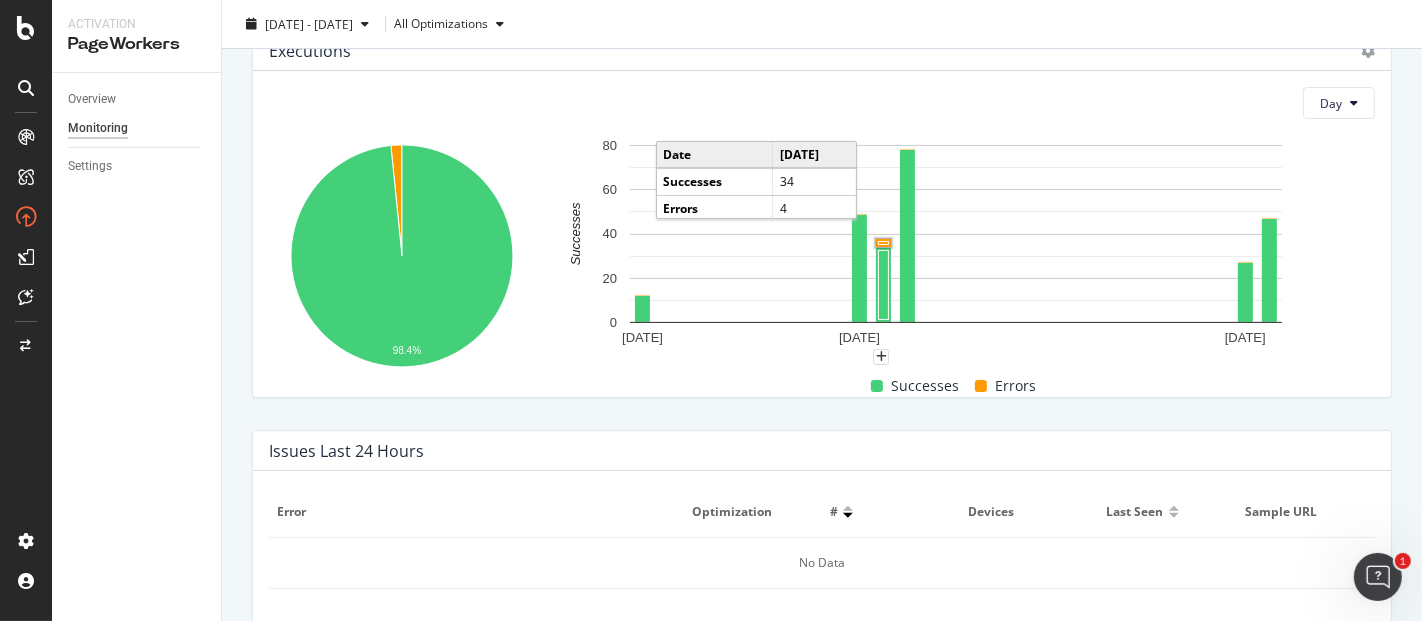 click 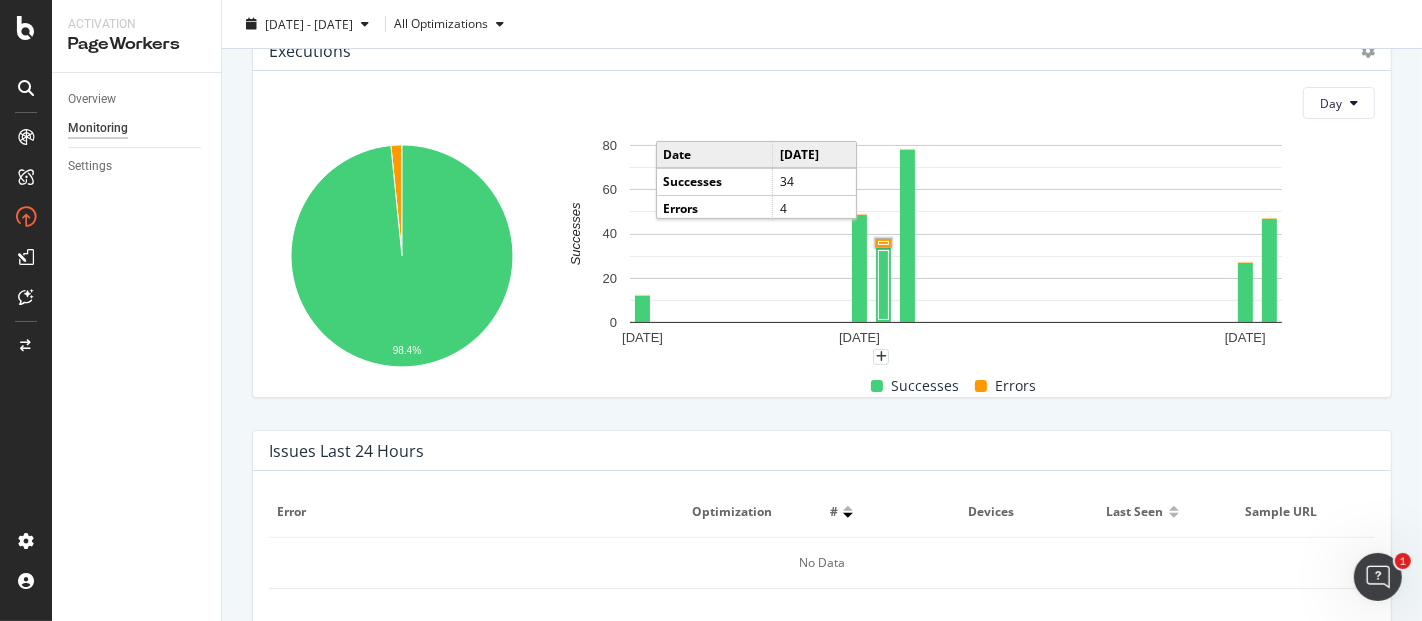 click 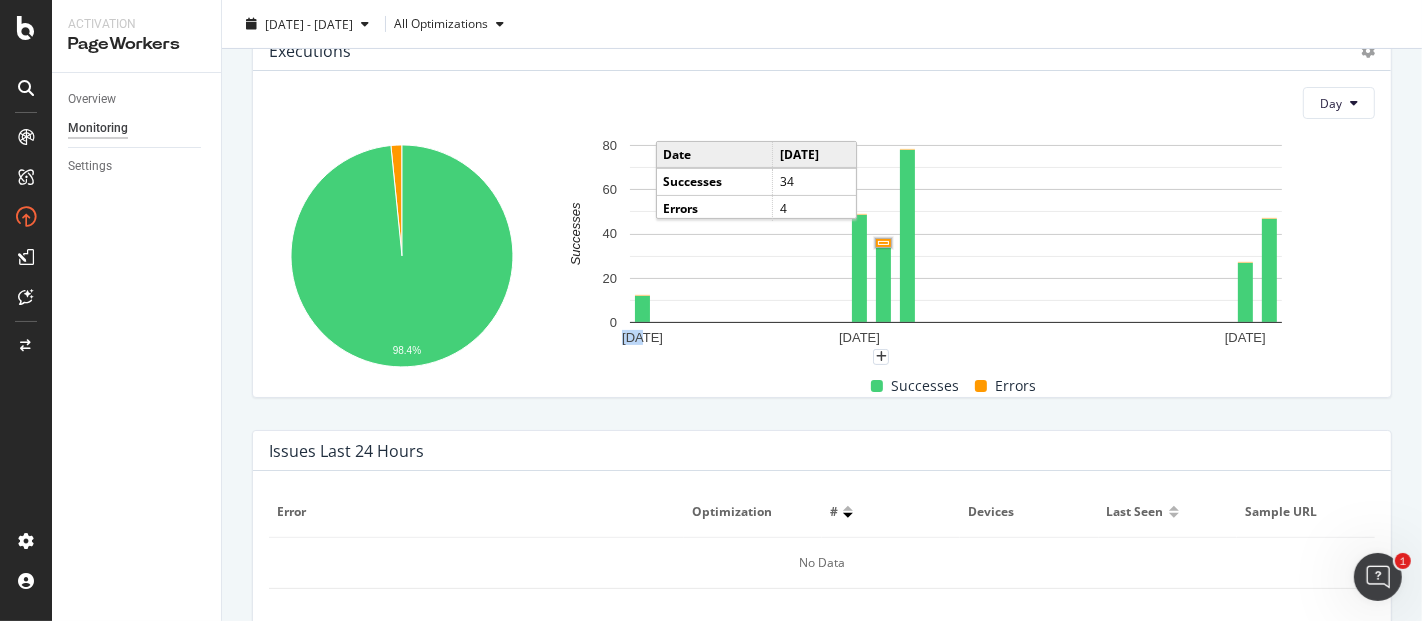 click 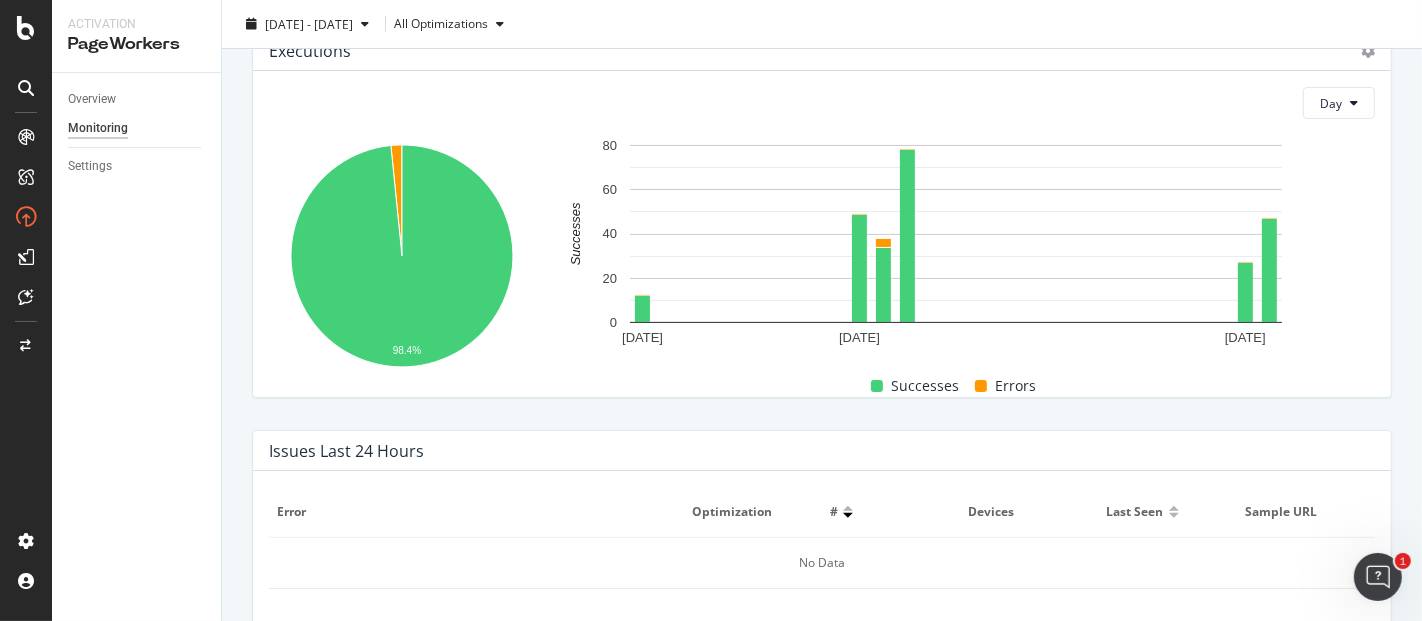 click on "Errors" at bounding box center [1015, 386] 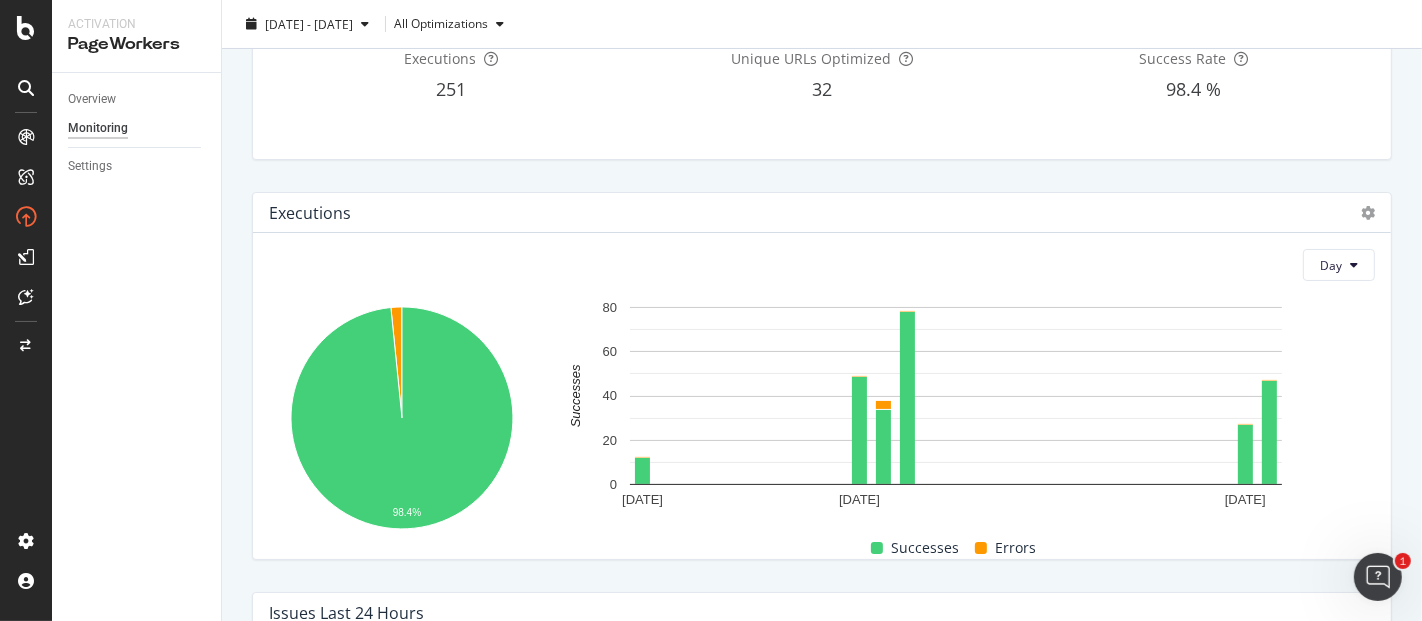 scroll, scrollTop: 125, scrollLeft: 0, axis: vertical 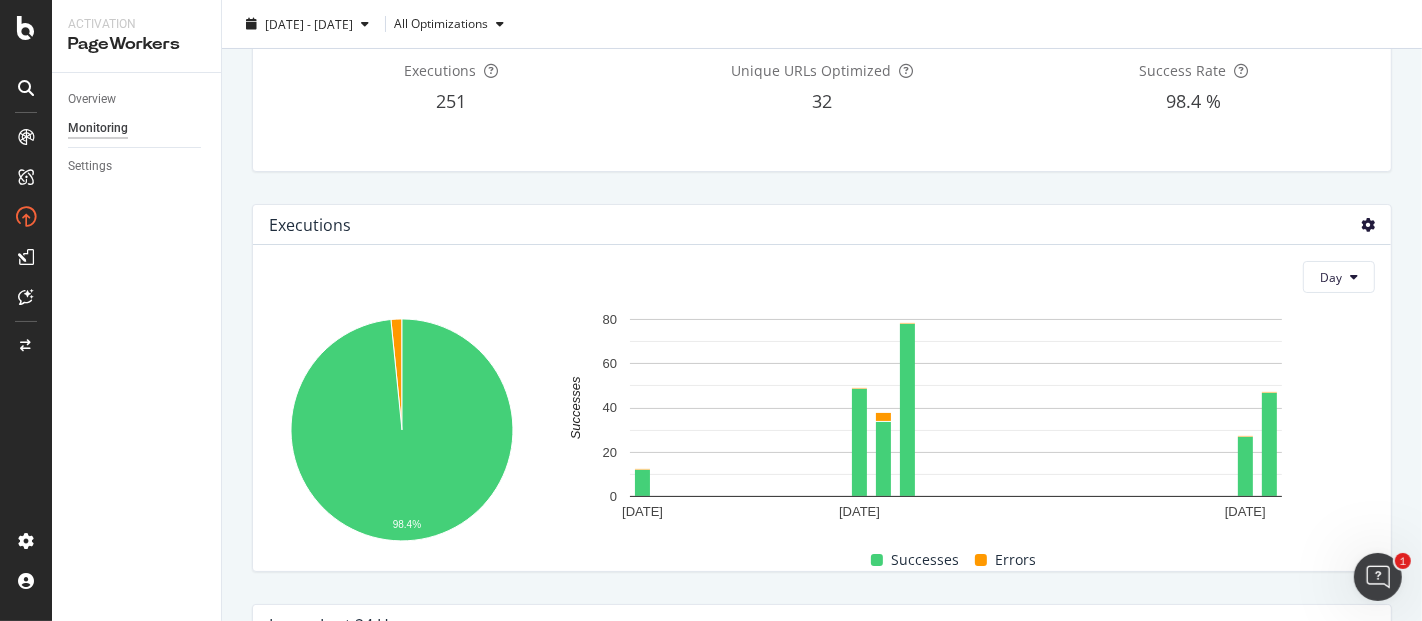 click at bounding box center (1368, 225) 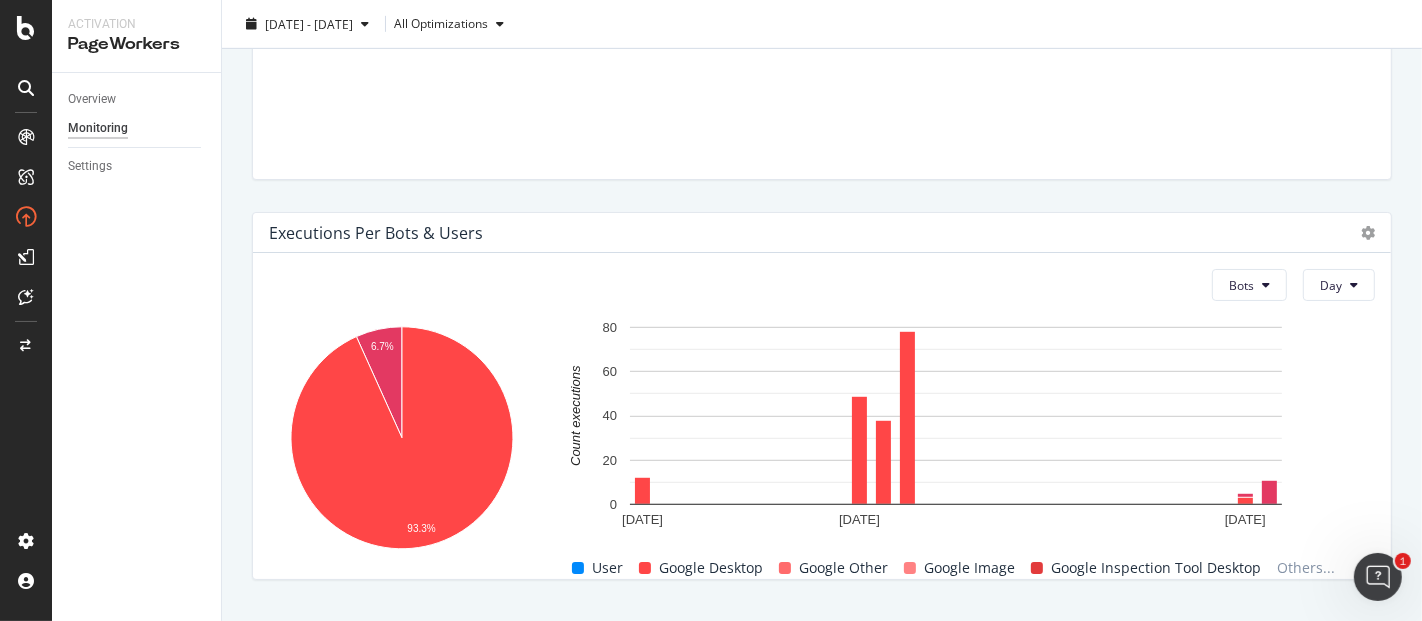 scroll, scrollTop: 961, scrollLeft: 0, axis: vertical 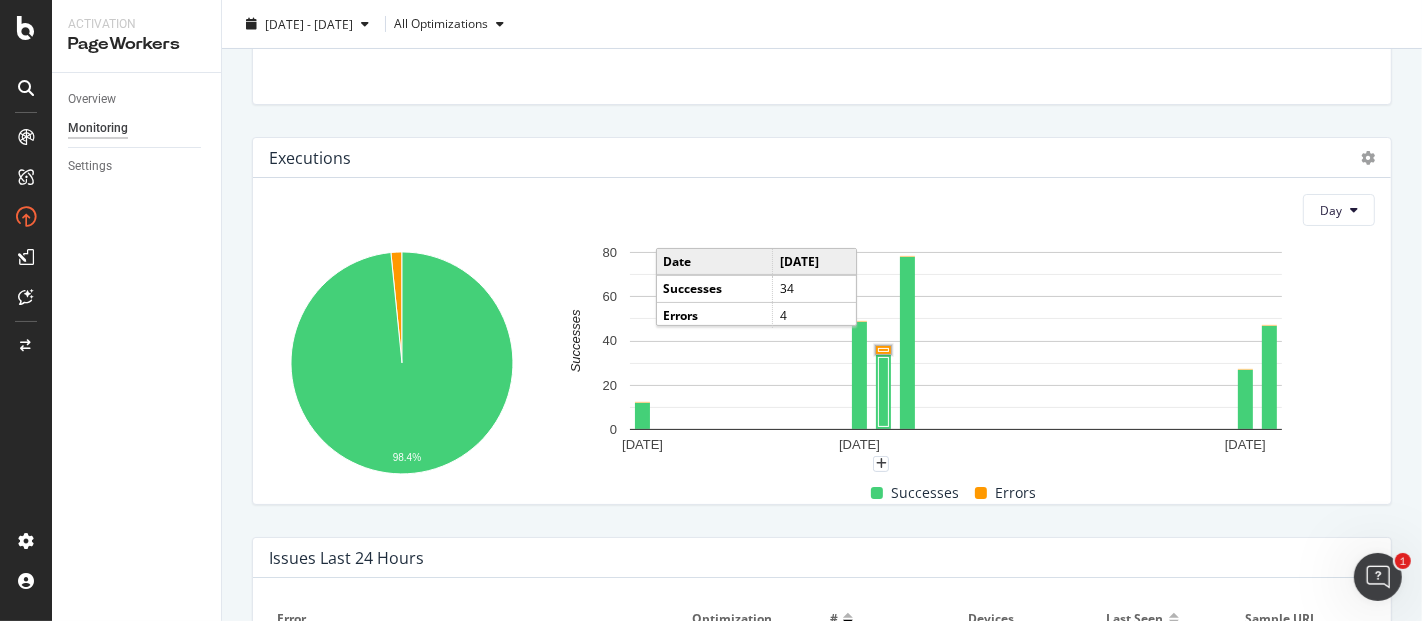 click 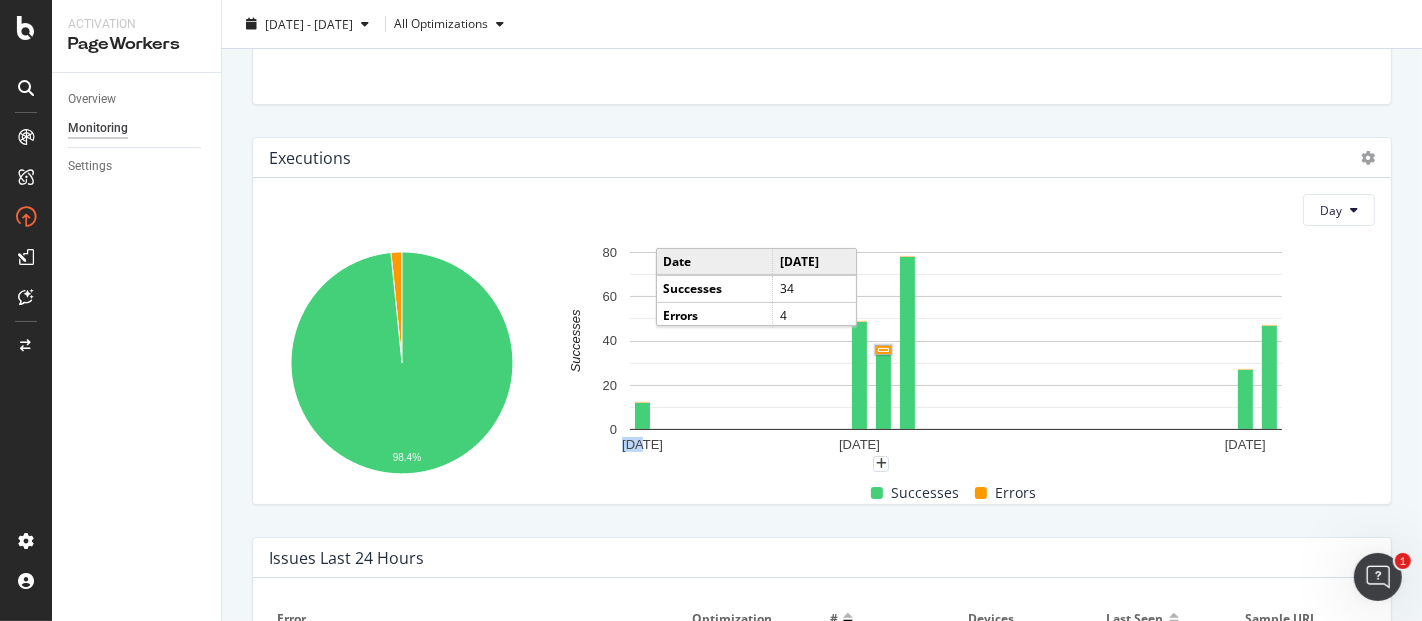 click 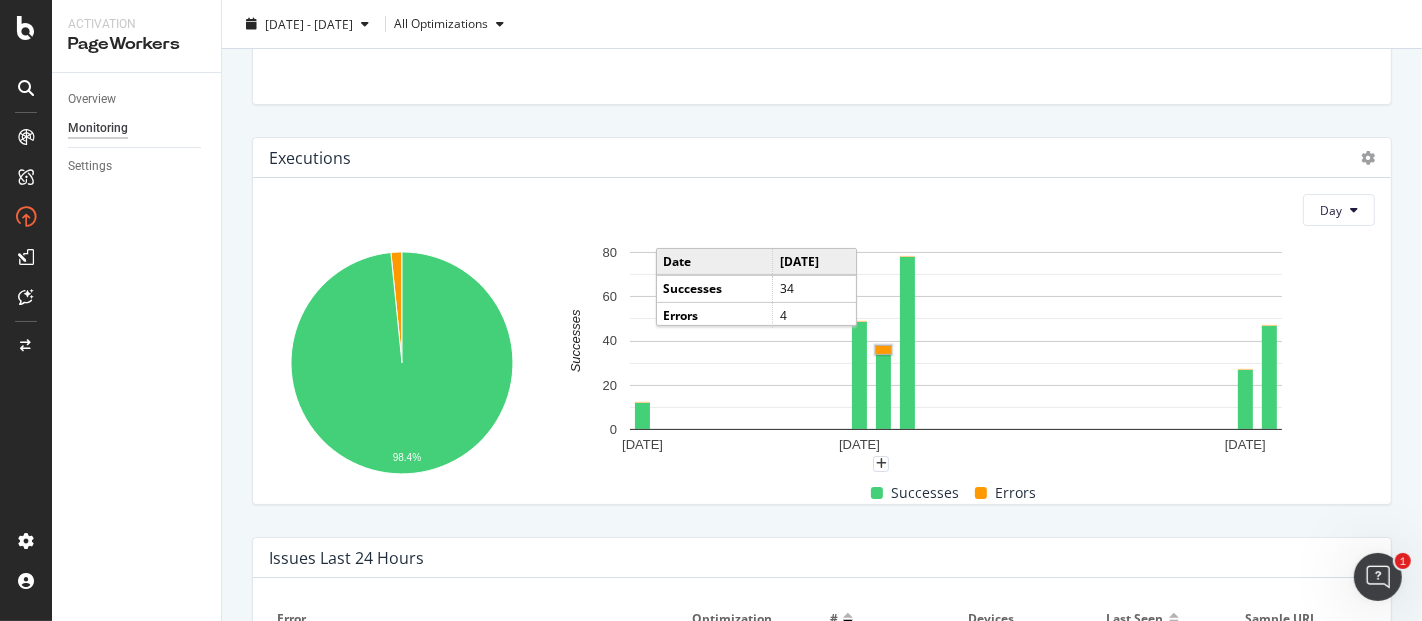 click 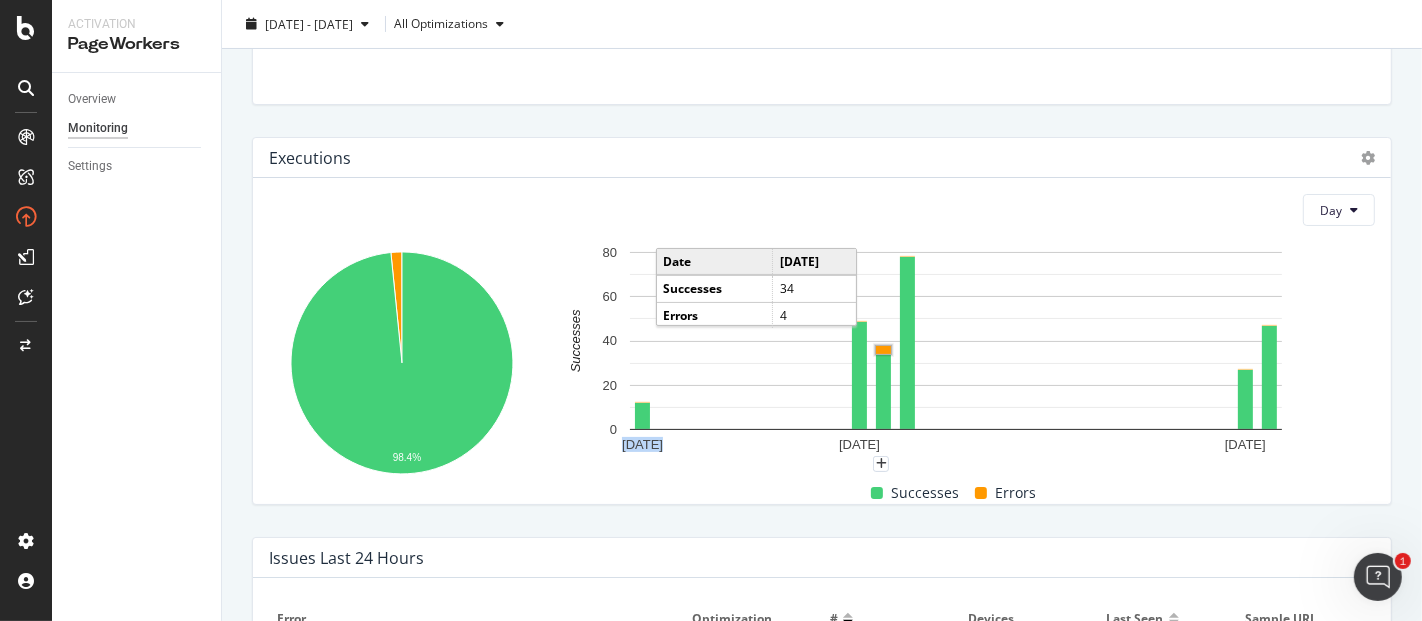 click 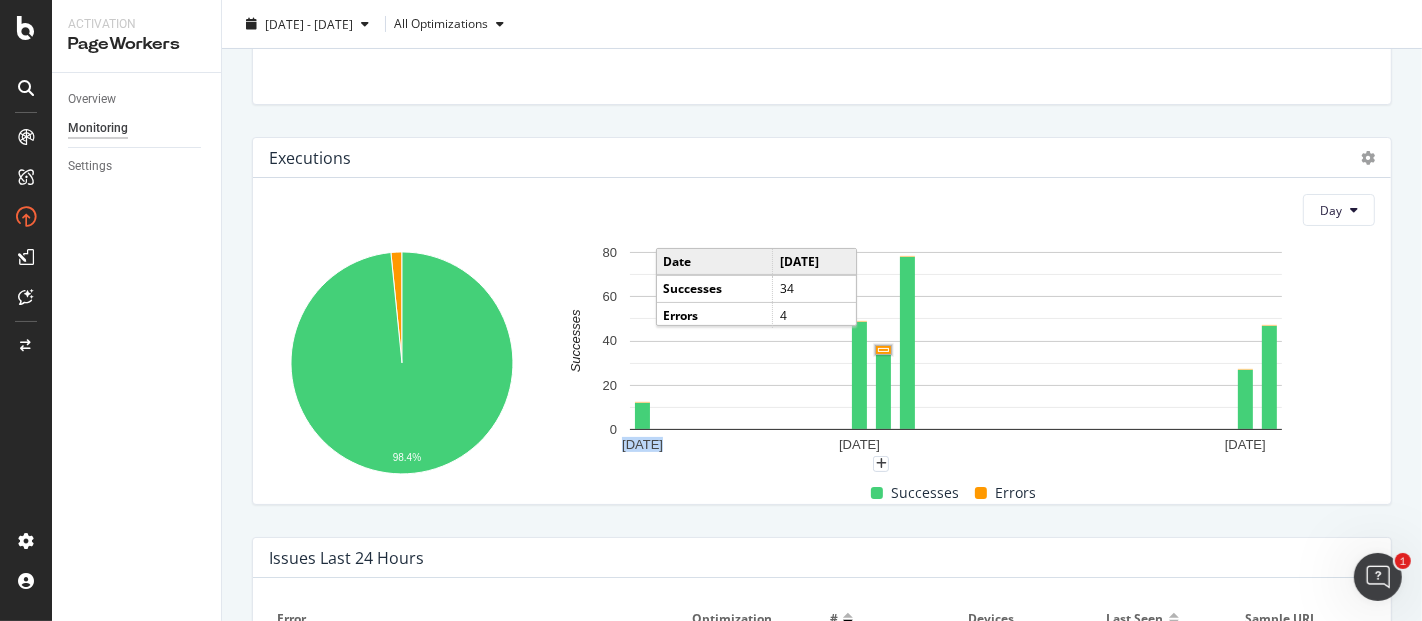 click 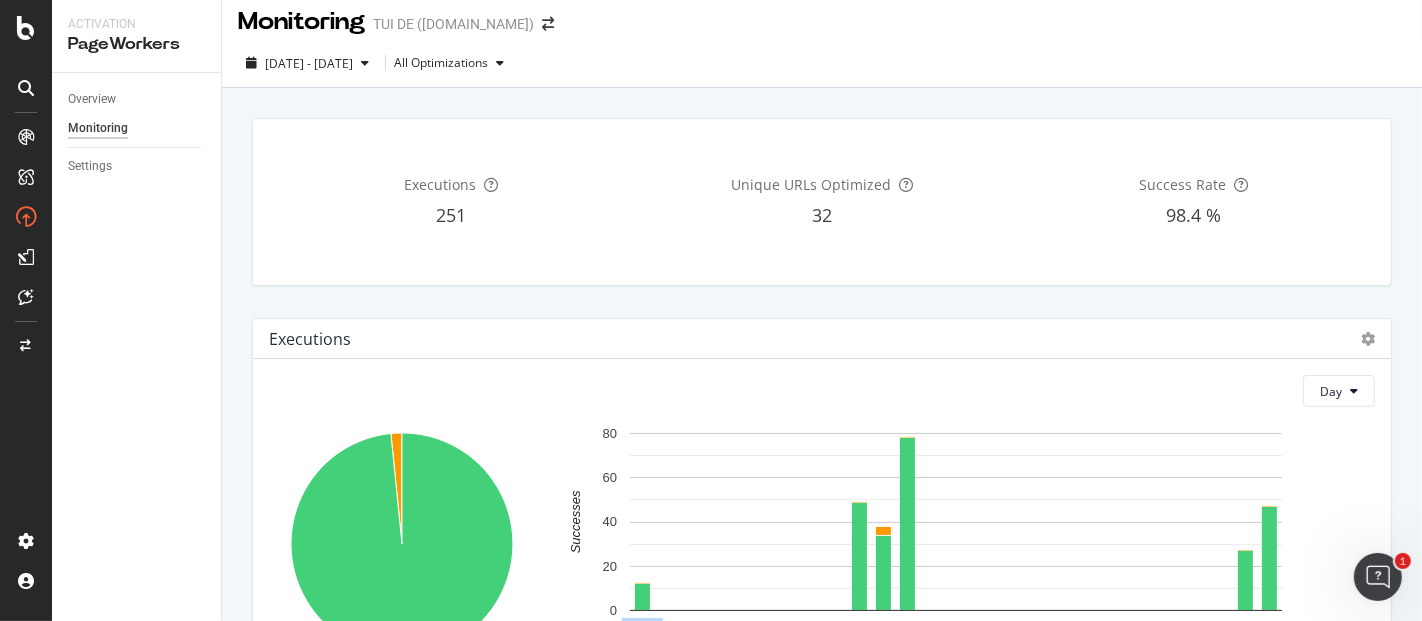 scroll, scrollTop: 0, scrollLeft: 0, axis: both 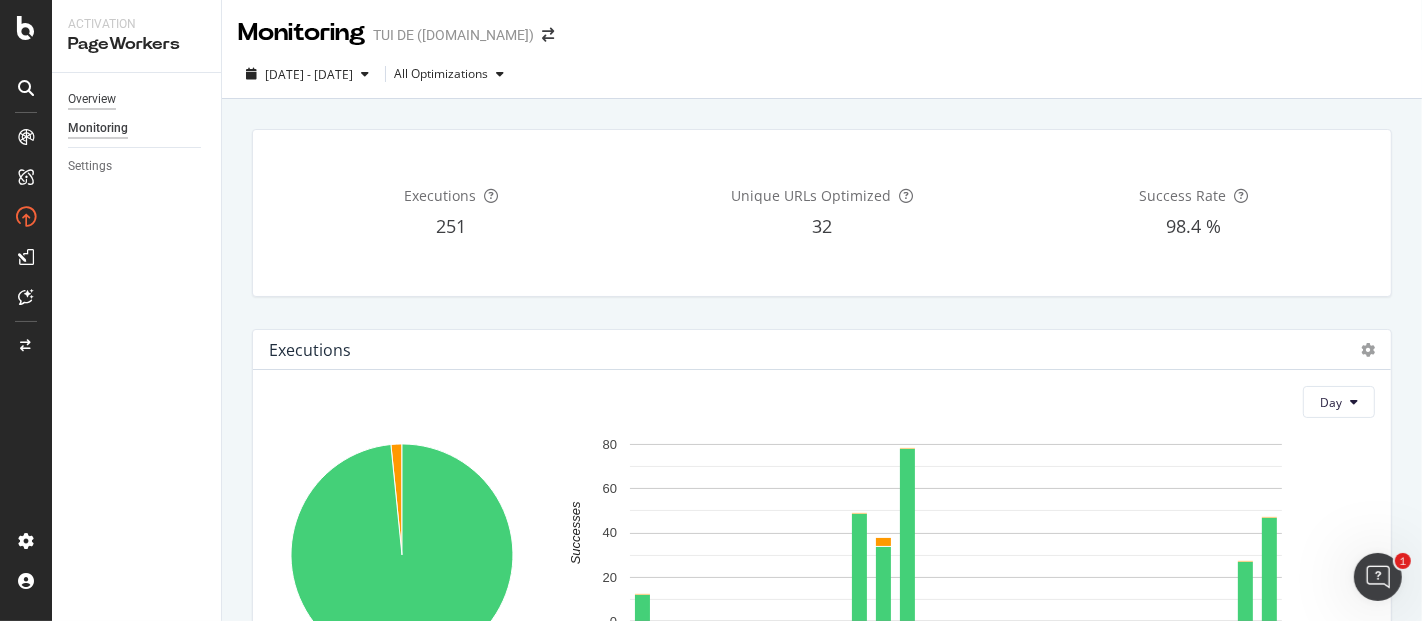 click on "Overview" at bounding box center [92, 99] 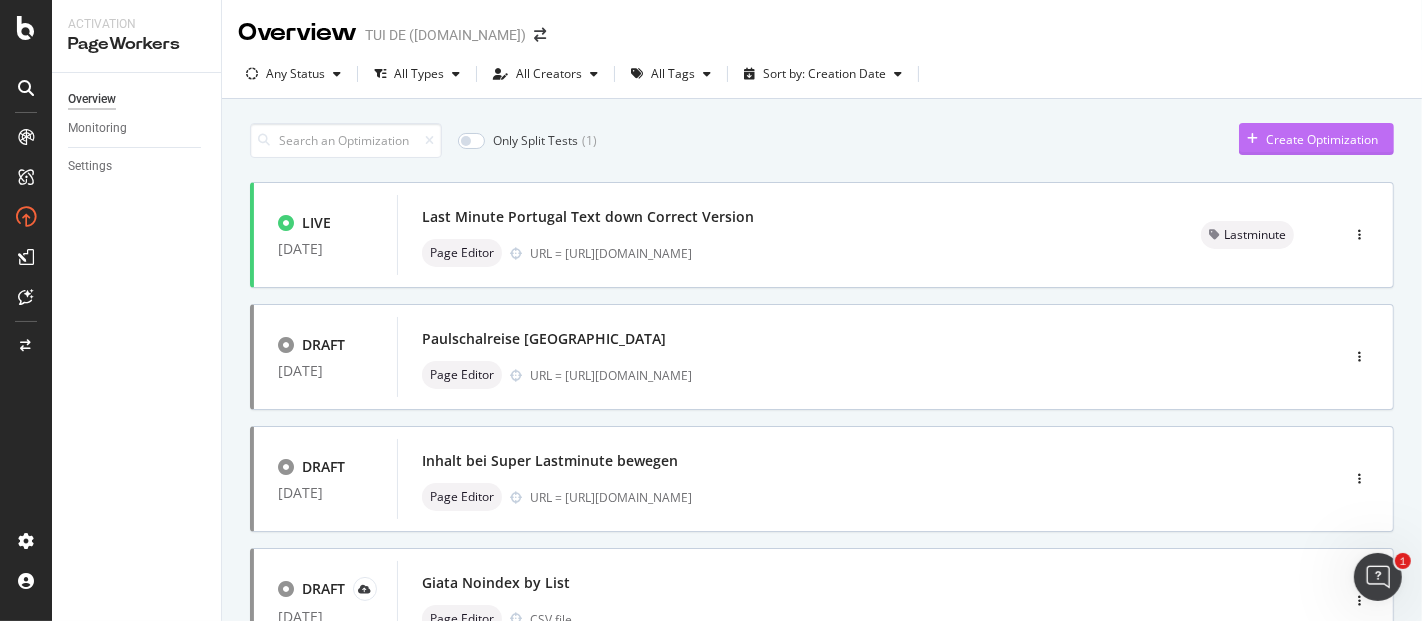 click on "Create Optimization" at bounding box center [1322, 139] 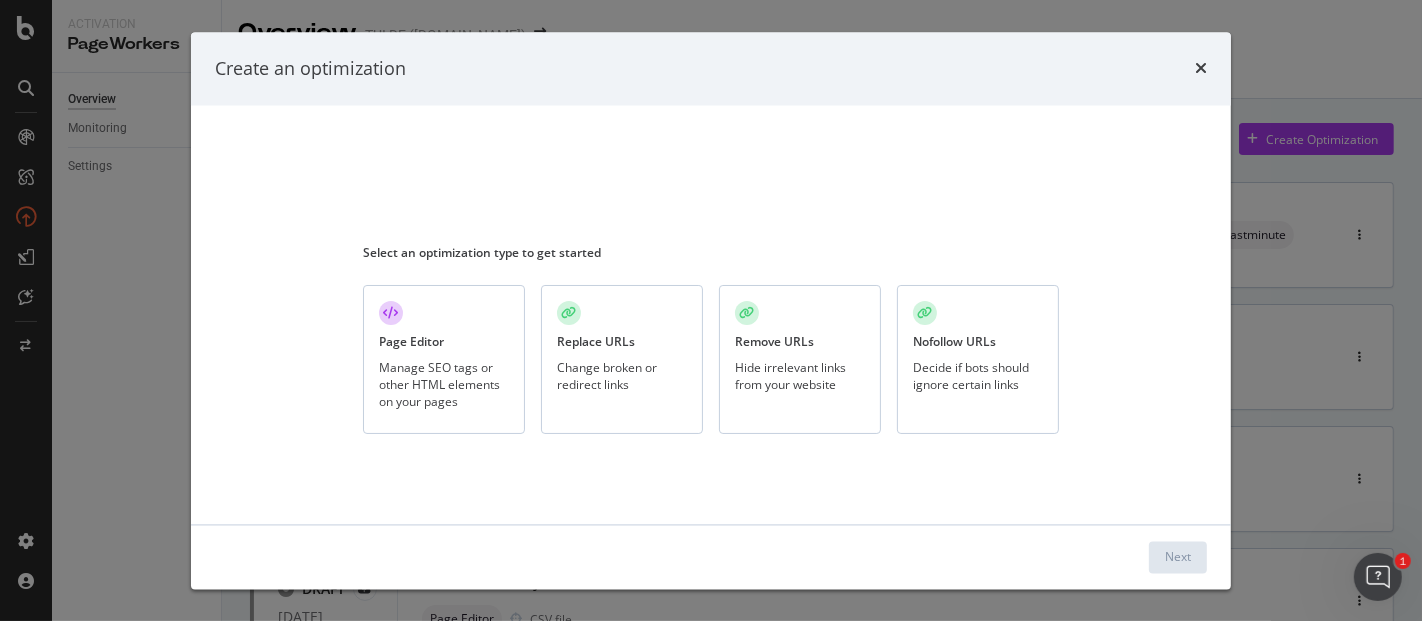 click on "Manage SEO tags or other HTML elements on your pages" at bounding box center (444, 384) 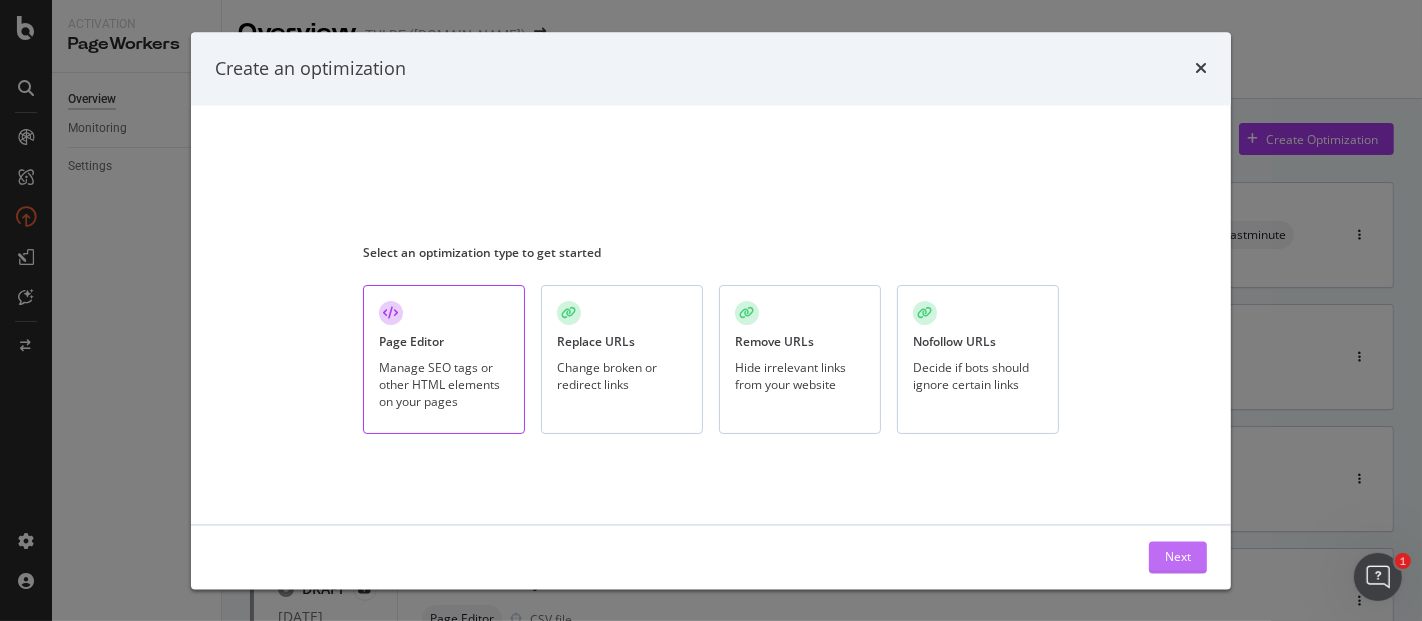 click on "Next" at bounding box center (1178, 556) 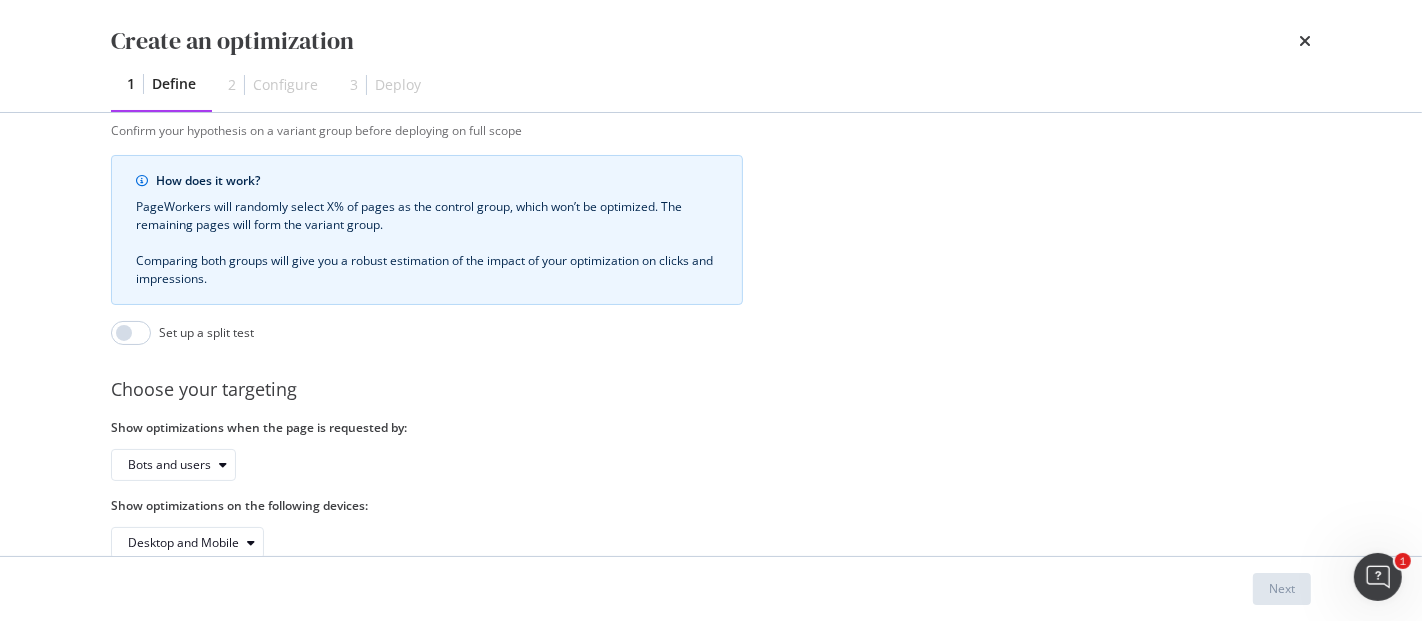 scroll, scrollTop: 702, scrollLeft: 0, axis: vertical 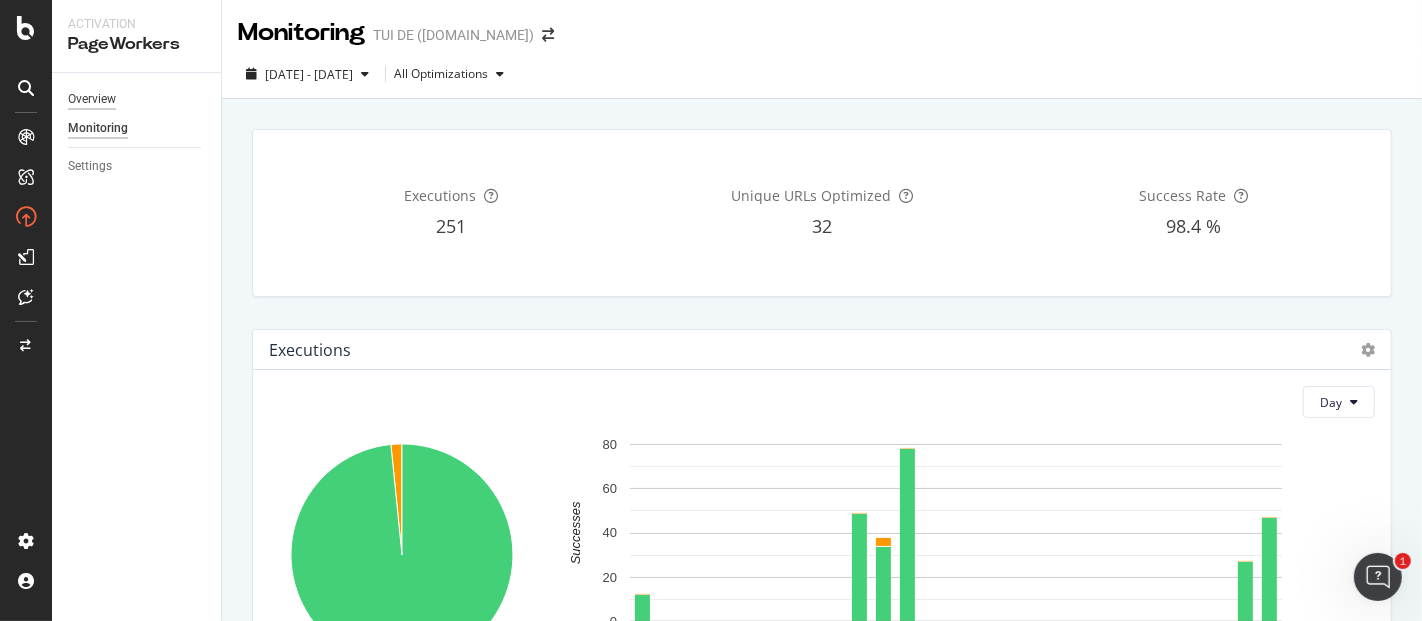 click on "Overview" at bounding box center (92, 99) 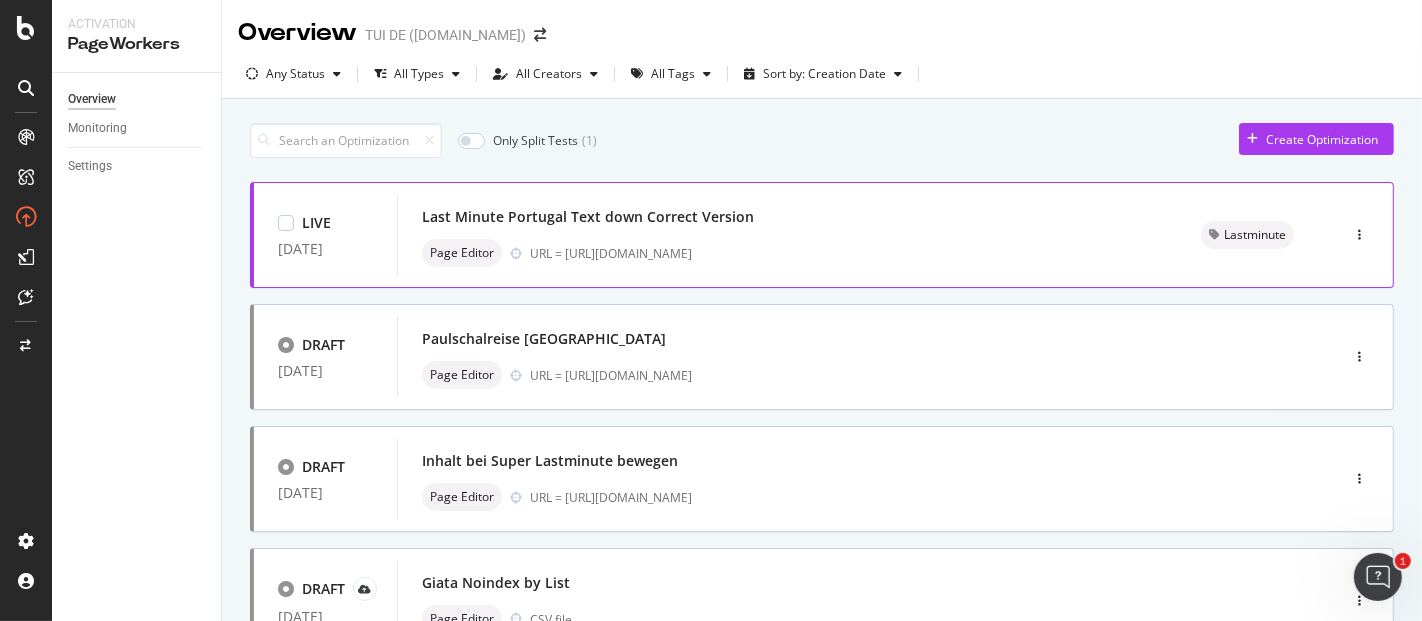 click on "Last Minute Portugal Text down Correct Version" at bounding box center [588, 217] 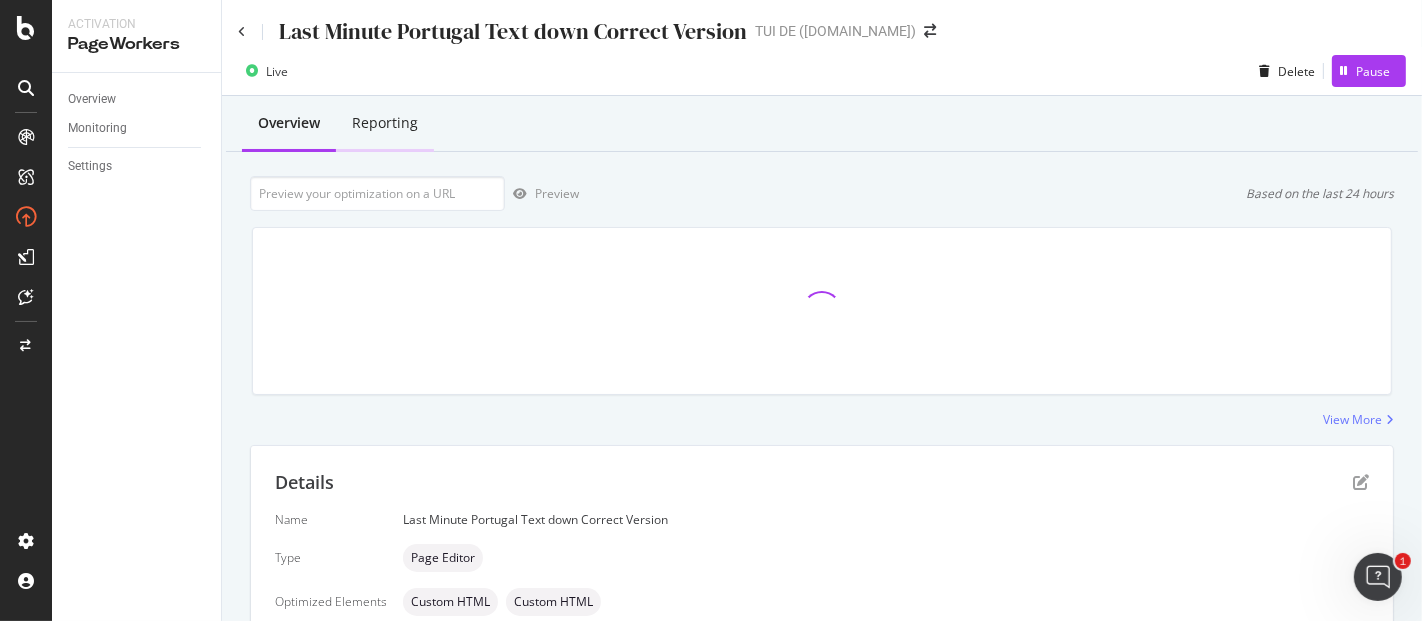 click on "Reporting" at bounding box center [385, 123] 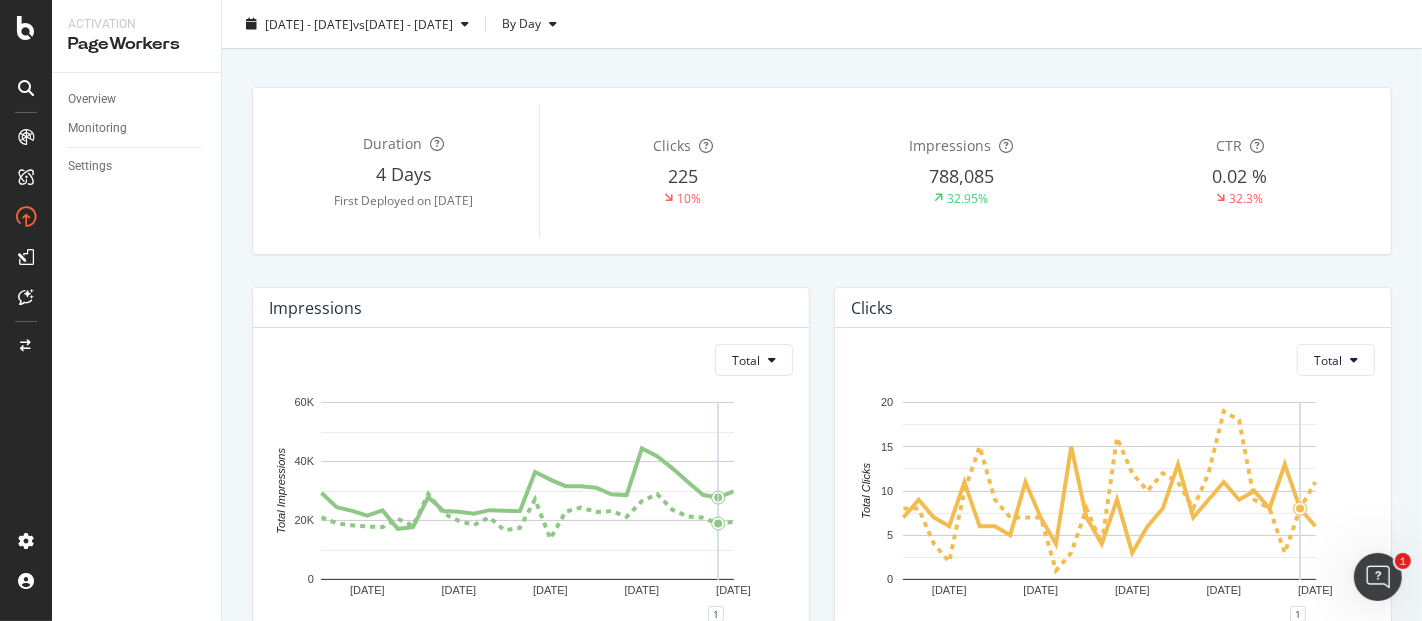 scroll, scrollTop: 103, scrollLeft: 0, axis: vertical 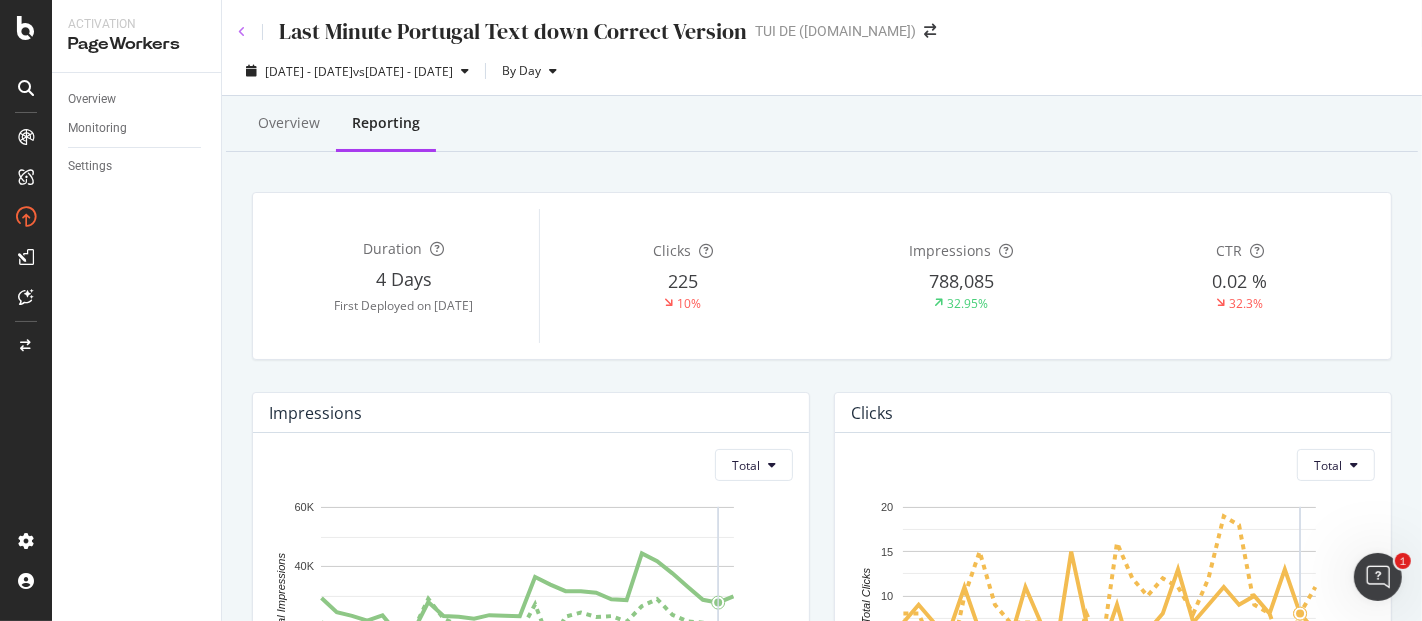 click at bounding box center [242, 32] 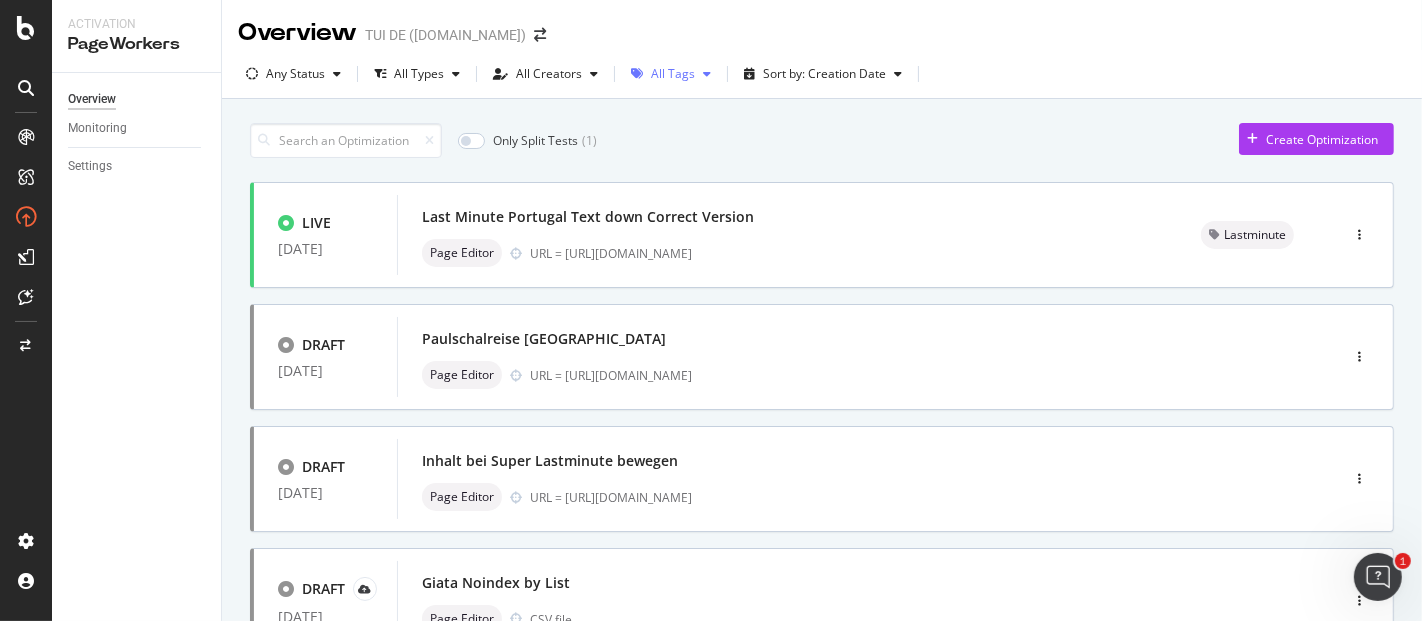 click at bounding box center [707, 74] 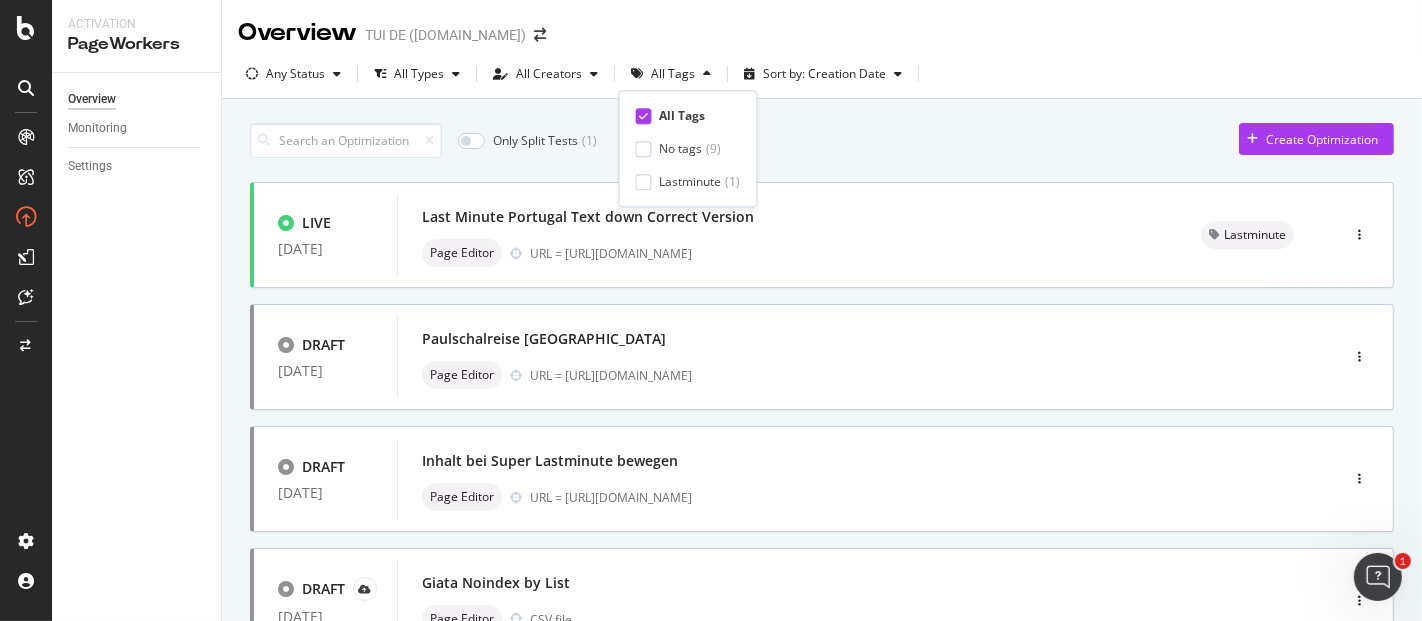 click on "Only Split Tests ( 1 ) Create Optimization" at bounding box center (822, 140) 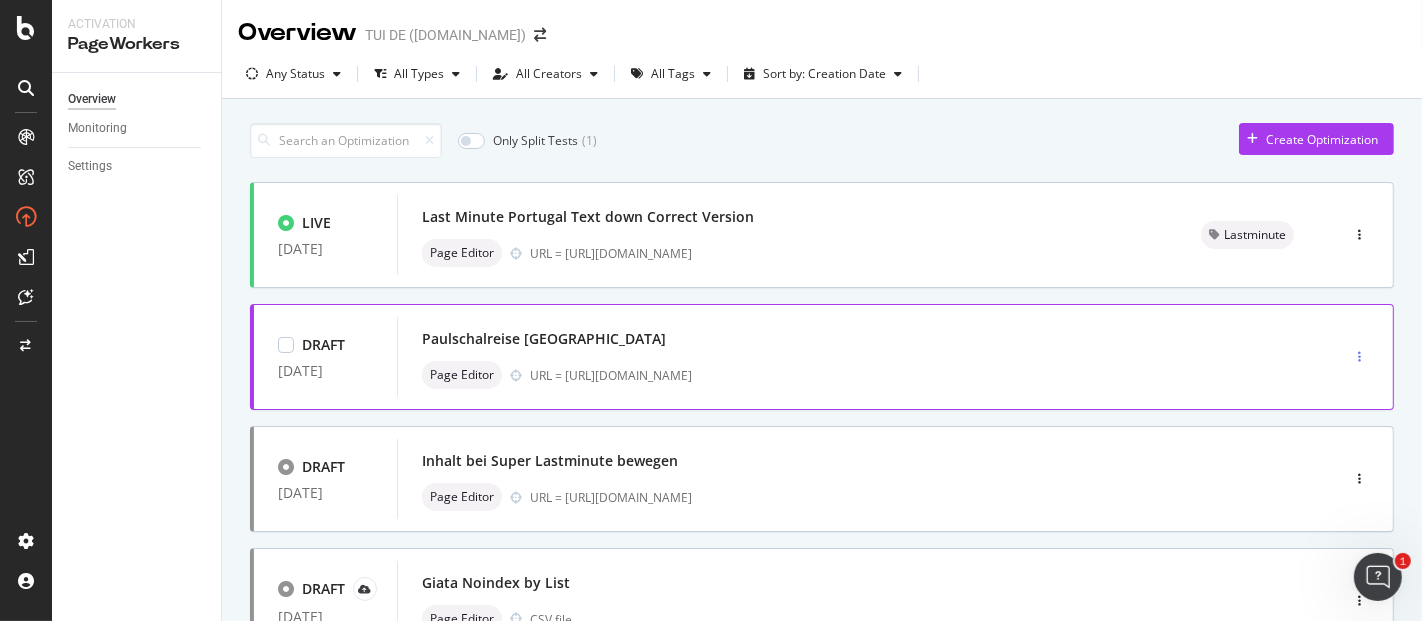 click at bounding box center [1359, 357] 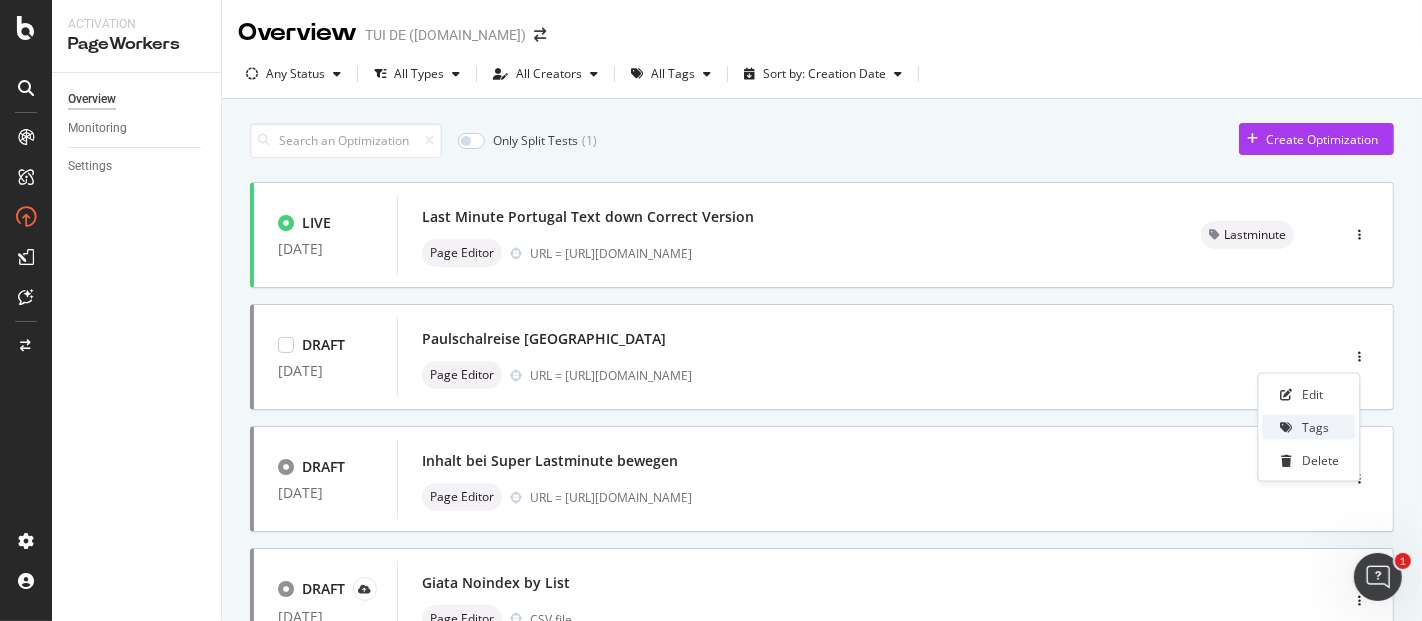 click on "Tags" at bounding box center (1316, 427) 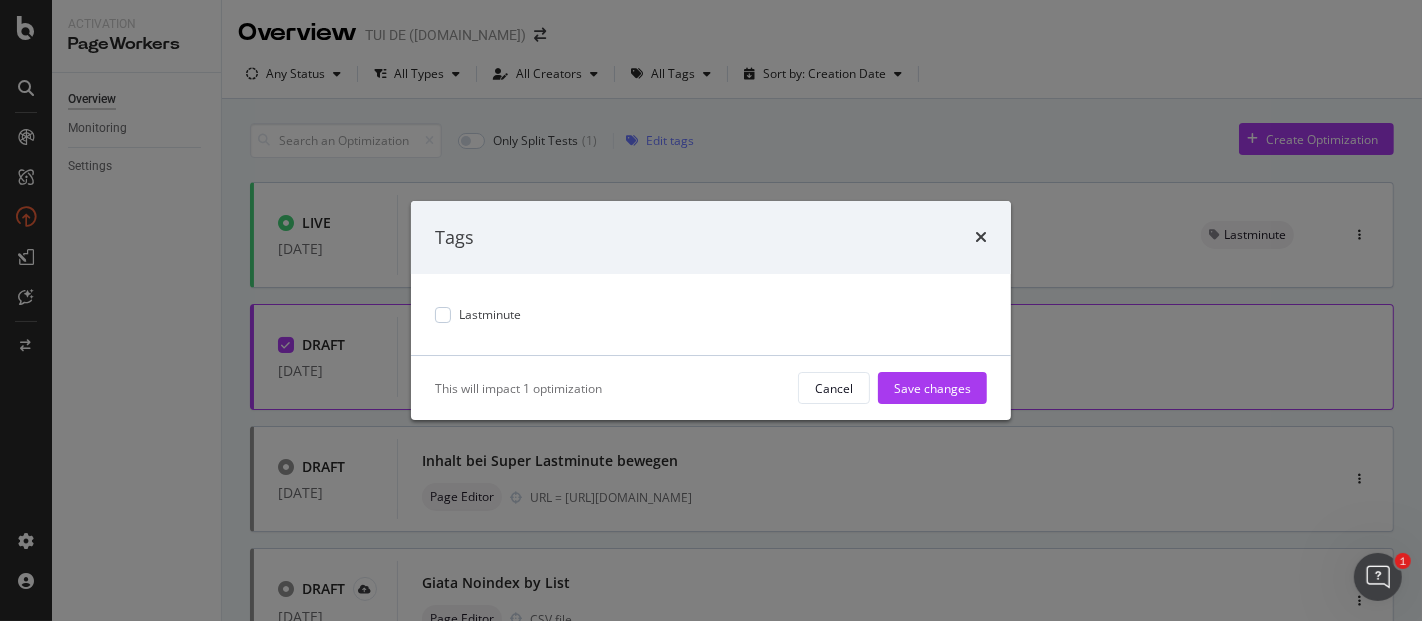click on "This will impact   1 optimization" at bounding box center [608, 388] 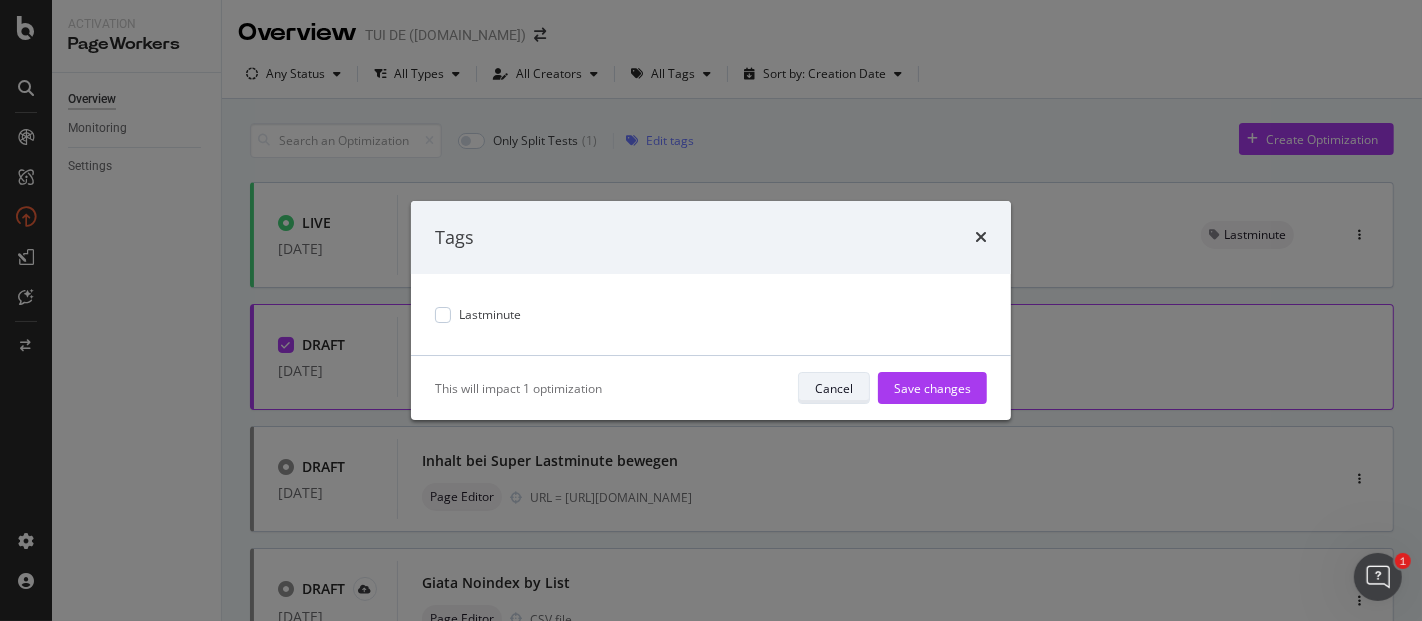 click on "Cancel" at bounding box center [834, 388] 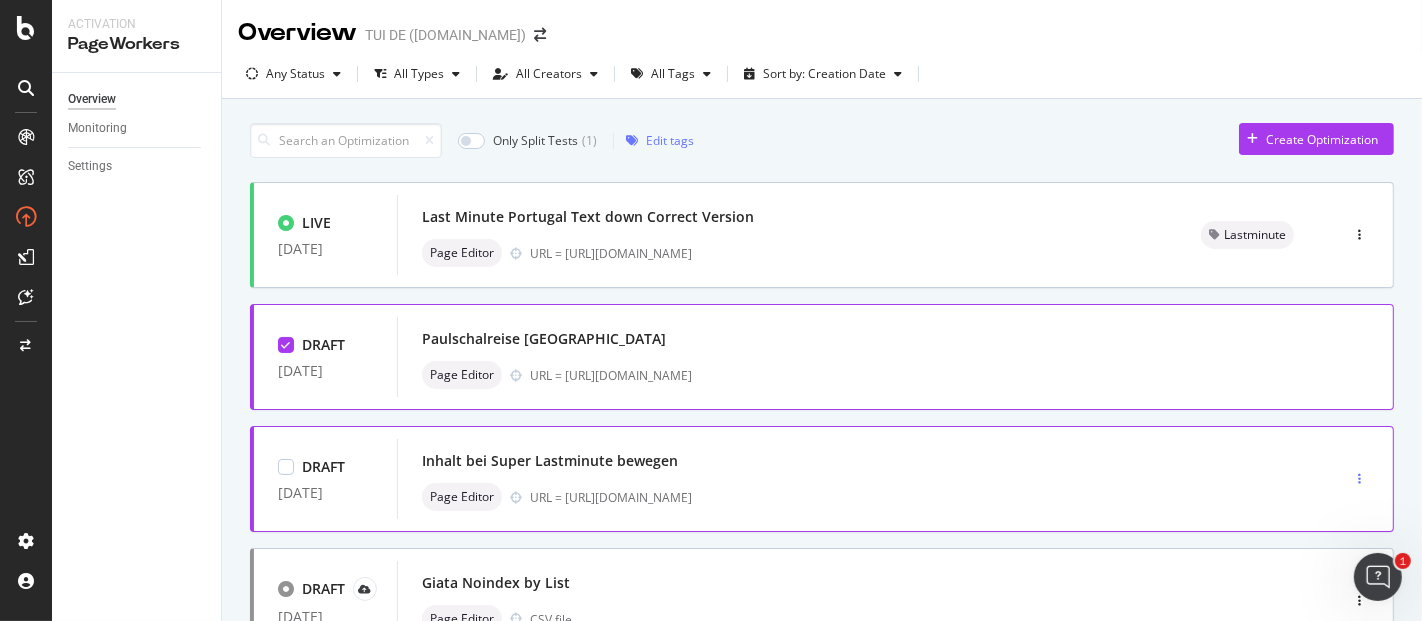 click at bounding box center (1359, 479) 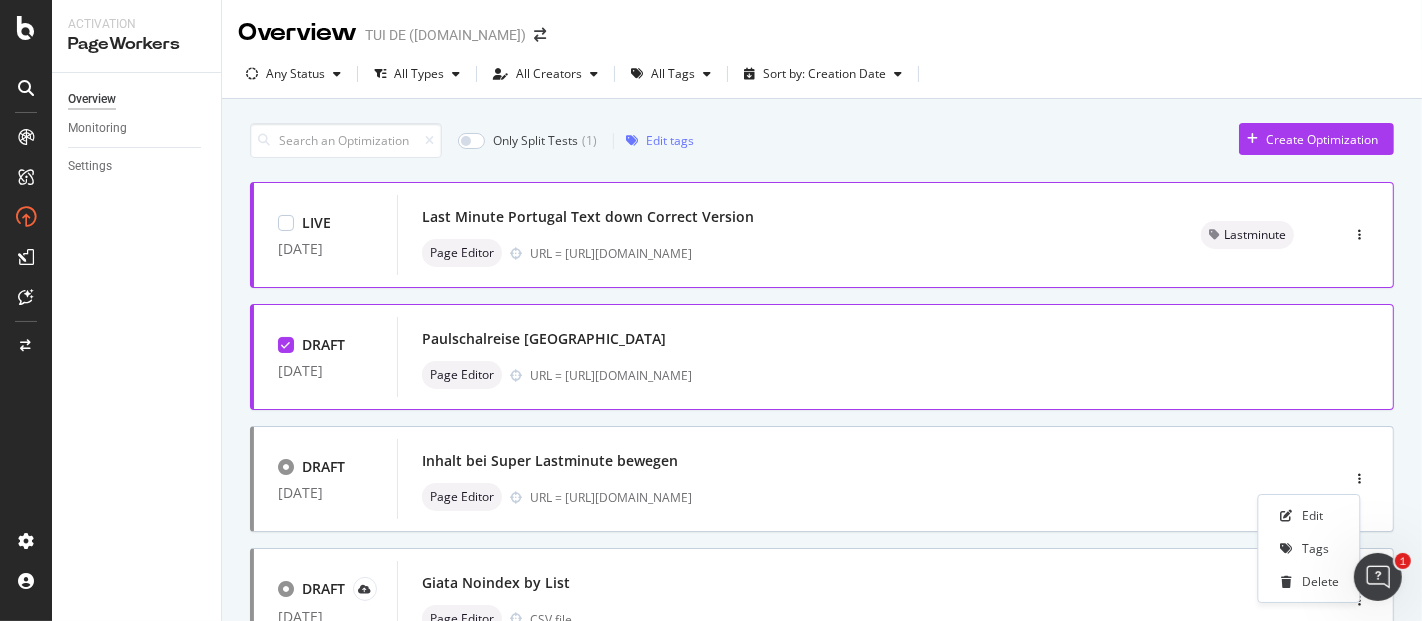 click on "Last Minute Portugal Text down Correct Version" at bounding box center (787, 217) 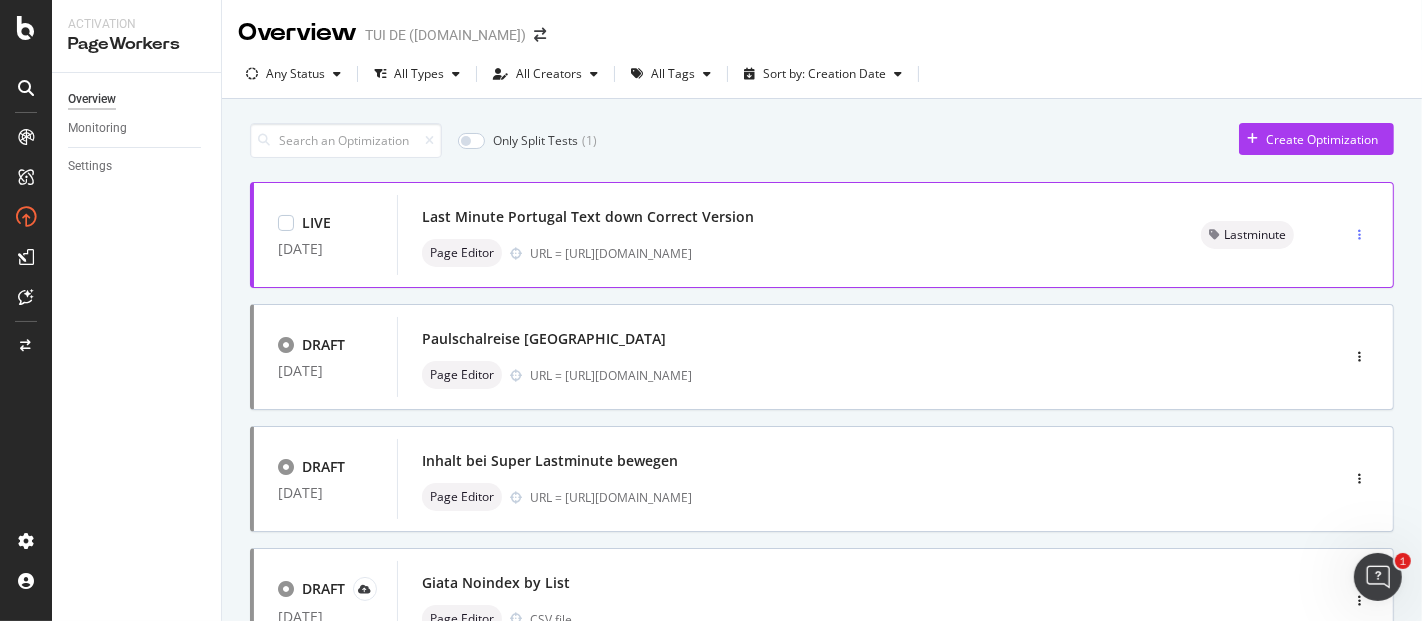 click at bounding box center (1359, 235) 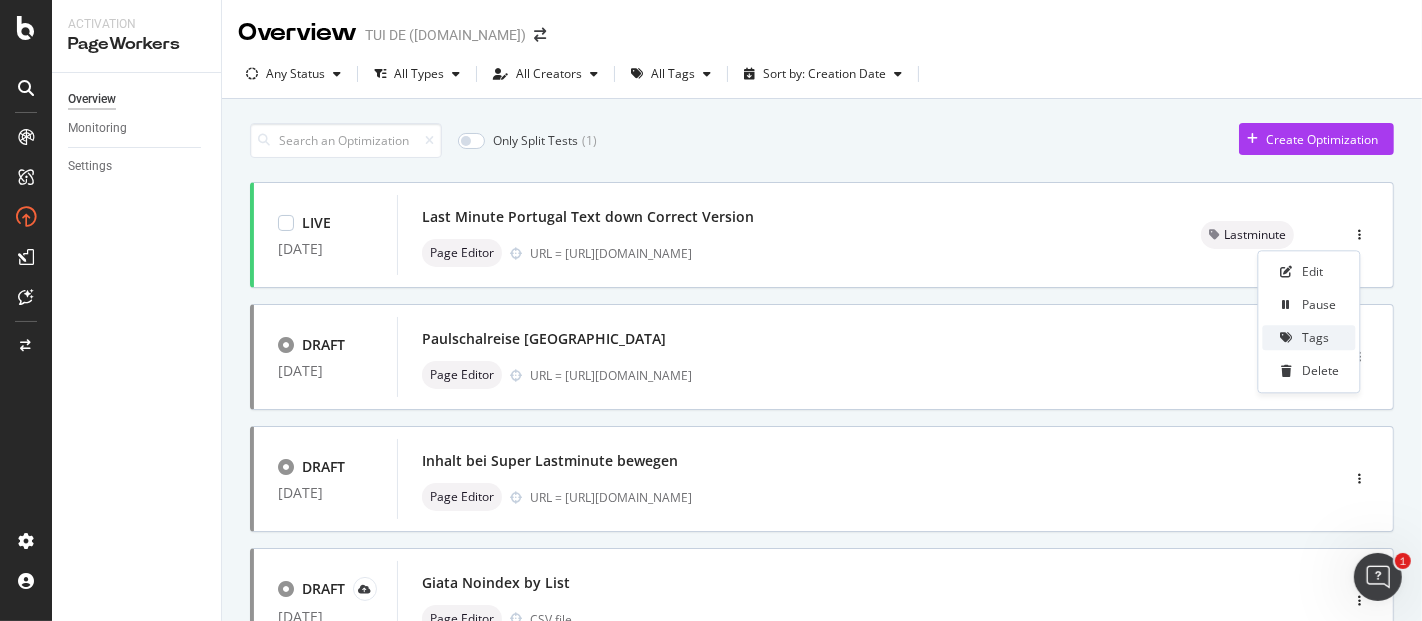 click on "Tags" at bounding box center [1316, 338] 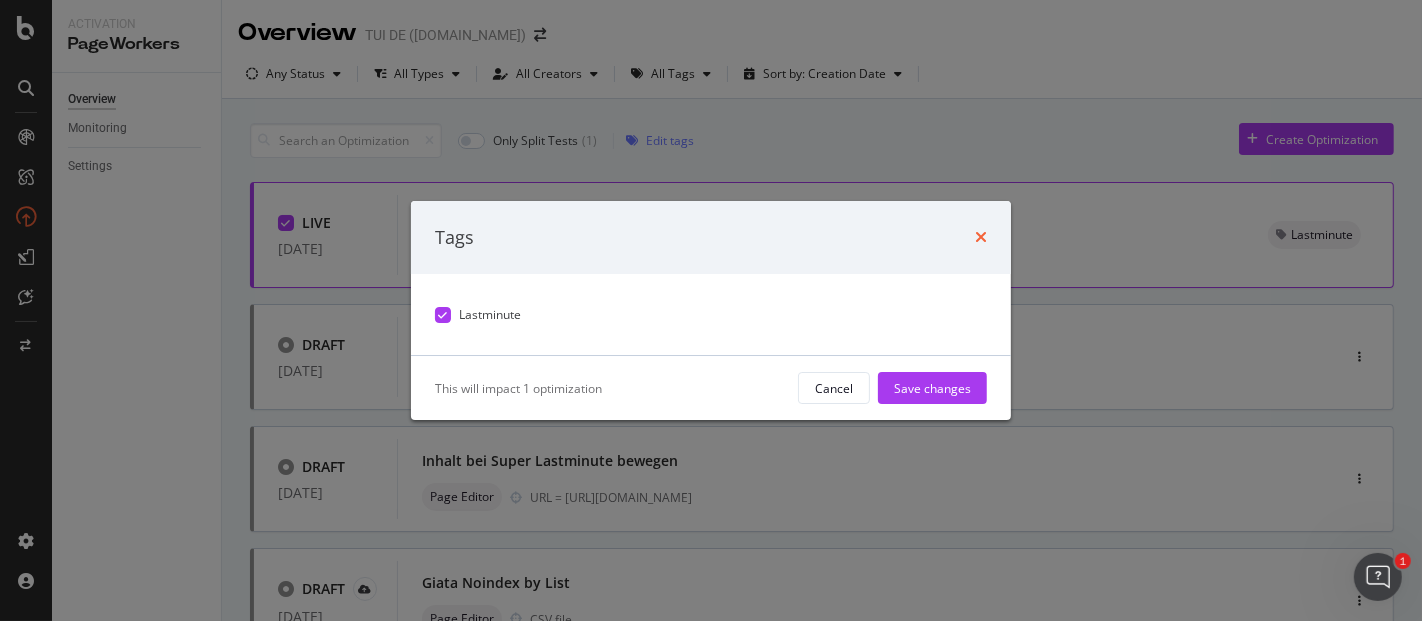 click at bounding box center [981, 237] 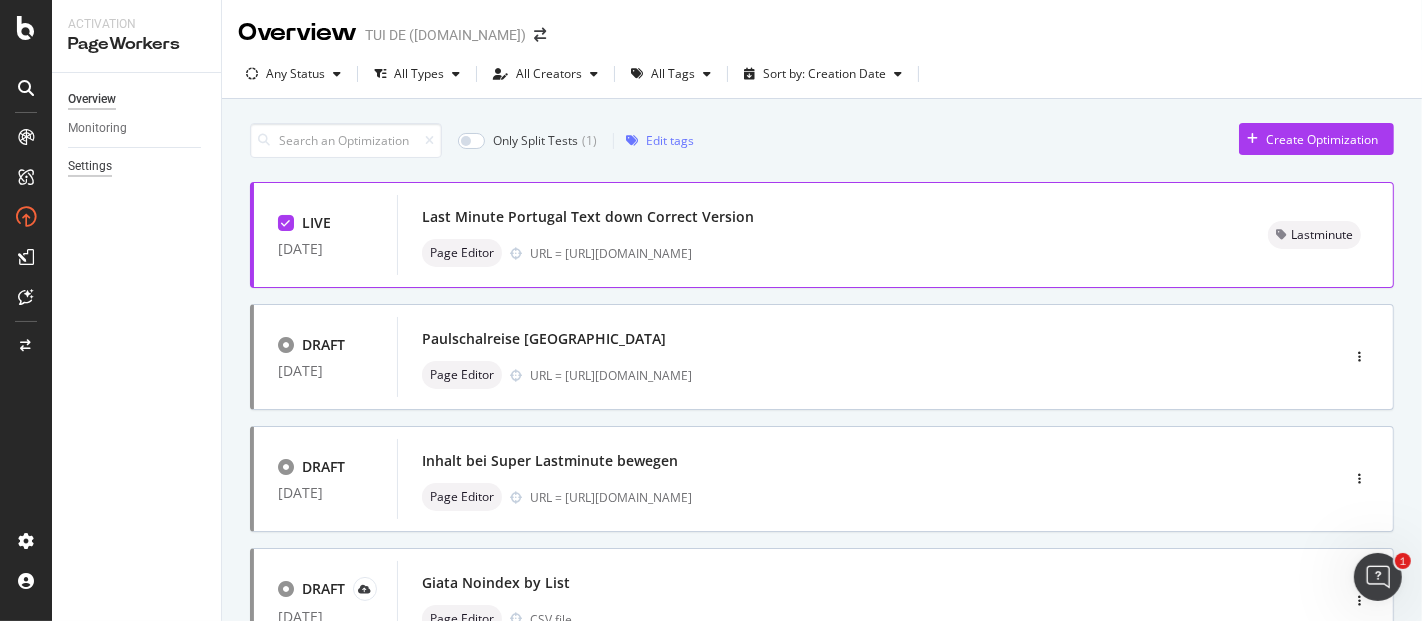 click on "Settings" at bounding box center (90, 166) 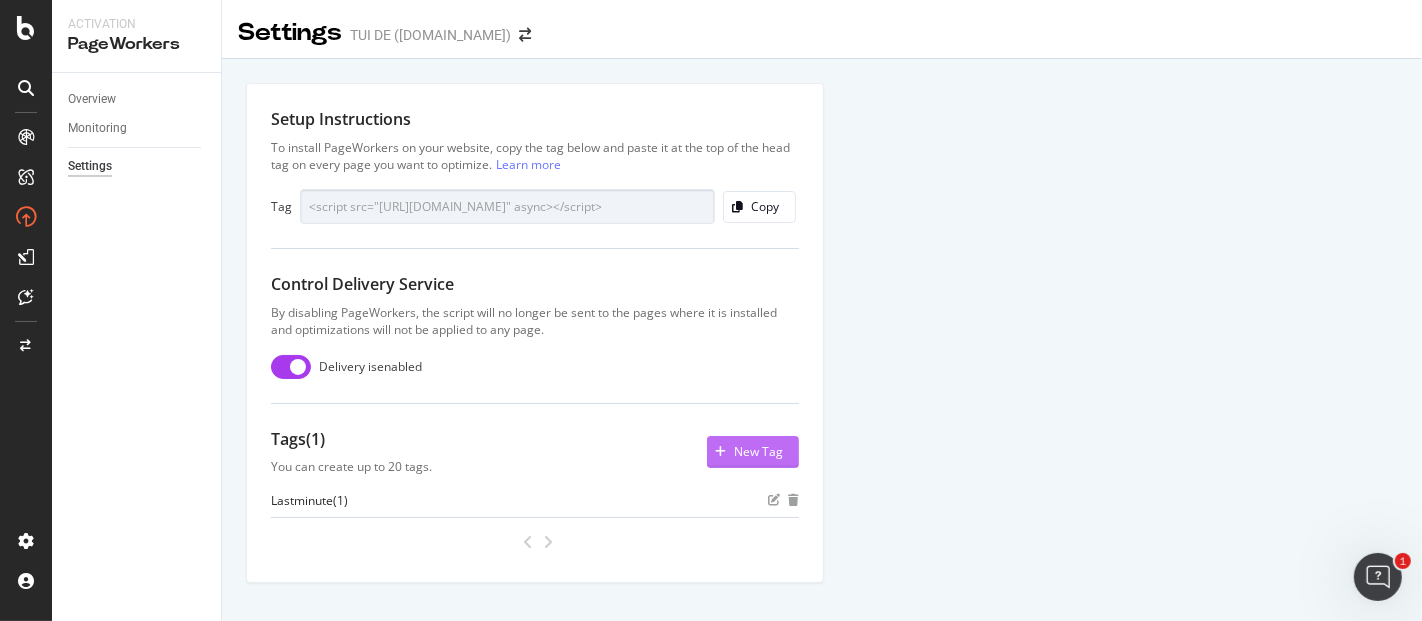 click on "New Tag" at bounding box center [758, 451] 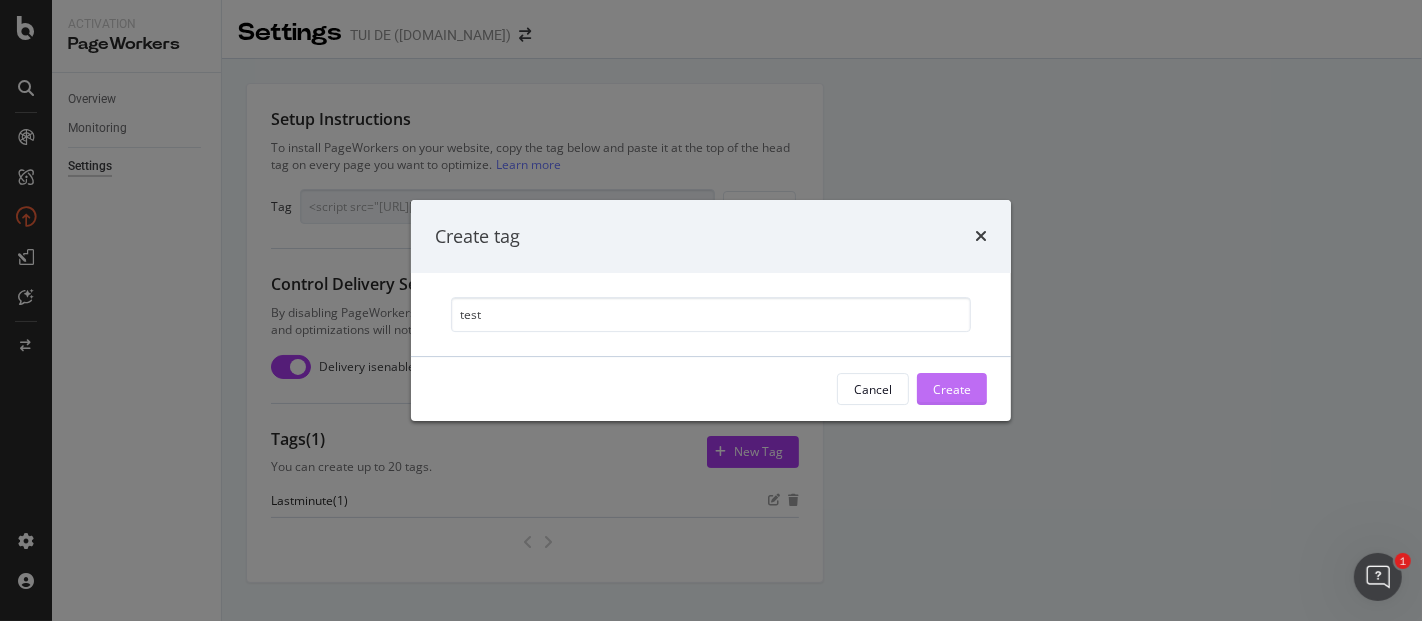 type on "test" 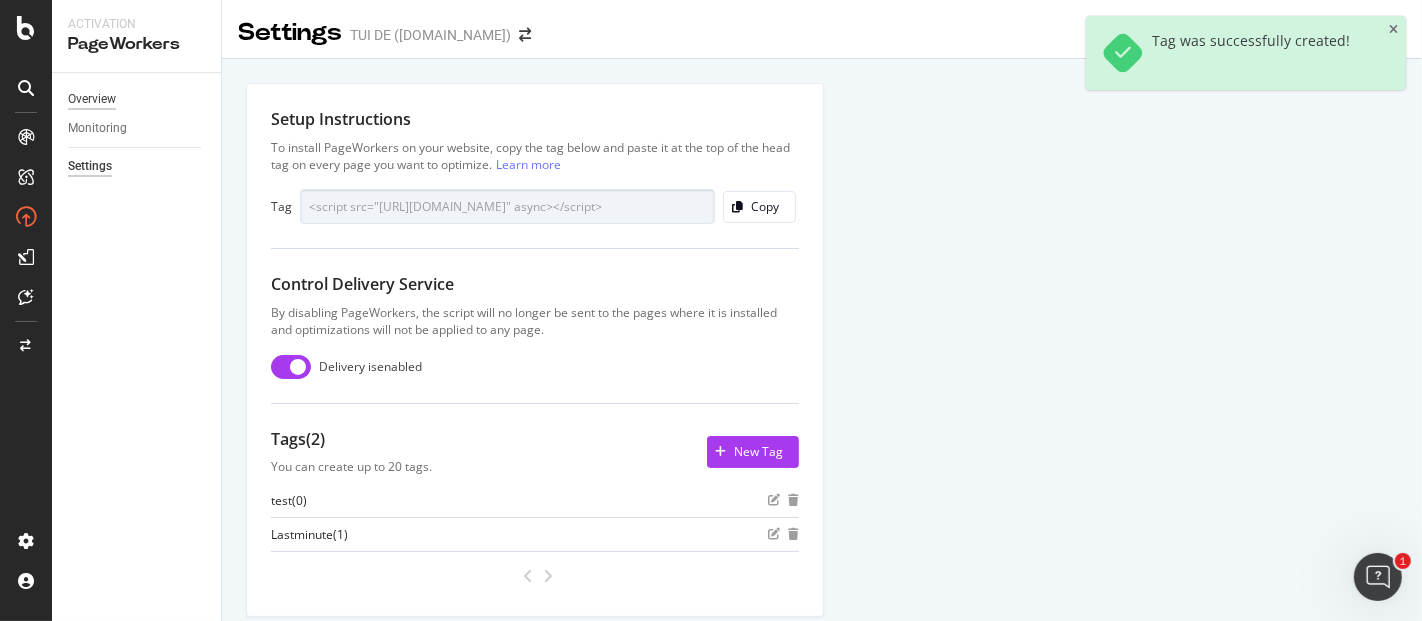 click on "Overview" at bounding box center (92, 99) 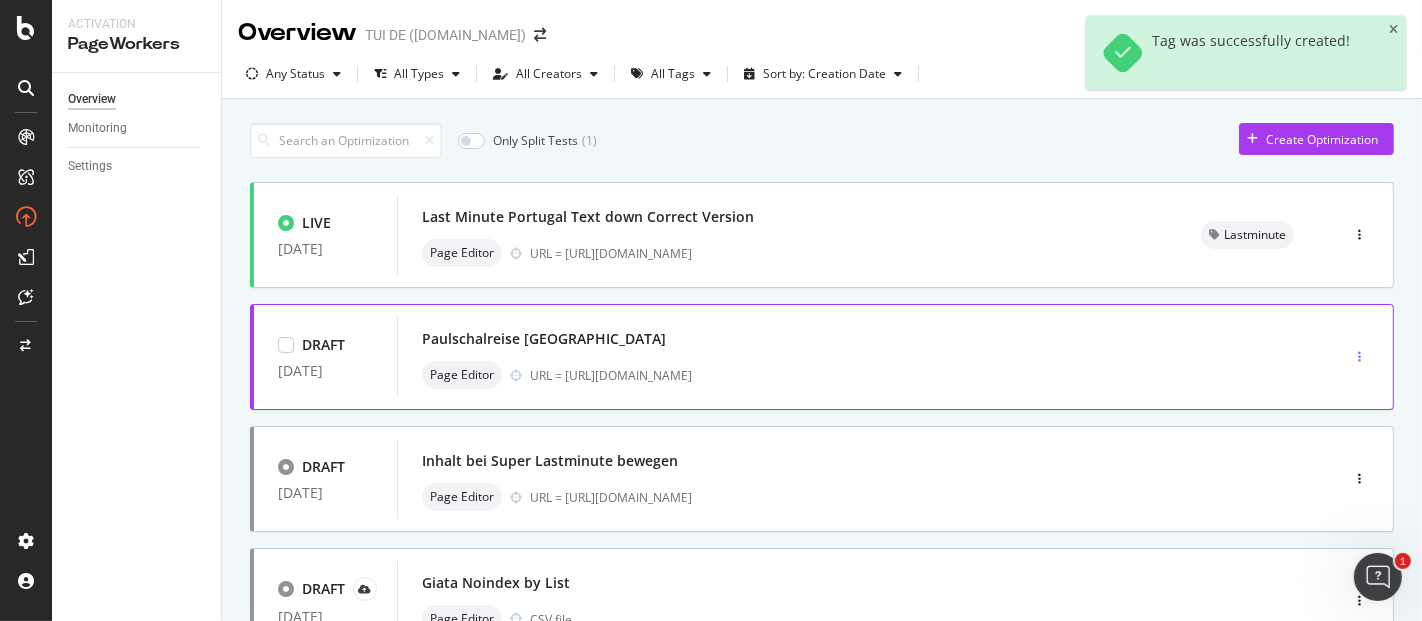 click at bounding box center (1359, 357) 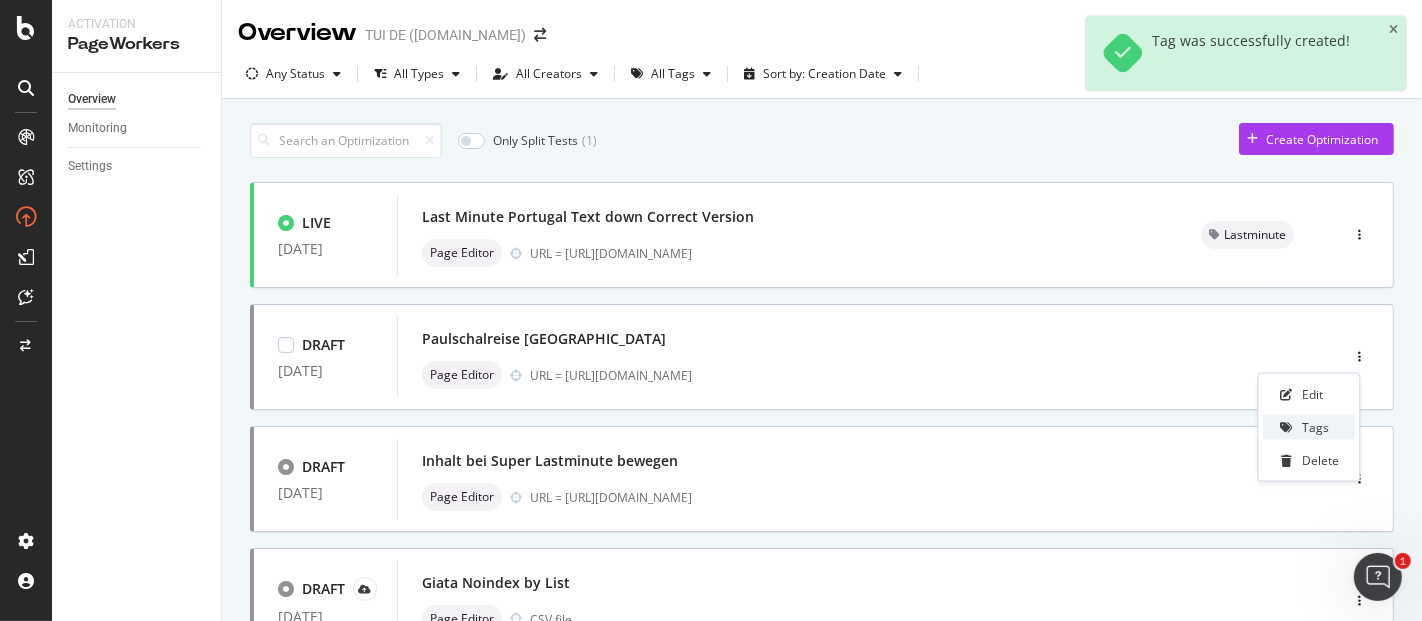 click on "Tags" at bounding box center (1316, 427) 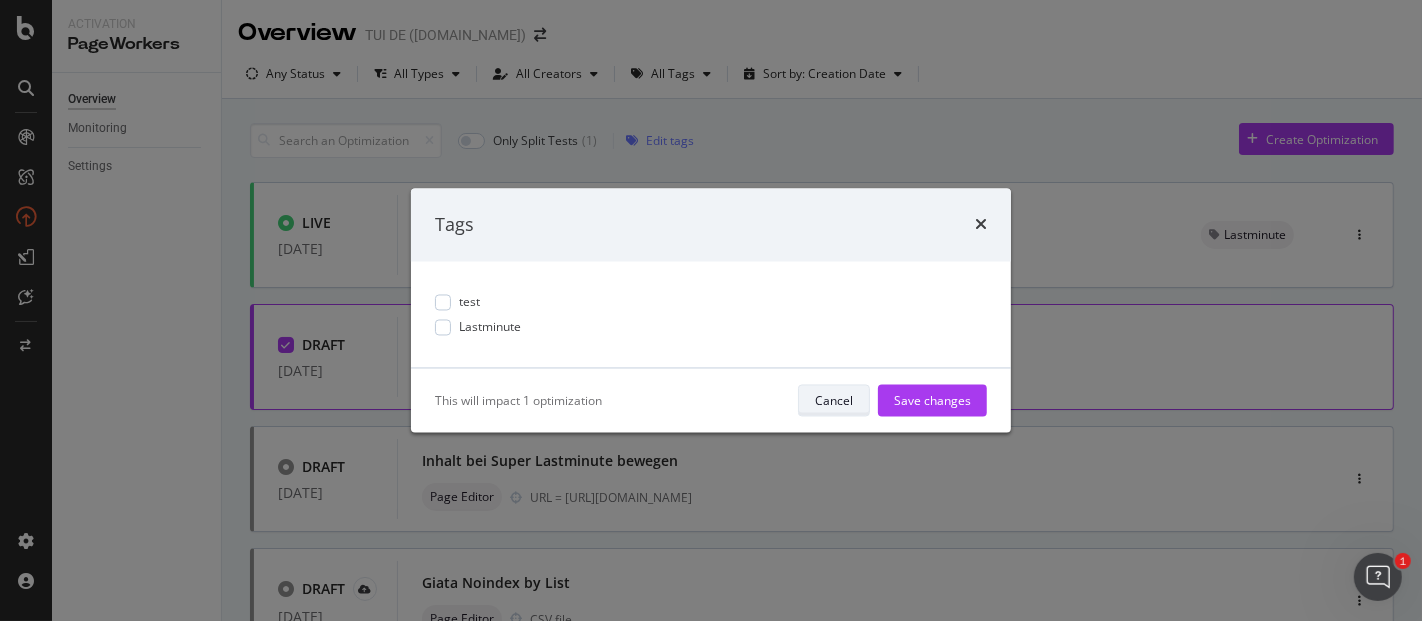 click on "Cancel" at bounding box center [834, 400] 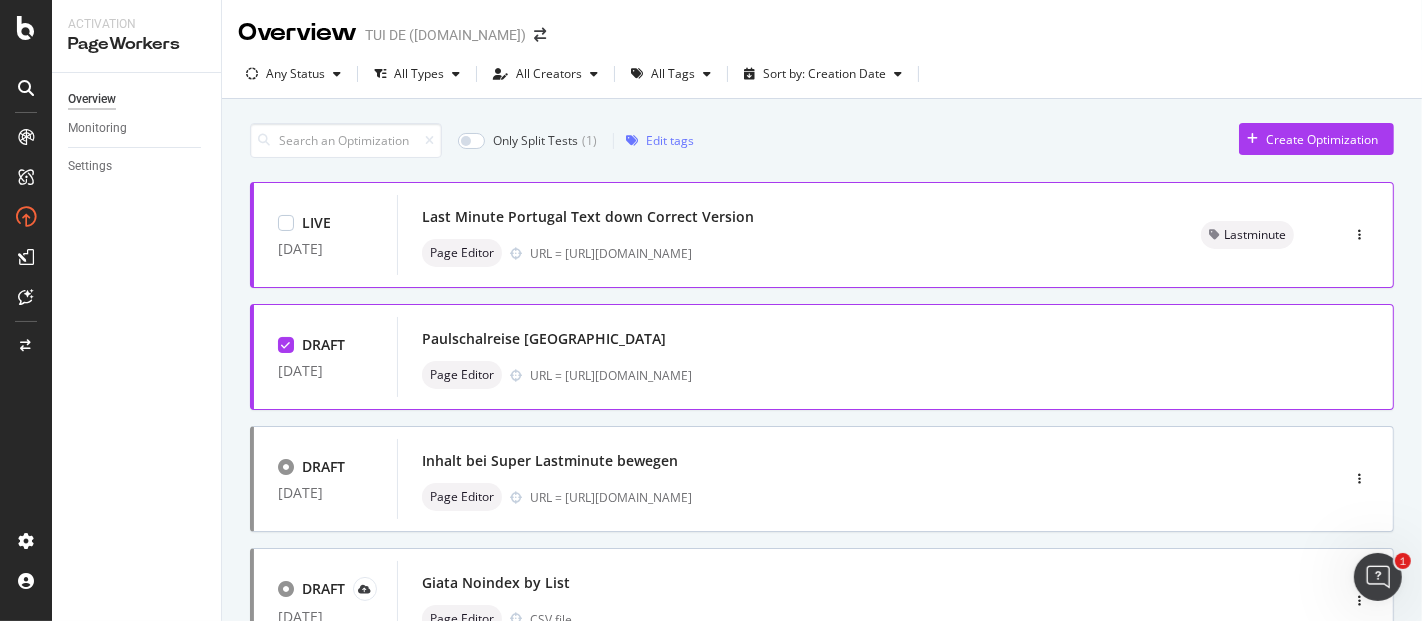 drag, startPoint x: 831, startPoint y: 235, endPoint x: 565, endPoint y: 250, distance: 266.4226 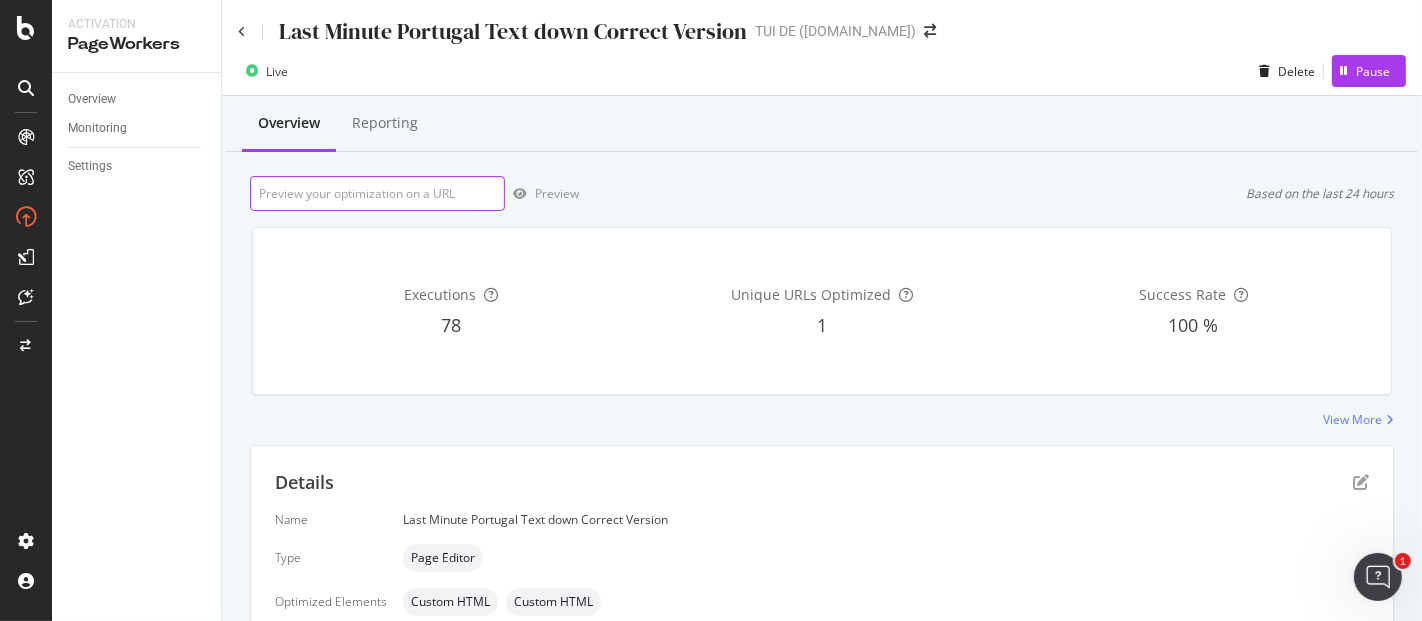 click at bounding box center [377, 193] 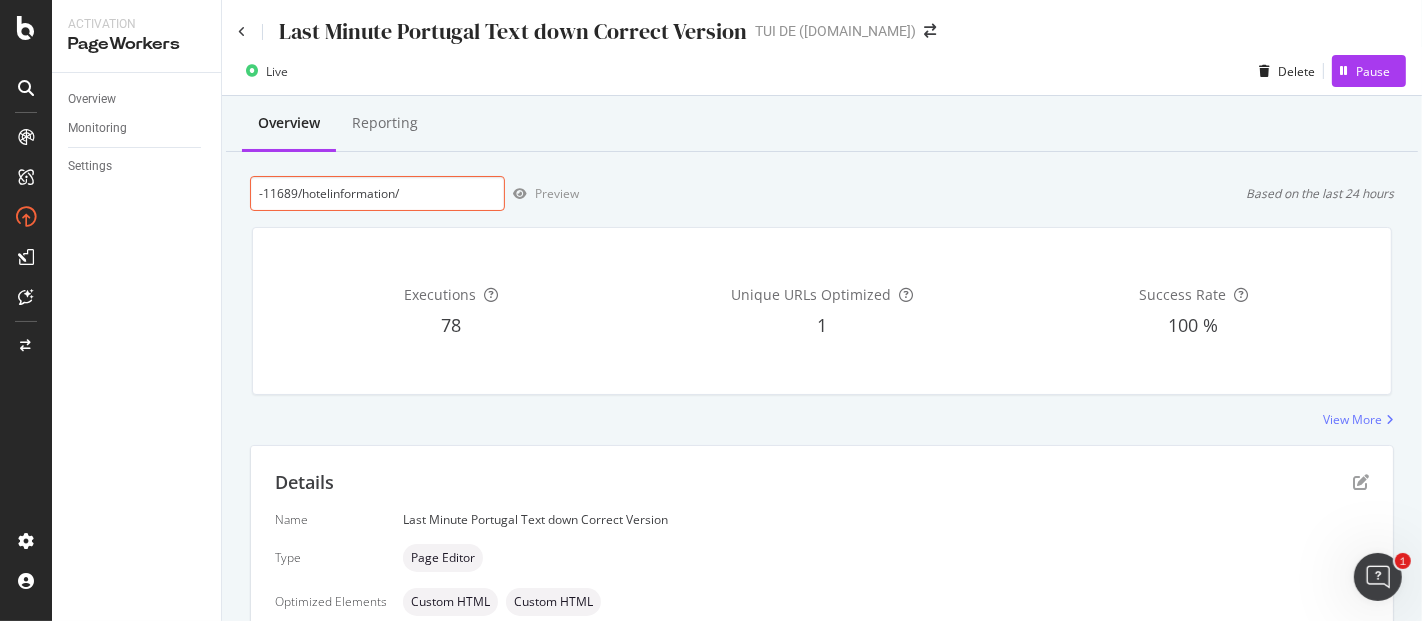 scroll, scrollTop: 188, scrollLeft: 0, axis: vertical 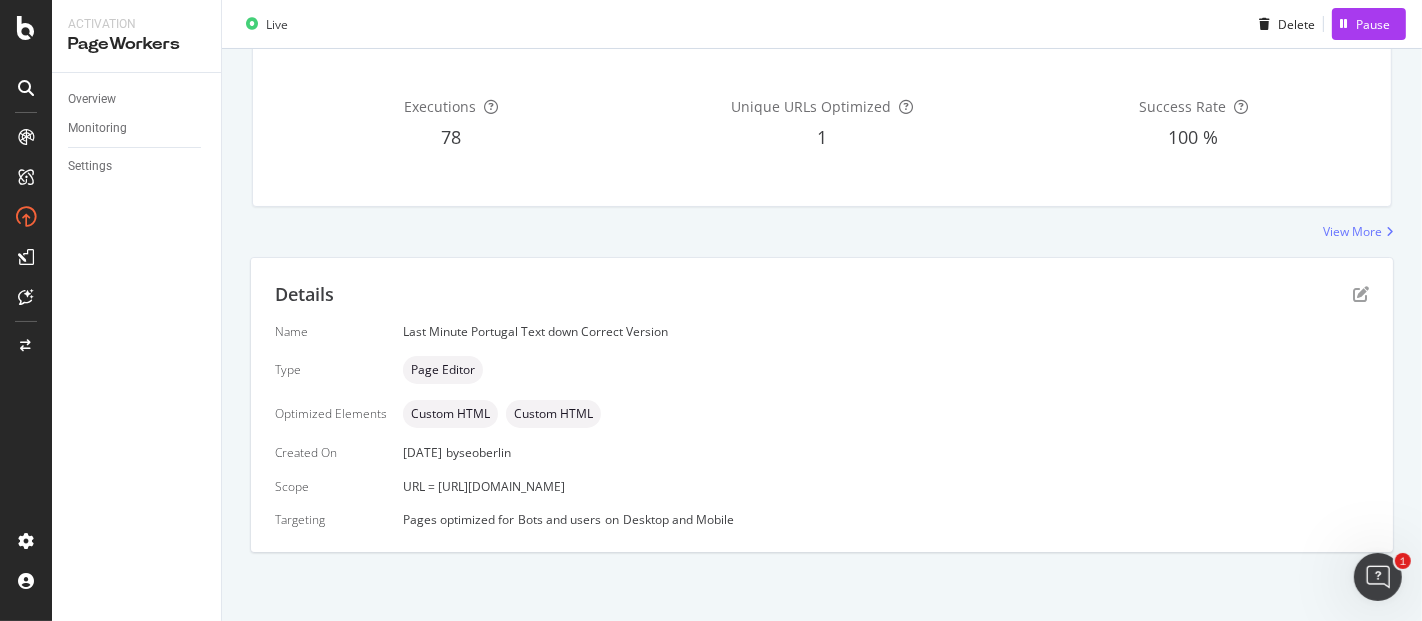 type on "-11689/hotelinformation/" 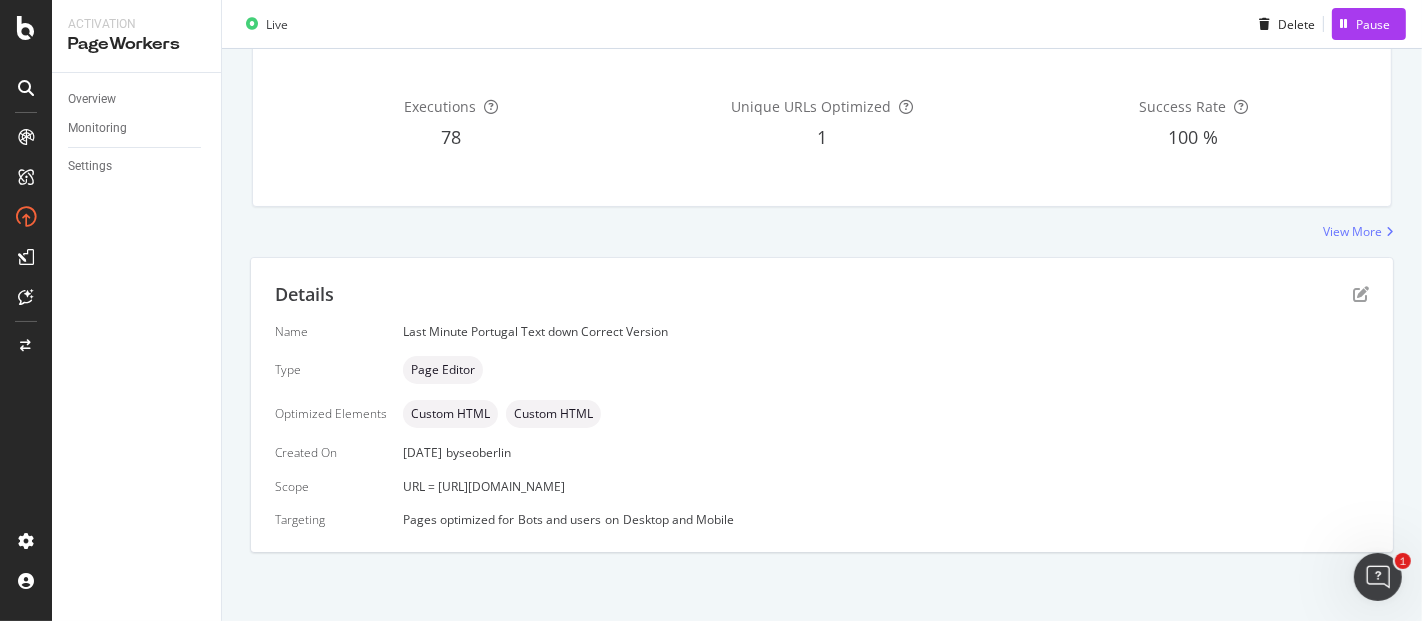 drag, startPoint x: 677, startPoint y: 489, endPoint x: 437, endPoint y: 487, distance: 240.00833 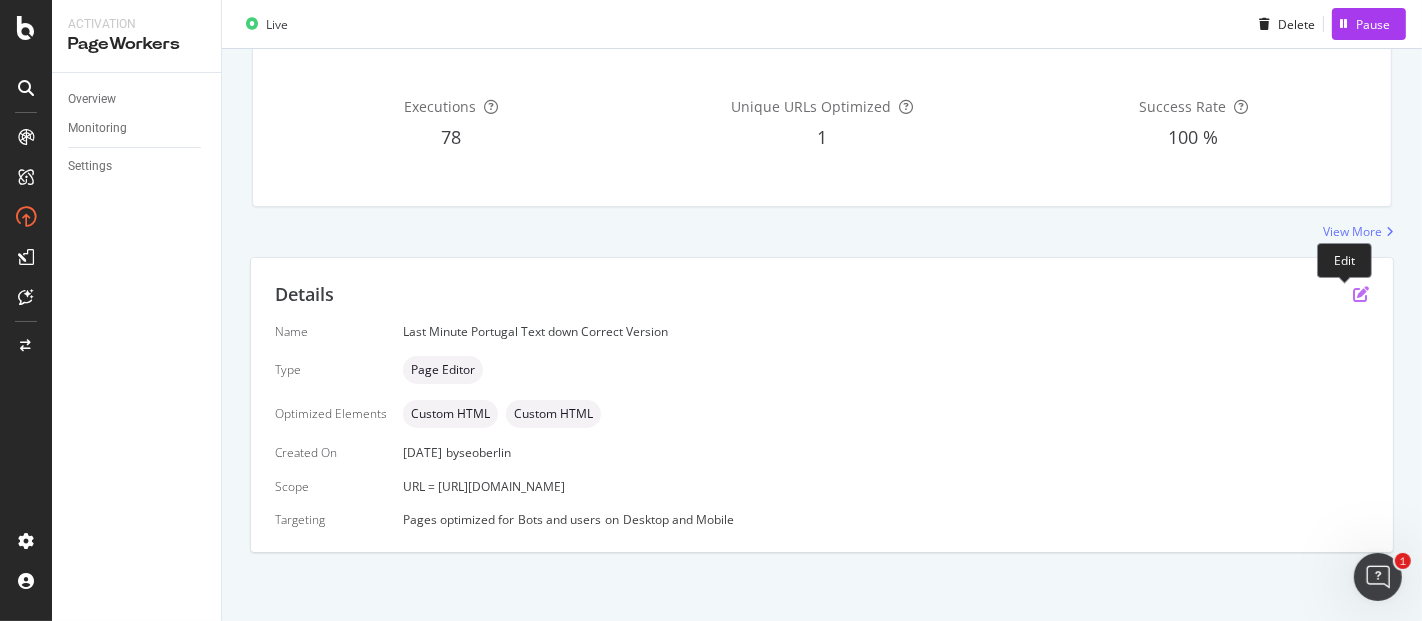 click at bounding box center (1361, 294) 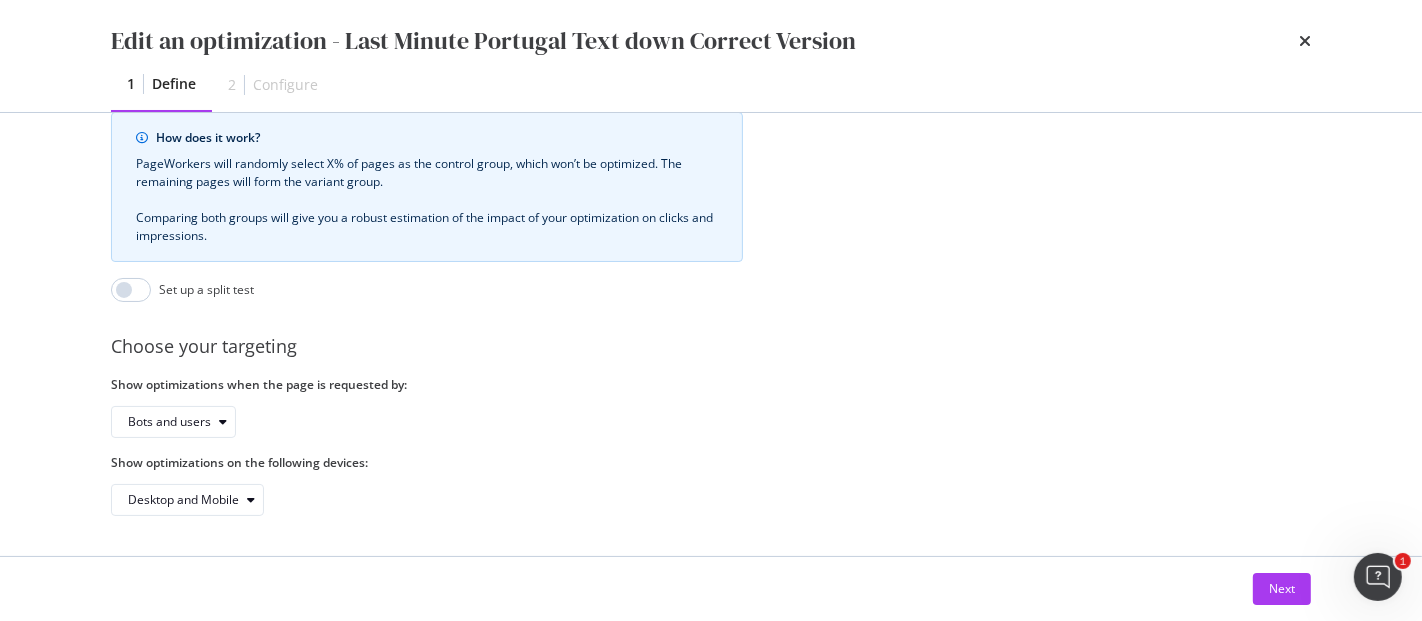 scroll, scrollTop: 763, scrollLeft: 0, axis: vertical 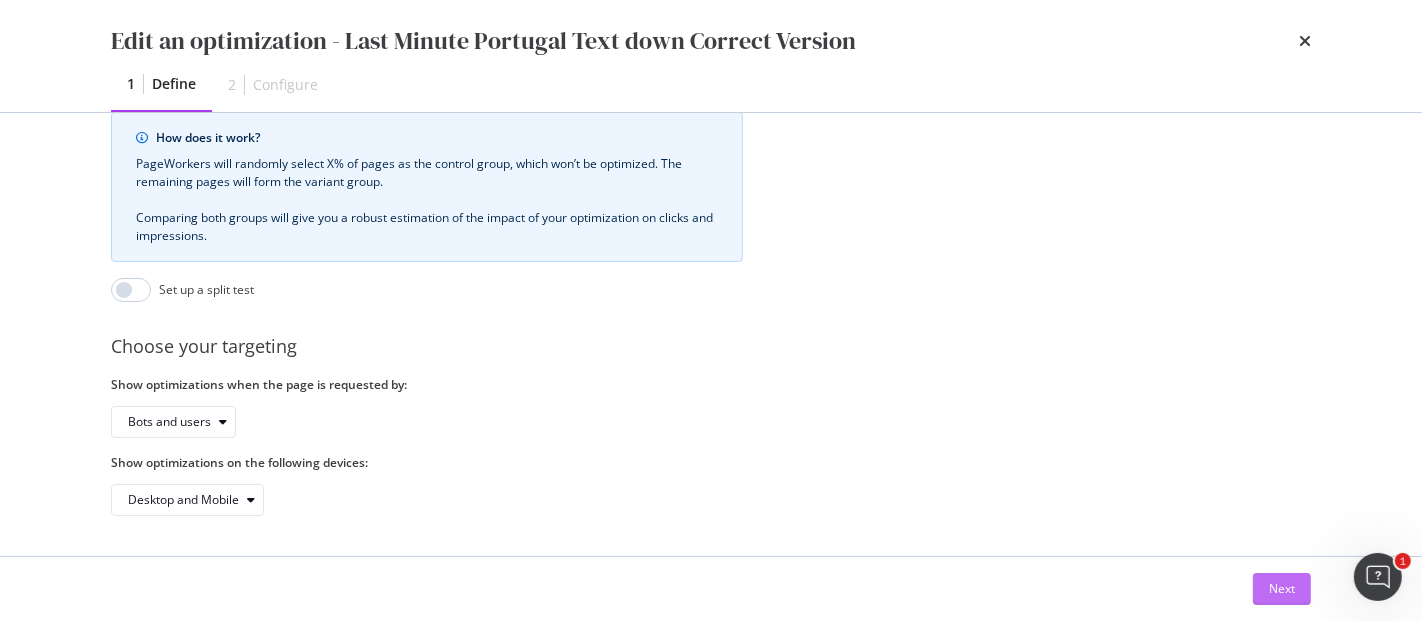 click on "Next" at bounding box center (1282, 589) 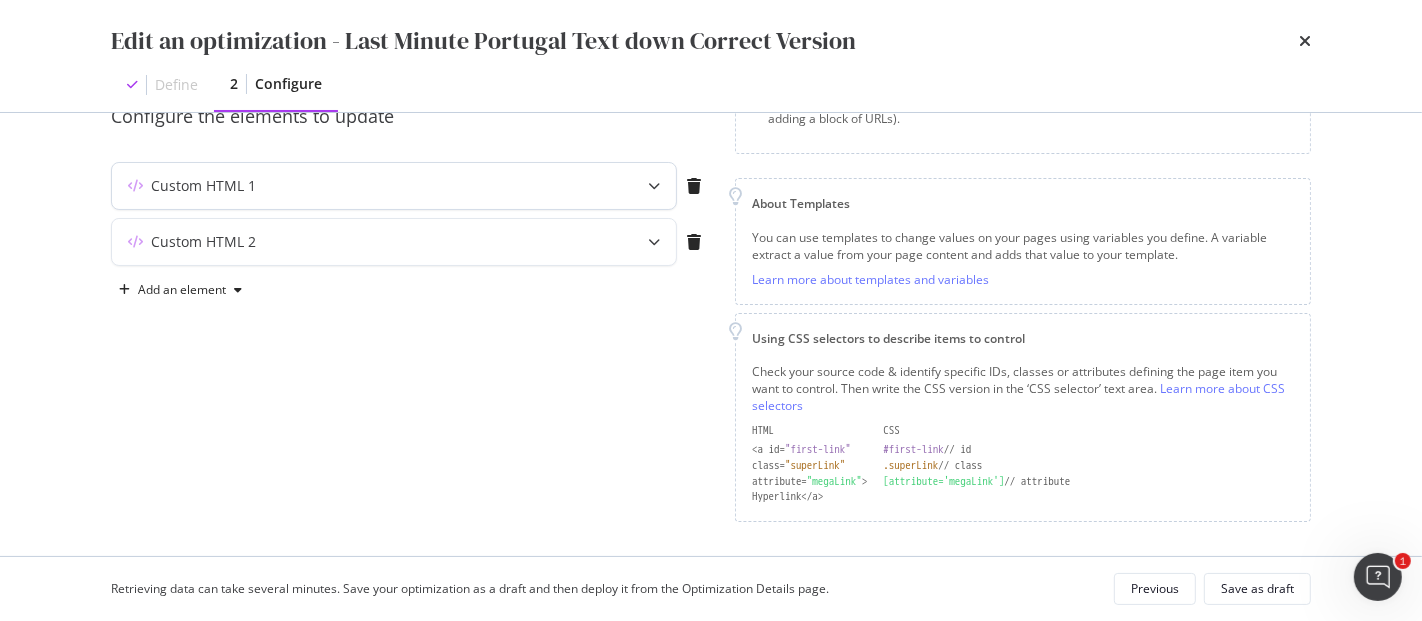click on "Custom HTML 1" at bounding box center [354, 186] 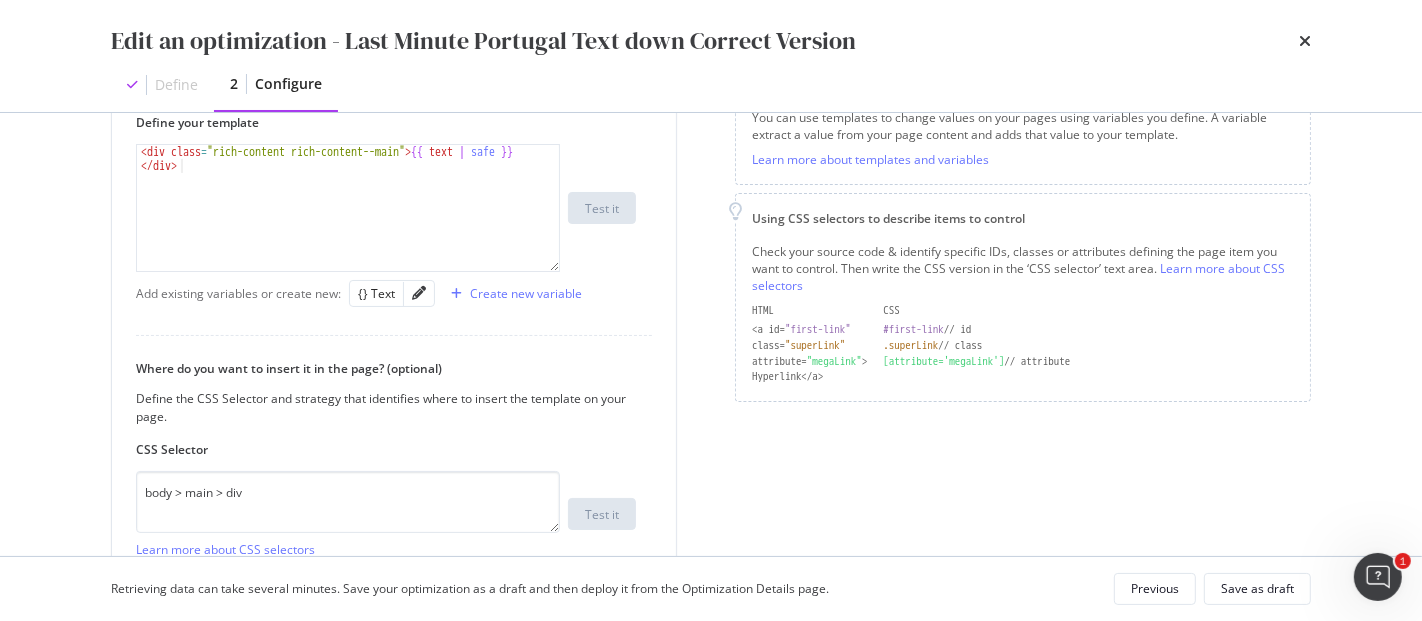 scroll, scrollTop: 324, scrollLeft: 0, axis: vertical 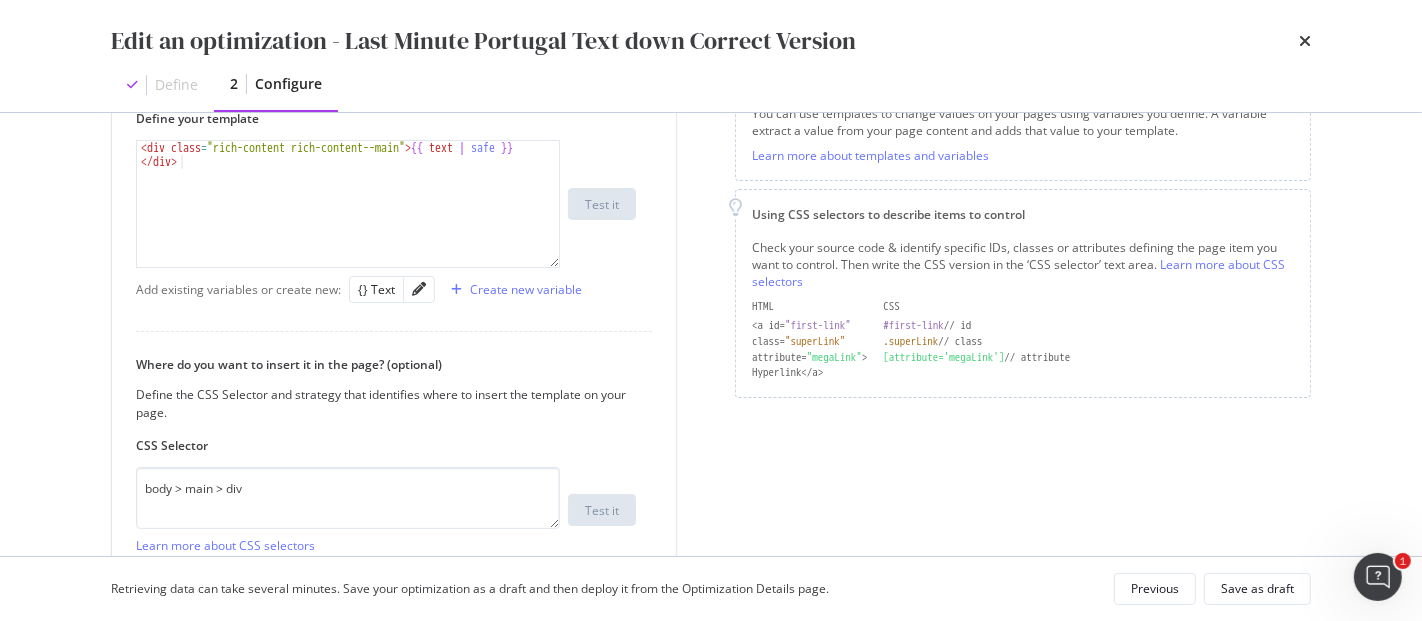 click on "Edit an optimization - Last Minute Portugal Text down Correct Version" at bounding box center [711, 41] 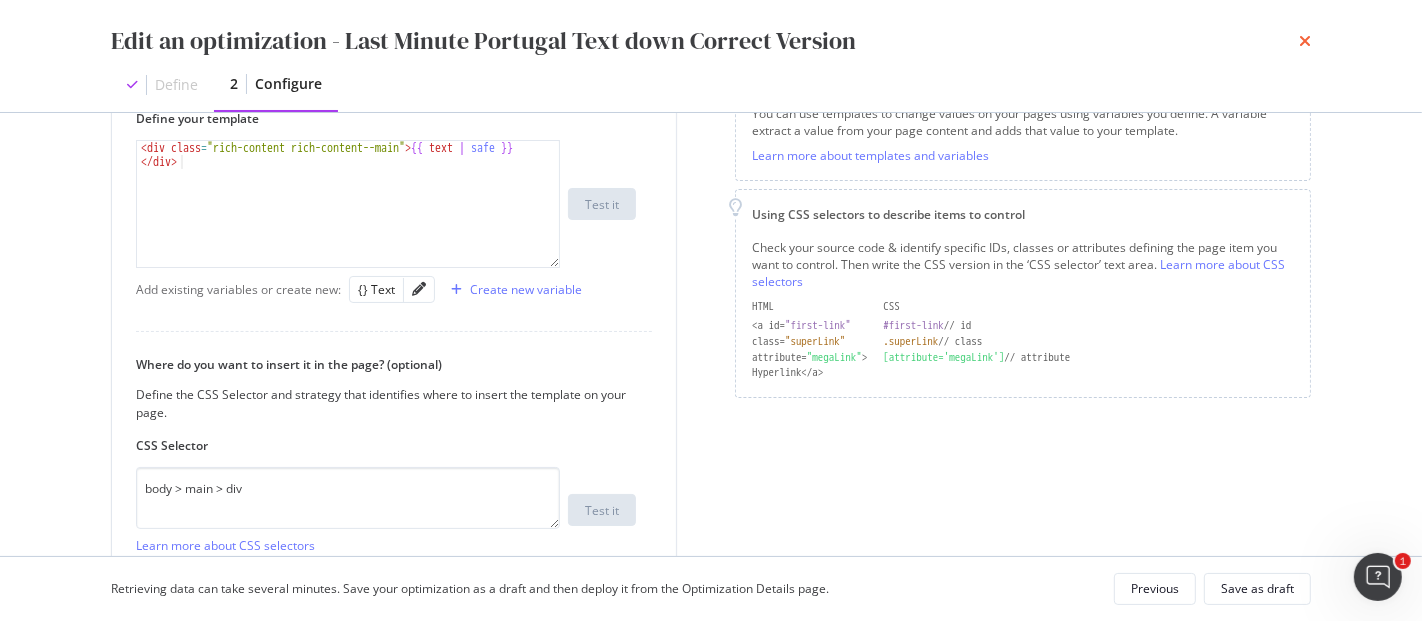 click at bounding box center (1305, 41) 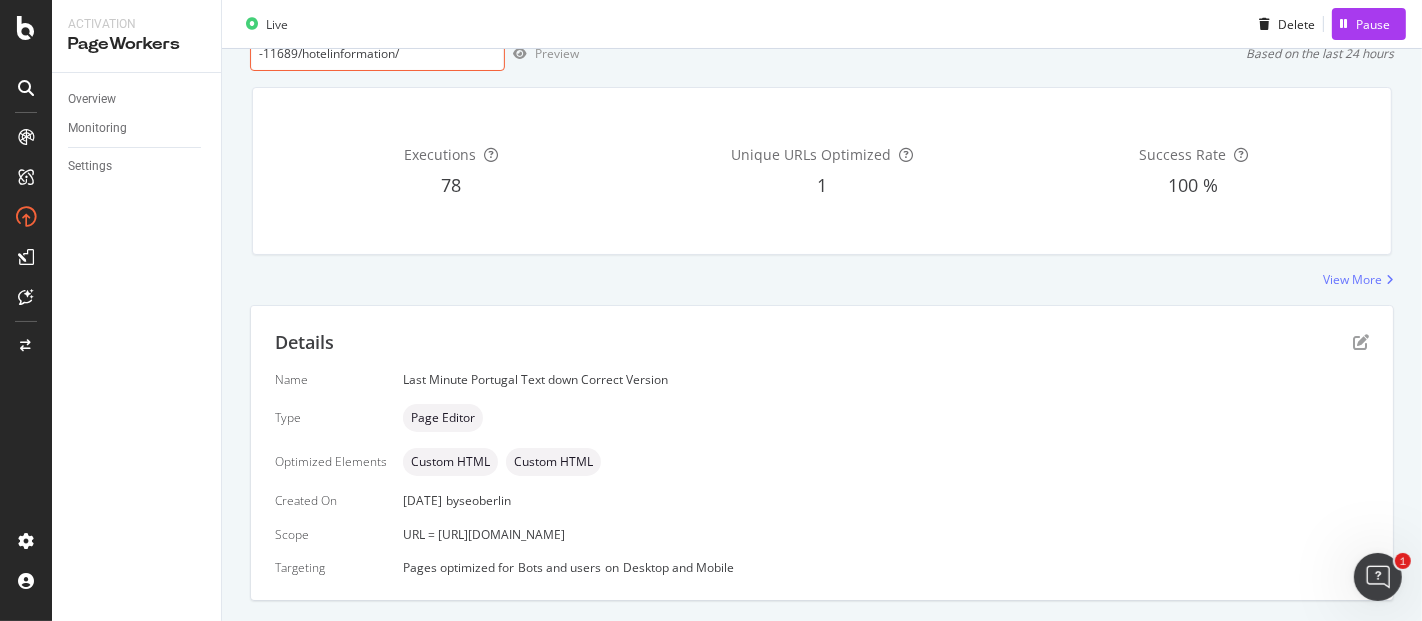 scroll, scrollTop: 188, scrollLeft: 0, axis: vertical 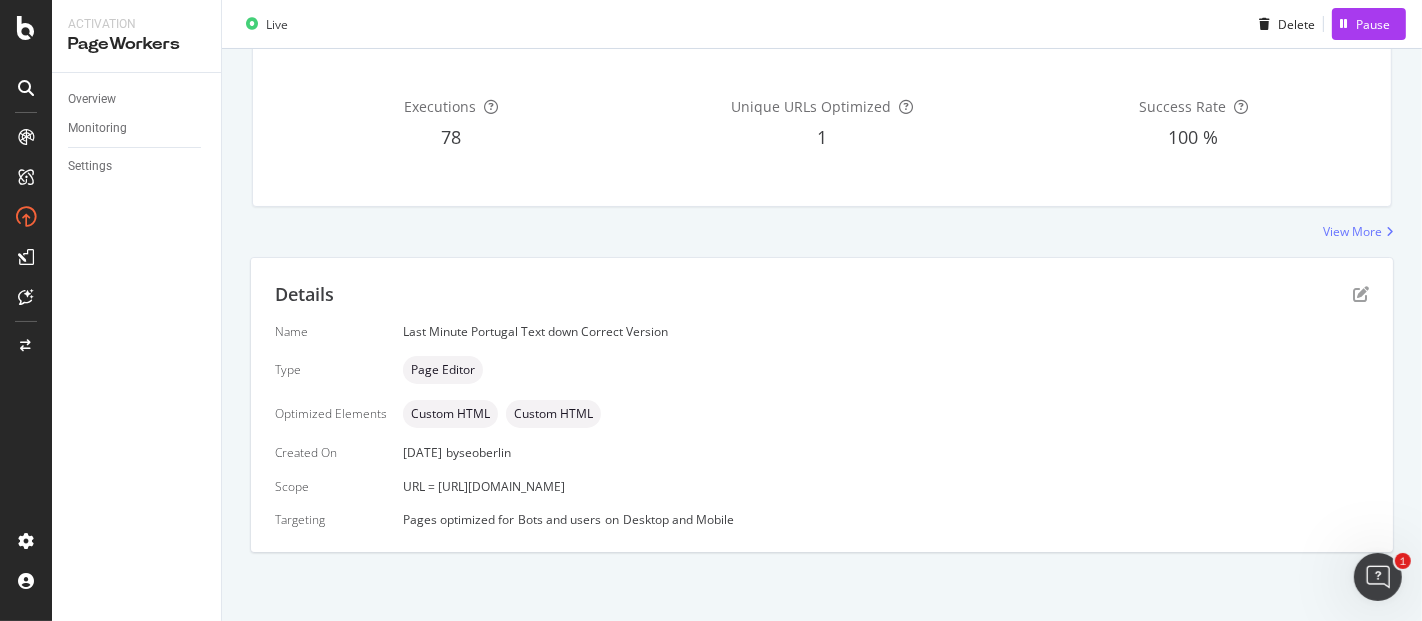 drag, startPoint x: 1421, startPoint y: 445, endPoint x: 35, endPoint y: 19, distance: 1449.9904 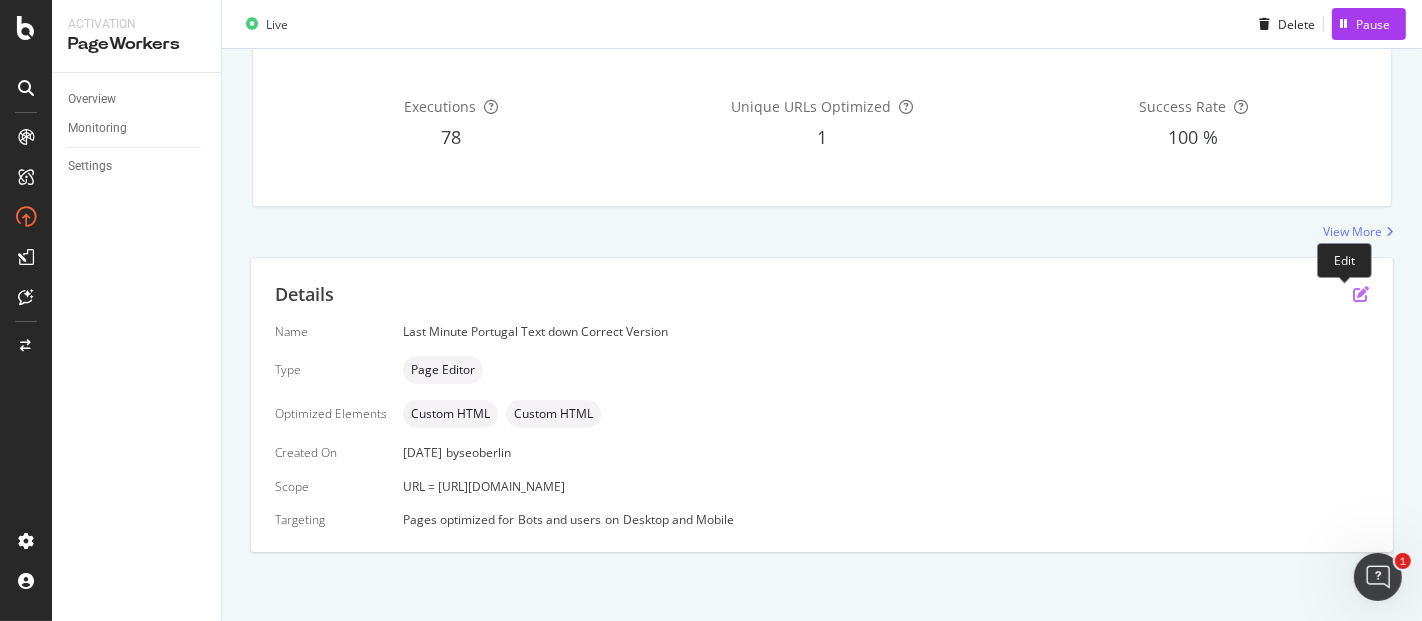 click at bounding box center (1361, 294) 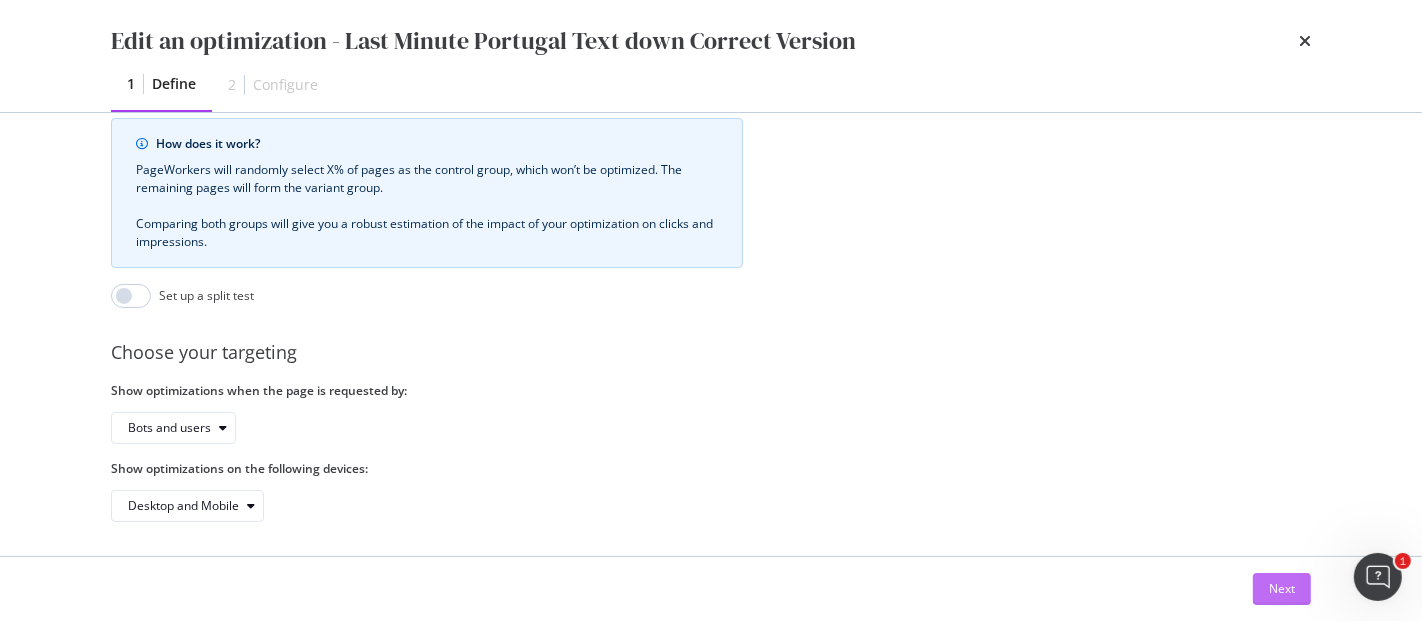 click on "Next" at bounding box center [1282, 588] 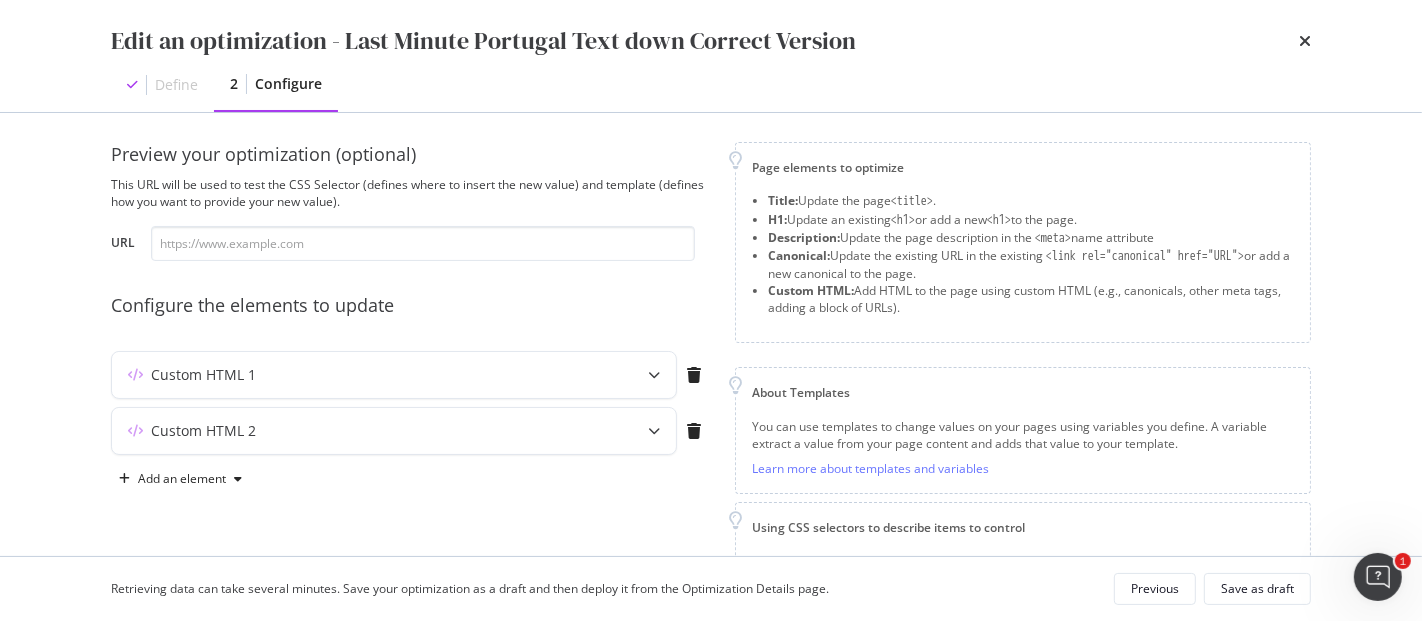 scroll, scrollTop: 0, scrollLeft: 0, axis: both 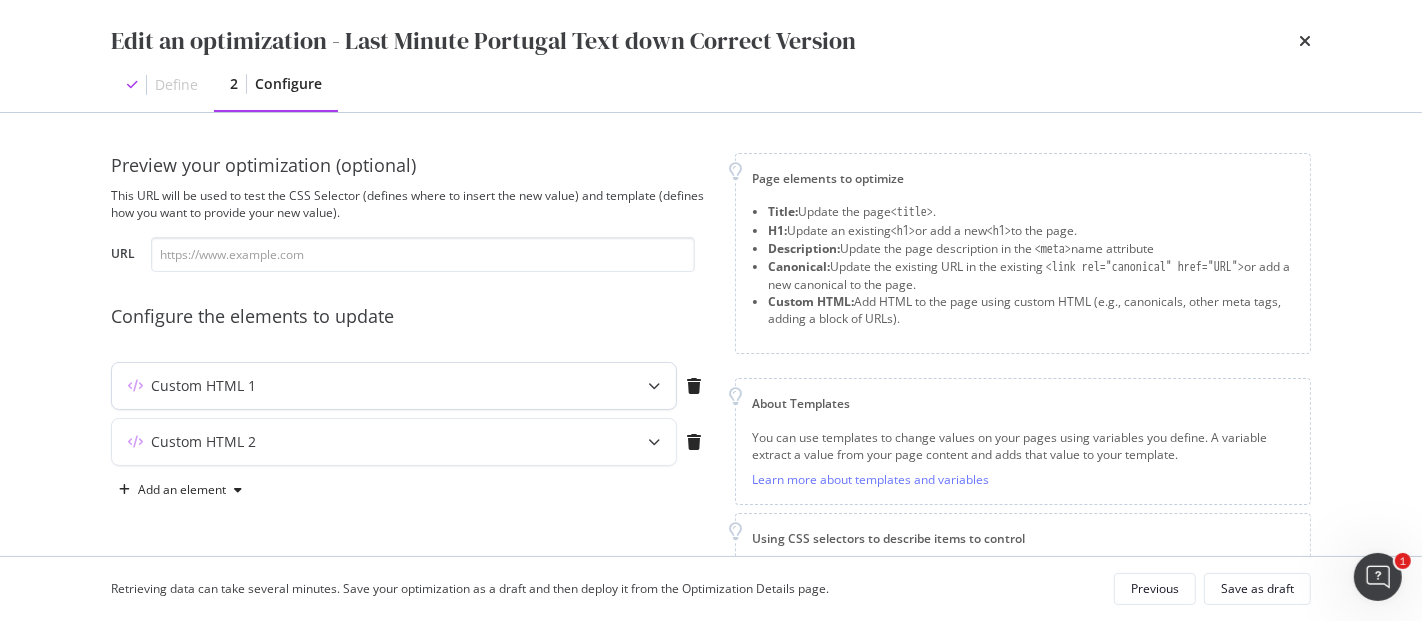 click on "Custom HTML 1" at bounding box center [354, 386] 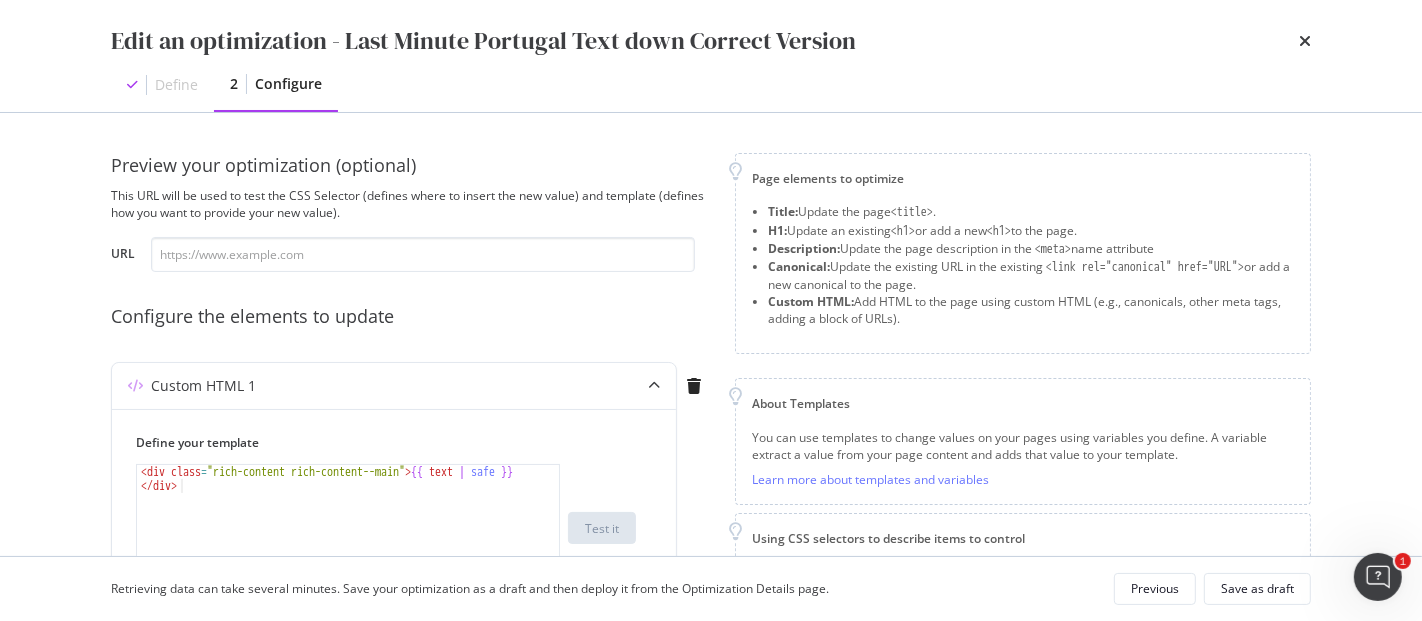 click on "Preview your optimization (optional) This URL will be used to test the CSS Selector (defines where to insert the new value) and template (defines how you want to provide your new value). URL Configure the elements to update Custom HTML 1 Define your template 1 < div   class = "rich-content rich-content--main" > {{   text   |   safe   }} </ div >     XXXXXXXXXXXXXXXXXXXXXXXXXXXXXXXXXXXXXXXXXXXXXXXXXXXXXXXXXXXXXXXXXXXXXXXXXXXXXXXXXXXXXXXXXXXXXXXXXXXXXXXXXXXXXXXXXXXXXXXXXXXXXXXXXXXXXXXXXXXXXXXXXXXXXXXXXXXXXXXXXXXXXXXXXXXXXXXXXXXXXXXXXXXXXXXXXXXXXXXXXXXXXXXXXXXXXXXXXXXXXXXXXXXXXXXXXXXXXXXXXXXXXXXXXXXXXXXXXXXXXXXXXXXXXXXXXXXXXXXXXXXXXXXXXXXXXXXXXXXXXXXXXXXXXXXXXXXXXXXXXXXXXXXXXXXXXXXXXXXXXXXXXXXXXXXXXXXXXXXXXXXXXXXXXXXXXXXXXXXXXXXXXXXXXXXXXXXXXXXXXXXXXXXXXXXXXXXXXXXXXXXXXXXXXXXXXXXXXXXXXXXXXXXXXXXXXXXXXXXXXXXXXXXXXXXXXXXXXXXXXXXXXXXXXXXXXXXXXXXXXXXXXXXXXXXX Test it Add existing variables or create new: {}   Text   Create new variable Where do you want to insert it in the page? (optional) CSS Selector Test it ." at bounding box center (711, 334) 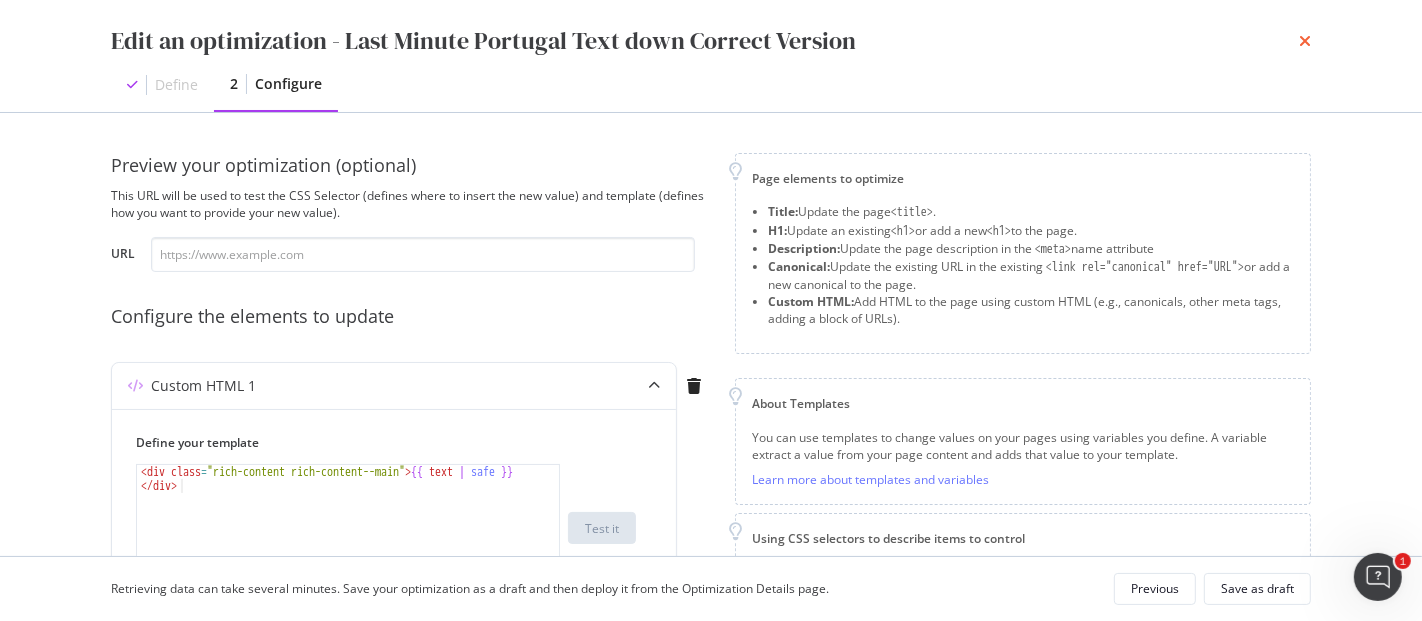 click at bounding box center [1305, 41] 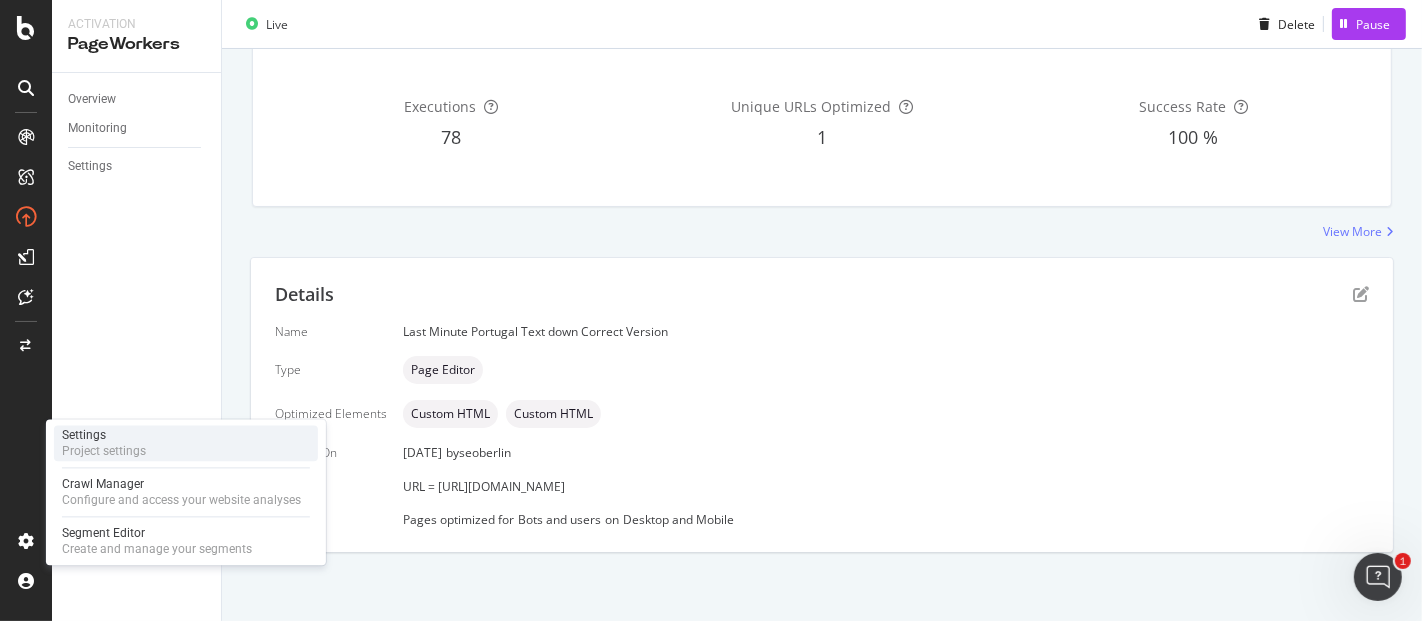 click on "Project settings" at bounding box center [104, 451] 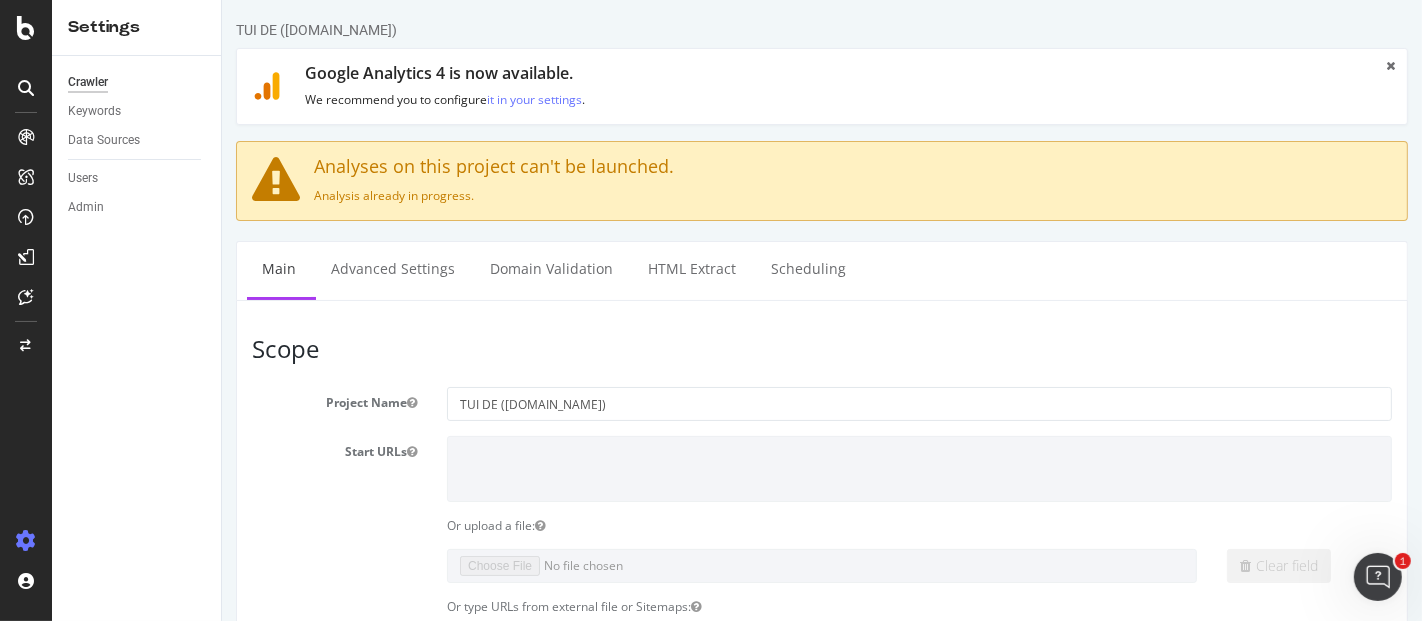 scroll, scrollTop: 0, scrollLeft: 0, axis: both 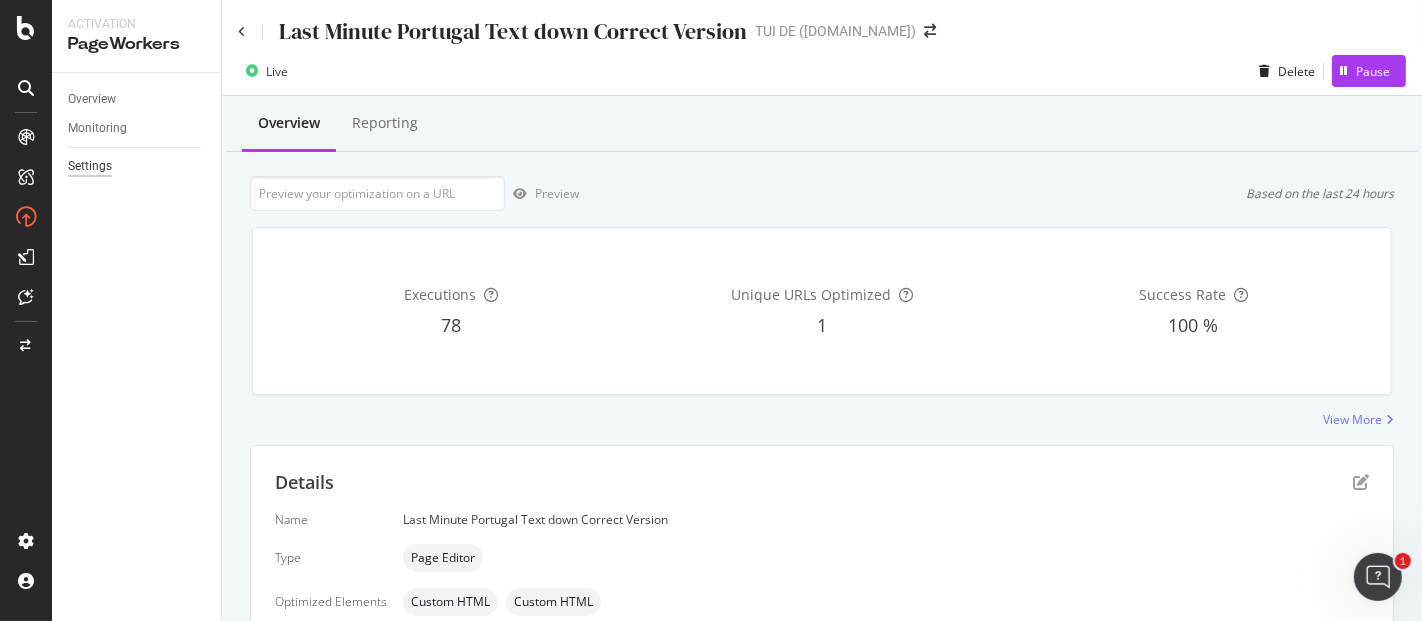 click on "Settings" at bounding box center (90, 166) 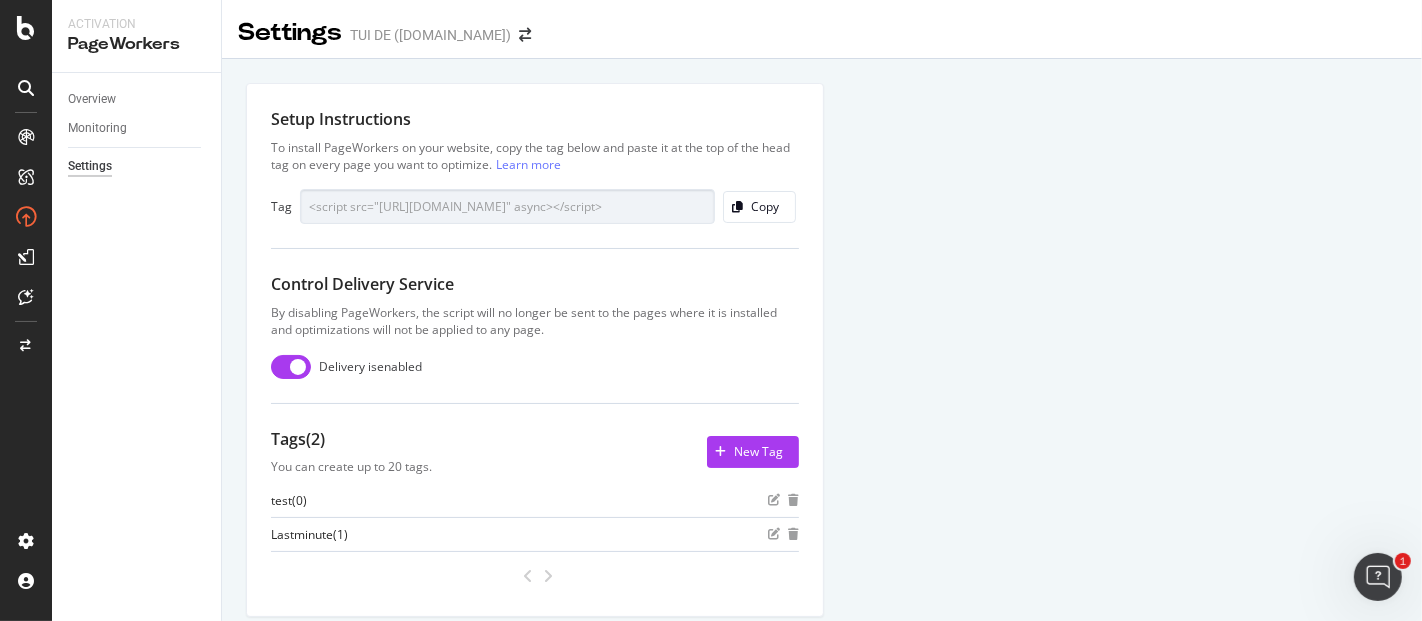 click on "Overview Monitoring Settings" at bounding box center (136, 347) 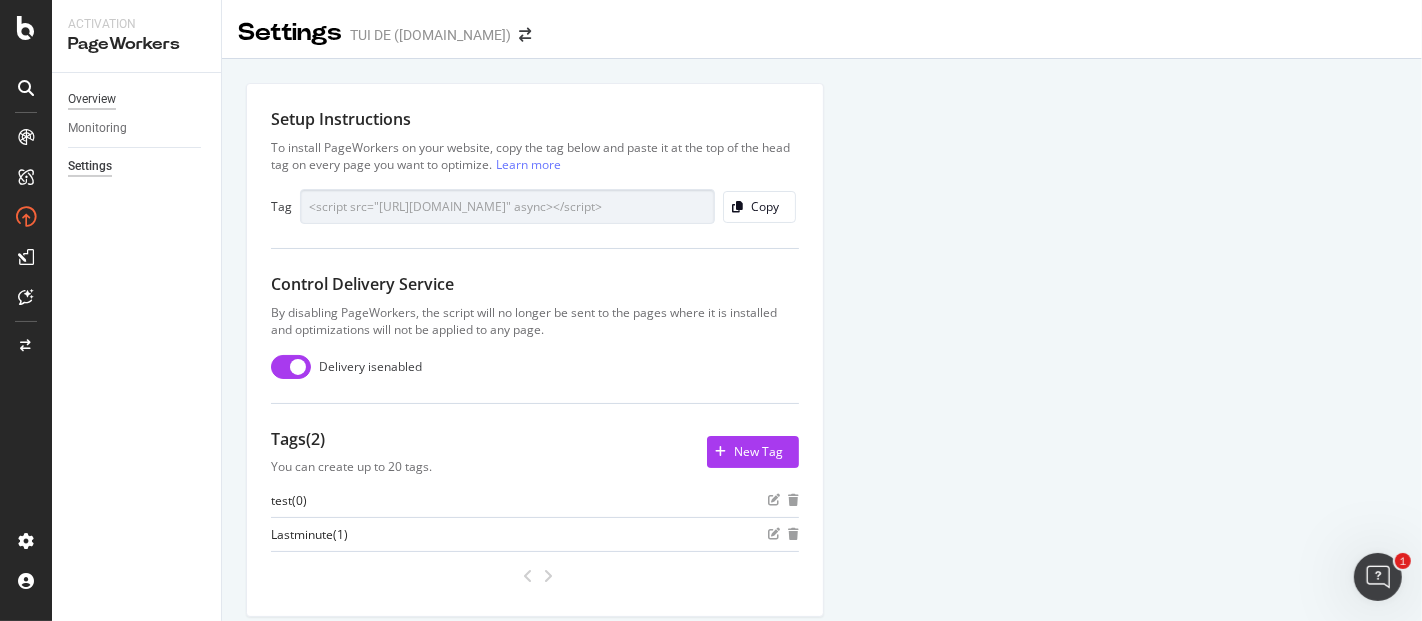 click on "Overview" at bounding box center [92, 99] 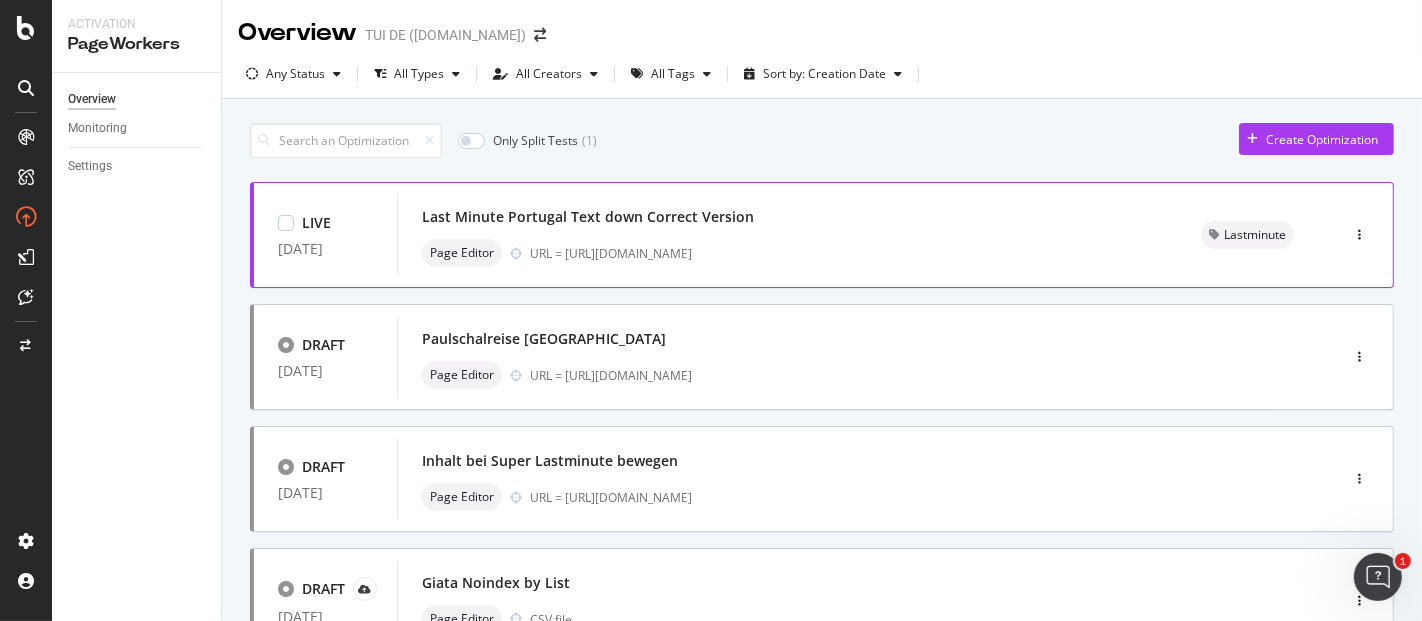 click on "Last Minute Portugal Text down Correct Version" at bounding box center [787, 217] 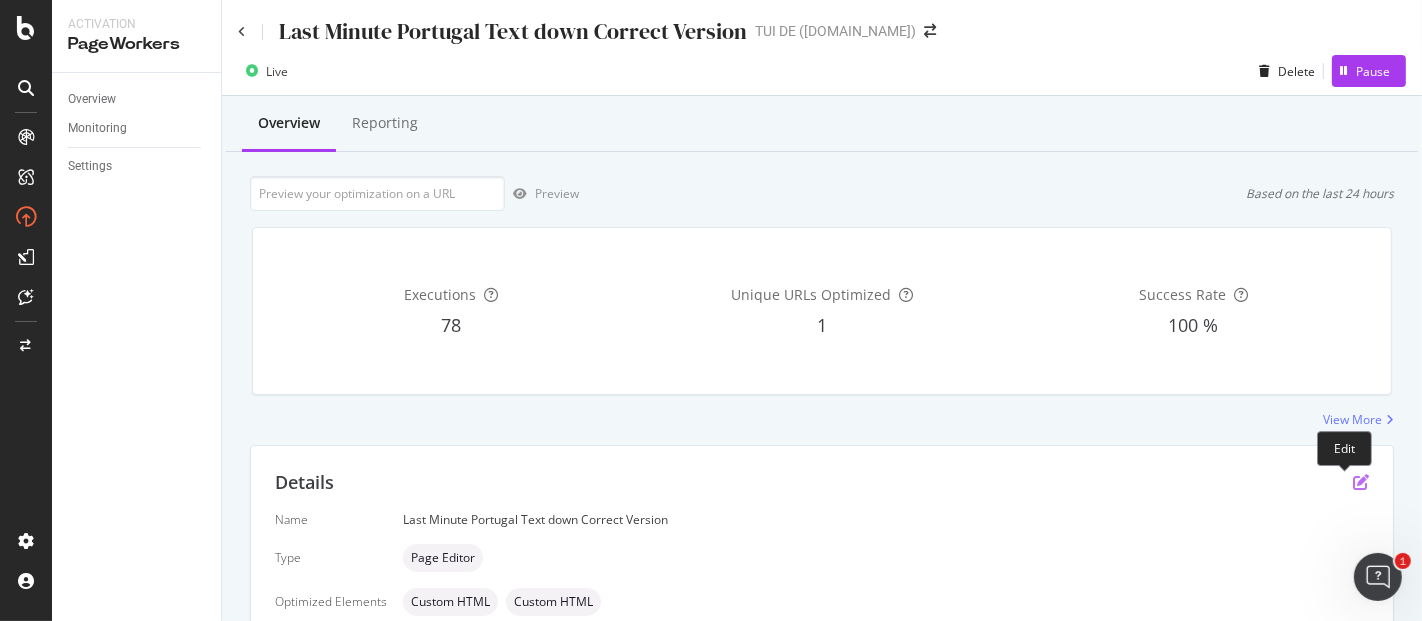 click at bounding box center (1361, 482) 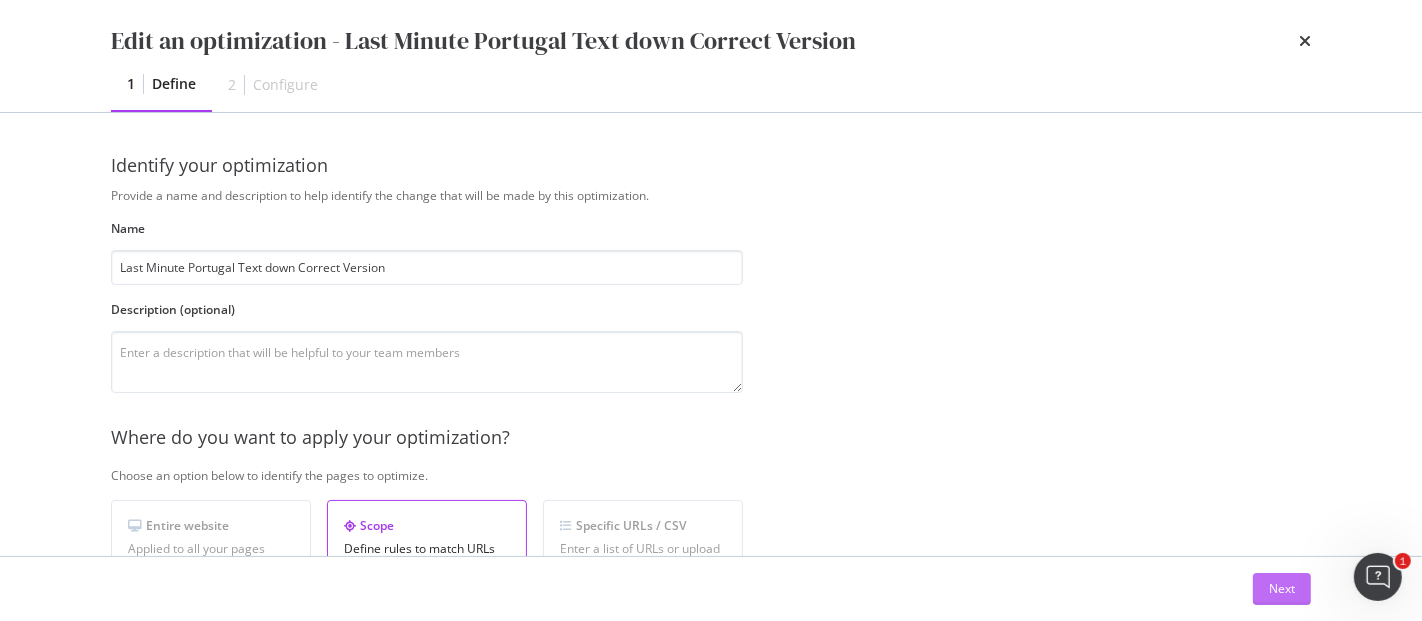 click on "Next" at bounding box center [1282, 589] 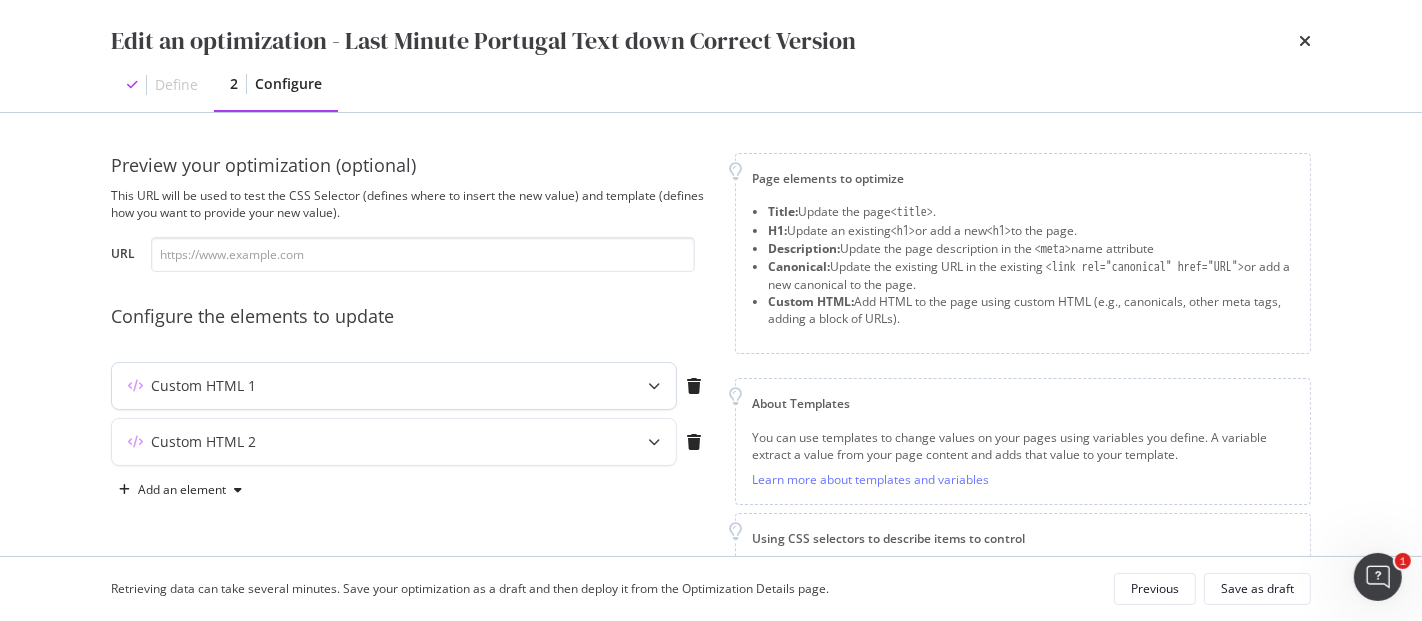 click on "Custom HTML 1" at bounding box center [354, 386] 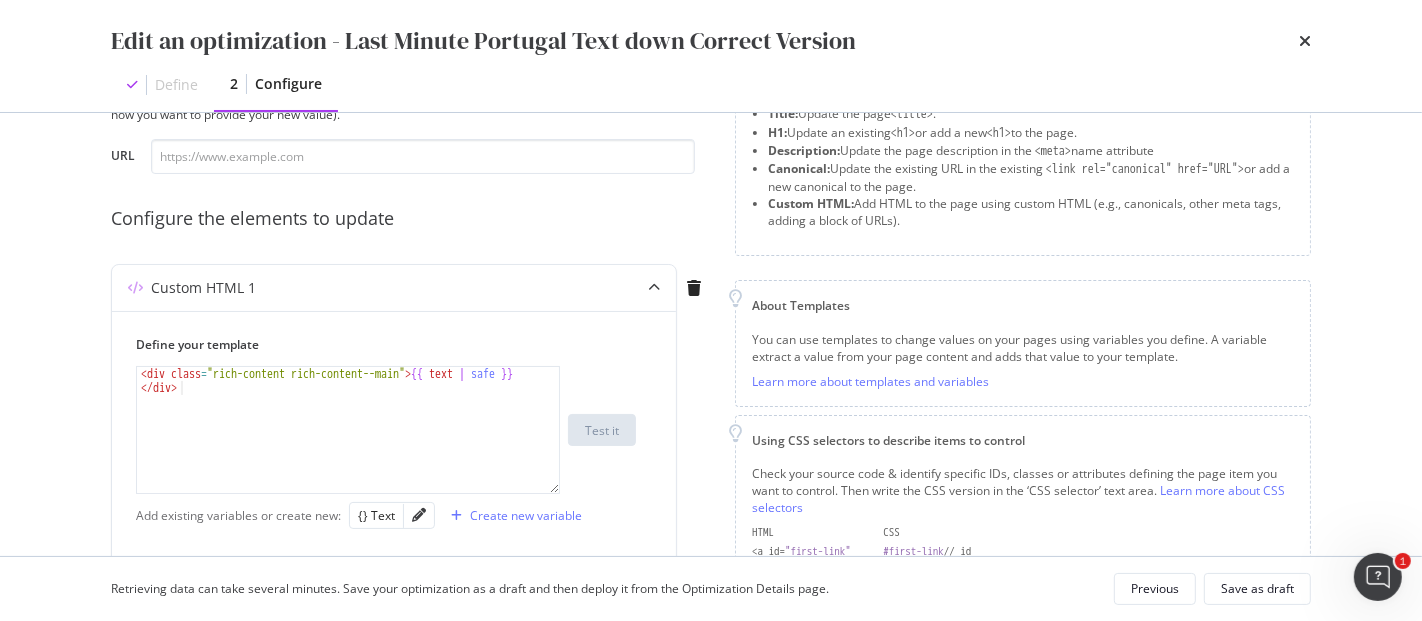 scroll, scrollTop: 96, scrollLeft: 0, axis: vertical 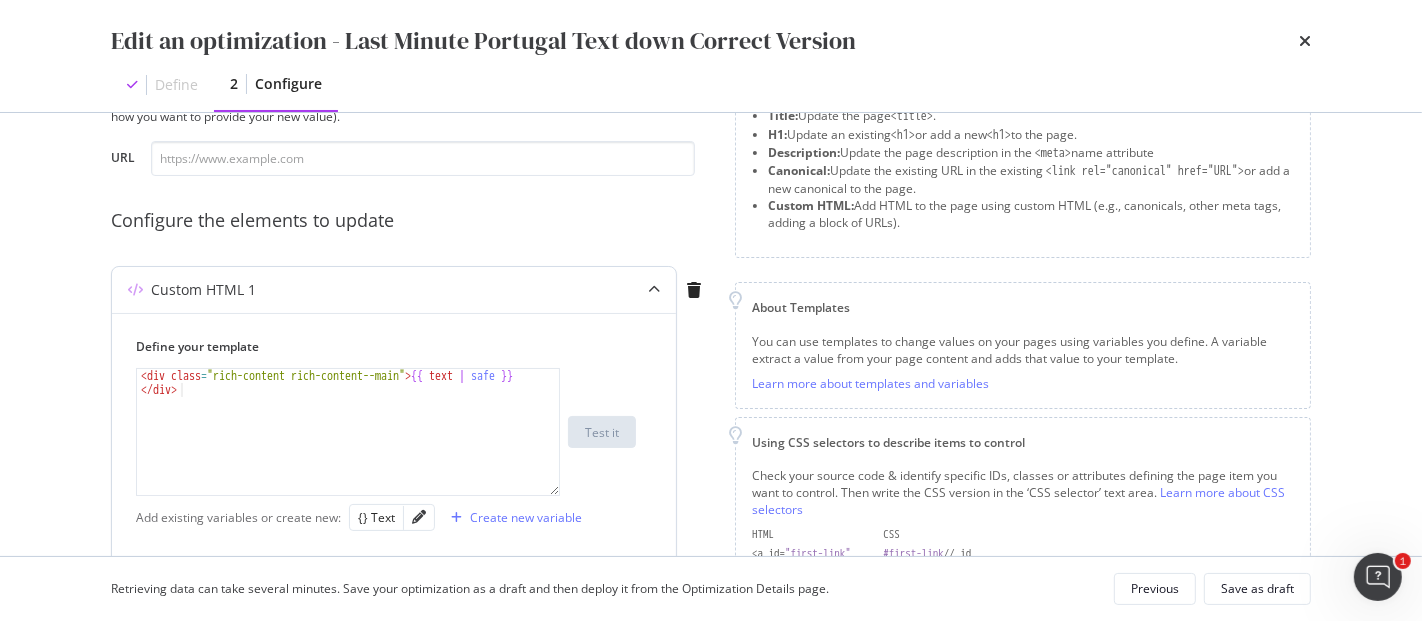 type on "<div class="rich-content rich-content--main">{{ text | safe }}</div>" 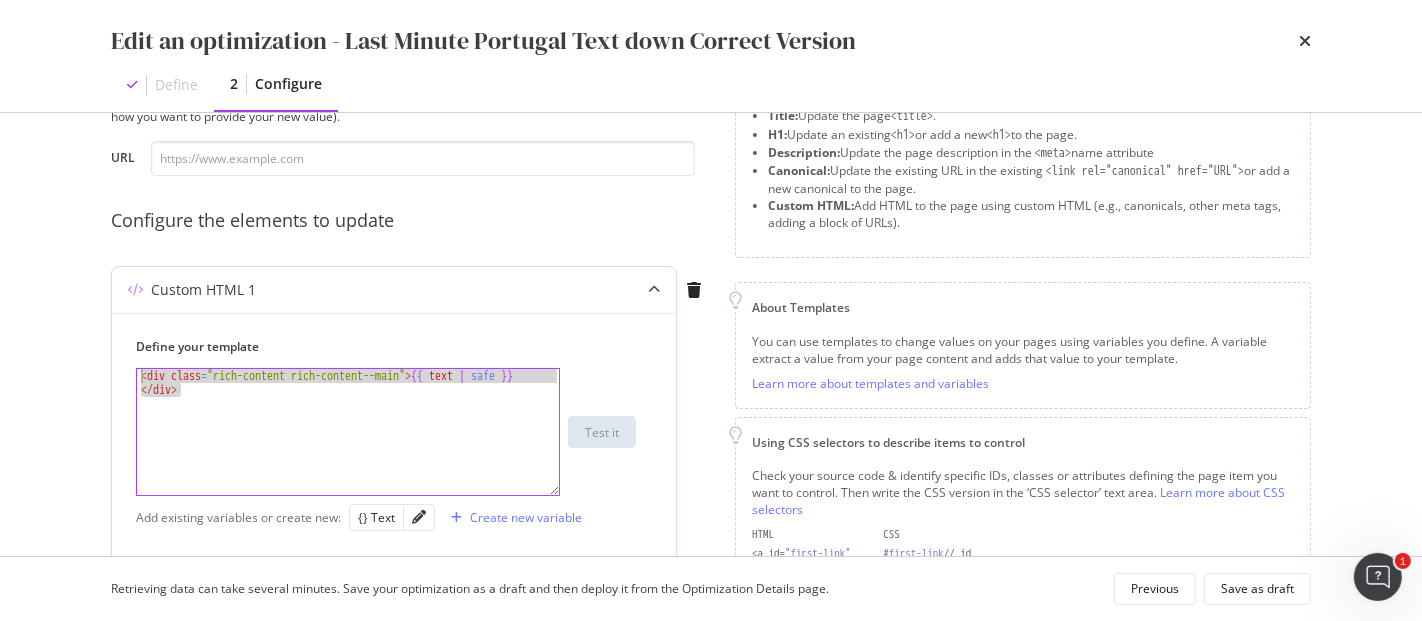 drag, startPoint x: 315, startPoint y: 390, endPoint x: 493, endPoint y: 355, distance: 181.40839 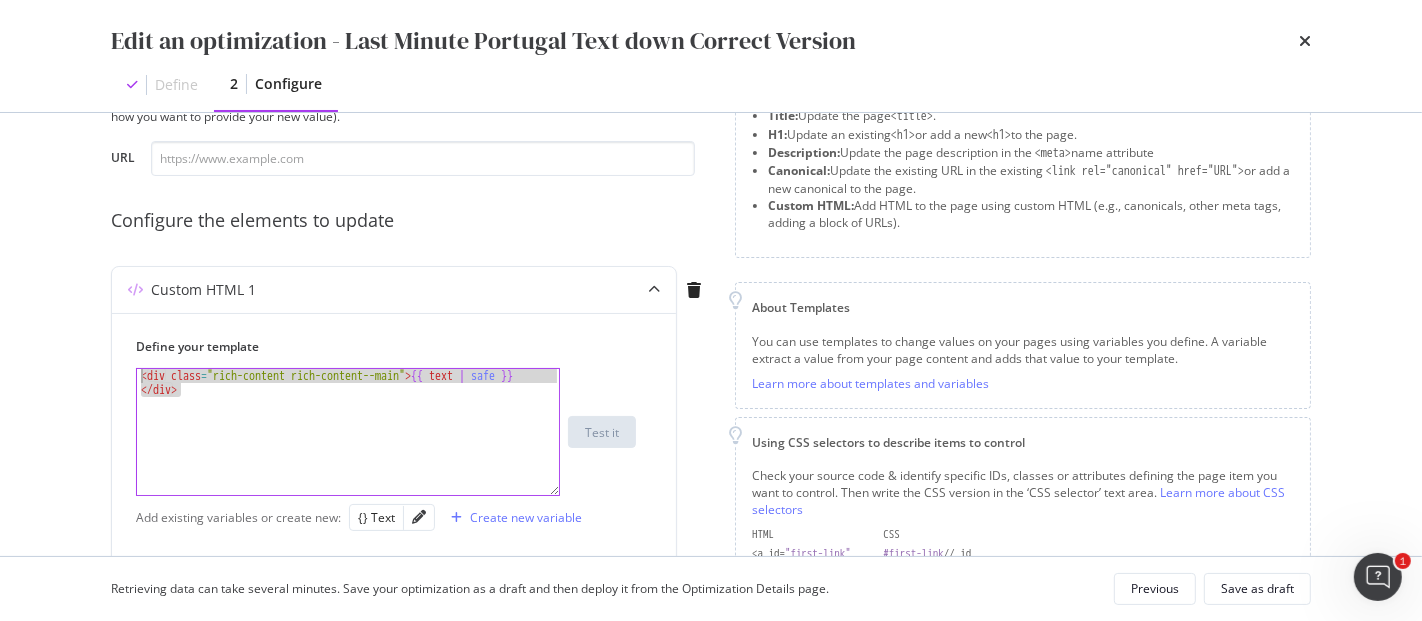 drag, startPoint x: 243, startPoint y: 397, endPoint x: 57, endPoint y: 370, distance: 187.94946 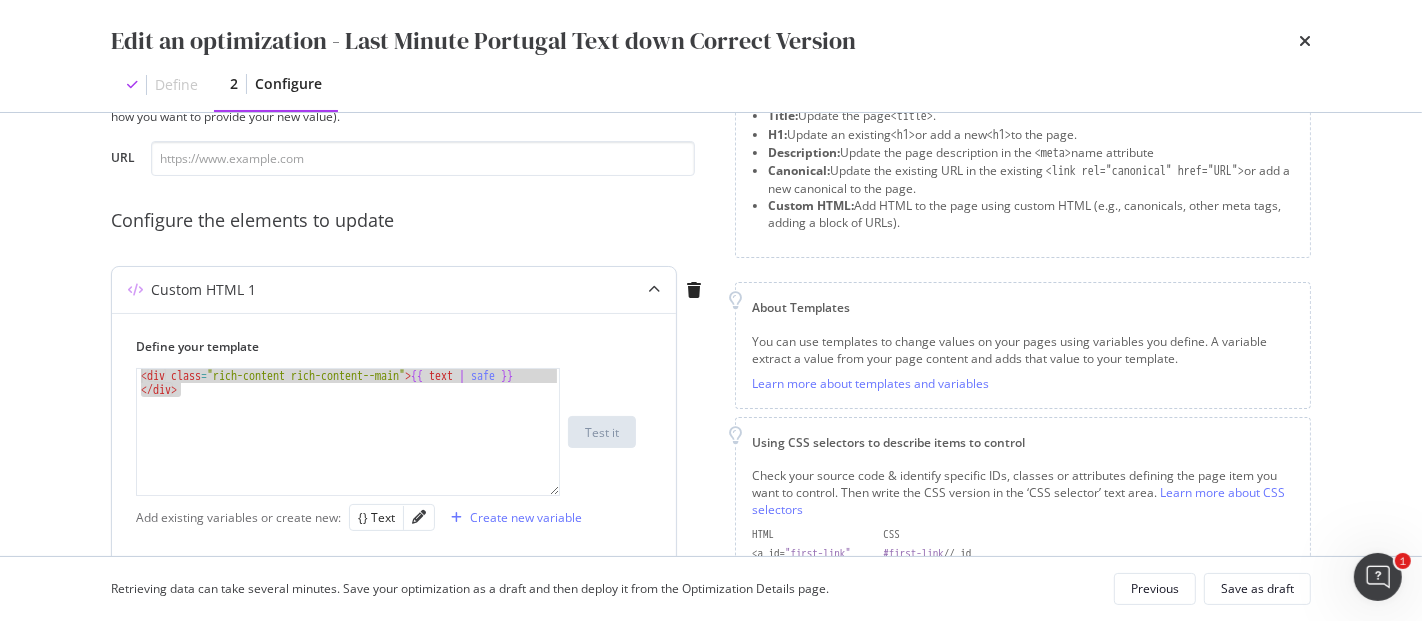 click on "Define your template" at bounding box center (386, 346) 